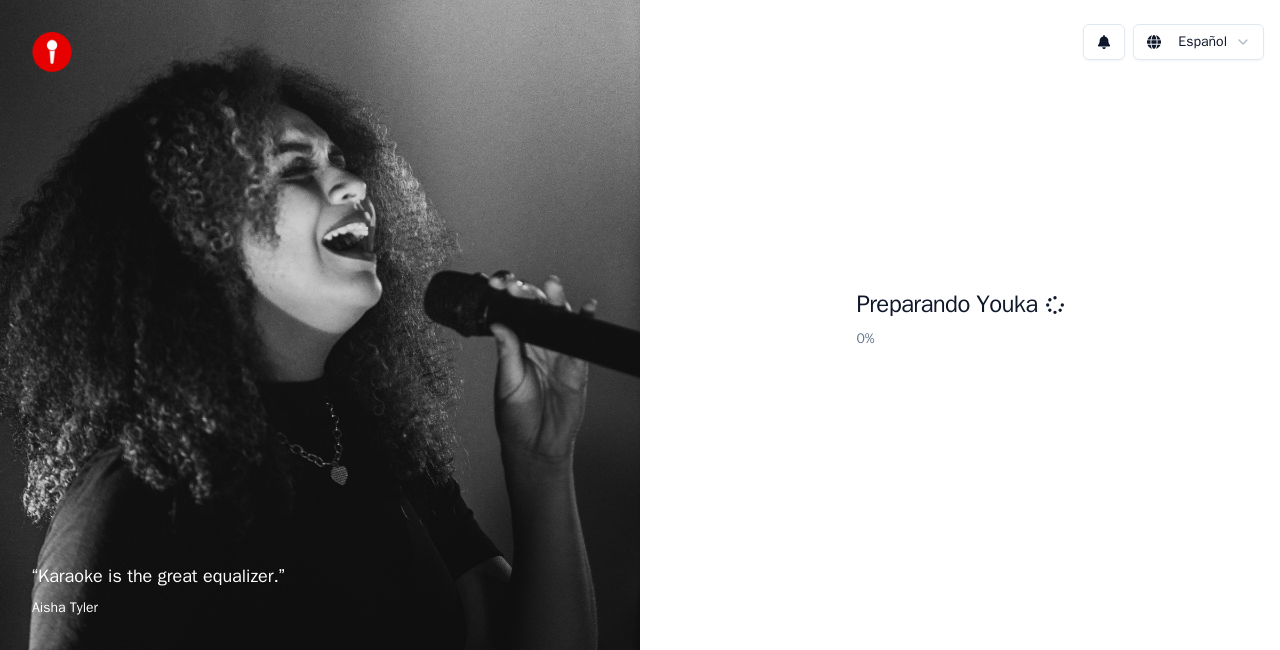 scroll, scrollTop: 0, scrollLeft: 0, axis: both 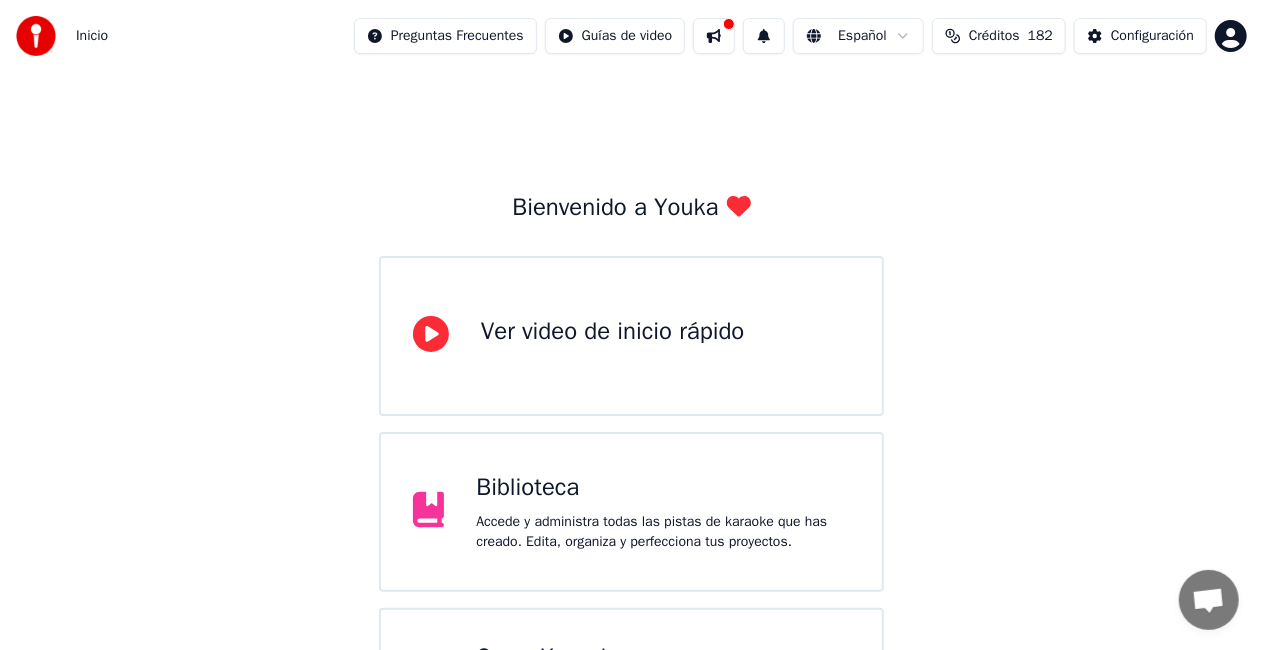 click on "Biblioteca Accede y administra todas las pistas de karaoke que has creado. Edita, organiza y perfecciona tus proyectos." at bounding box center [631, 512] 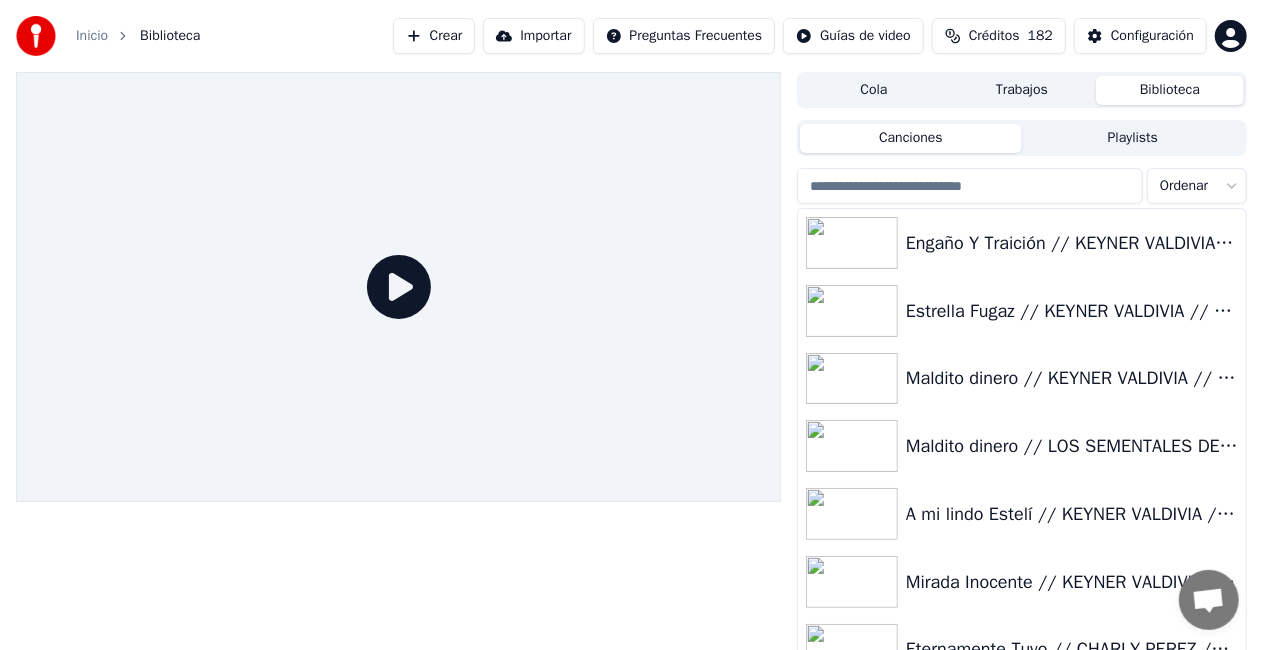 click on "Crear" at bounding box center (434, 36) 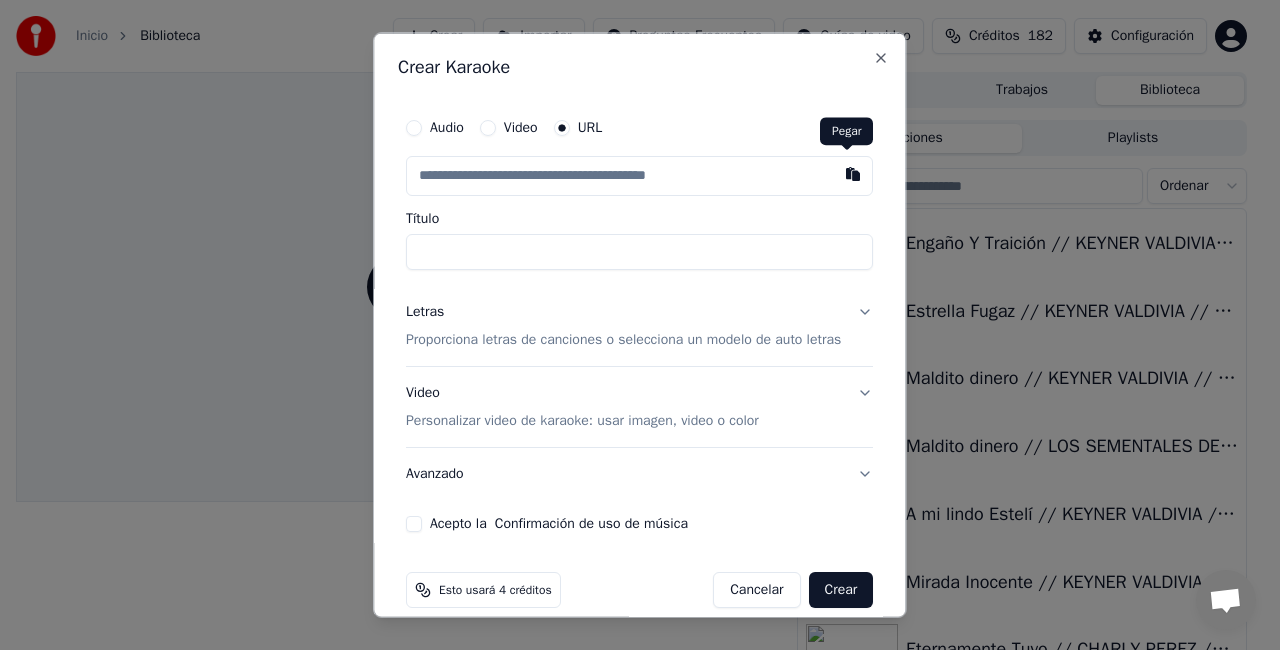 click at bounding box center [854, 174] 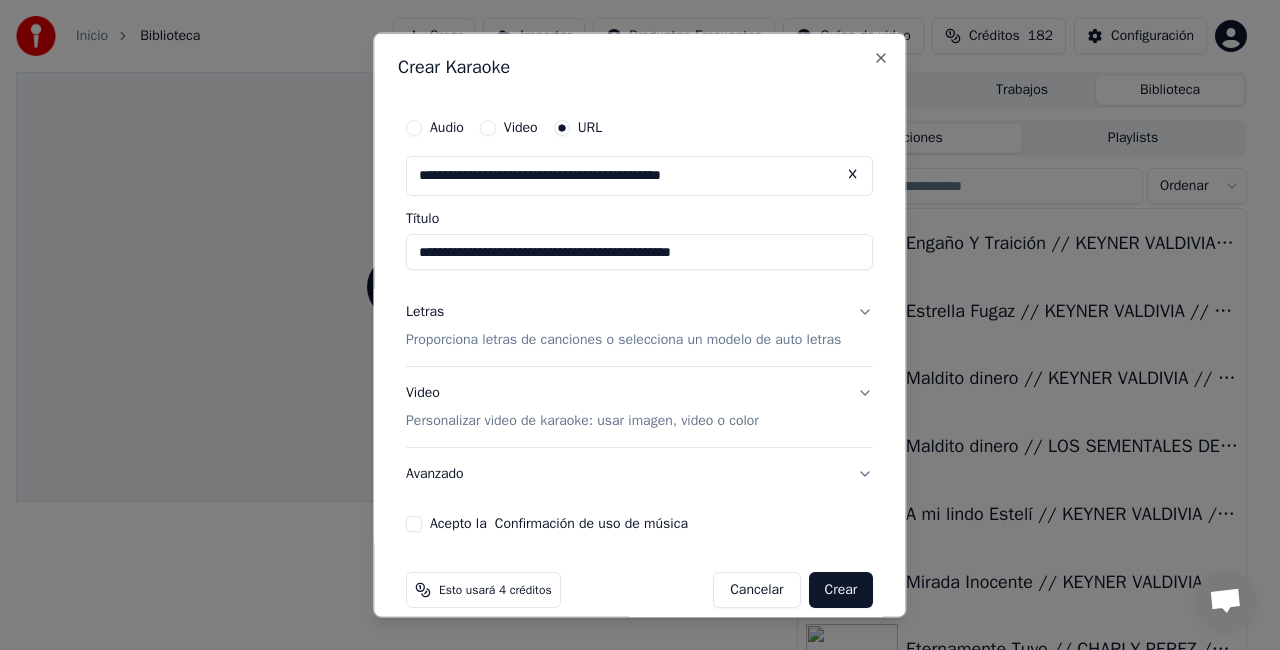click on "**********" at bounding box center [639, 252] 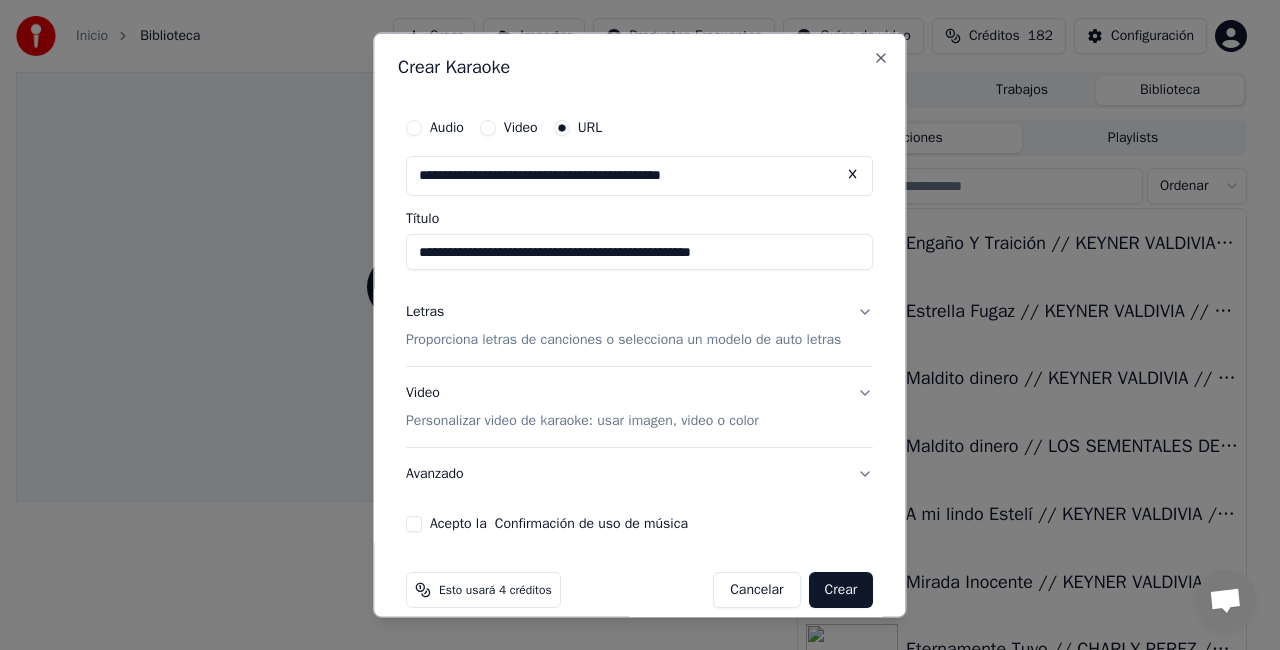 click on "**********" at bounding box center (639, 252) 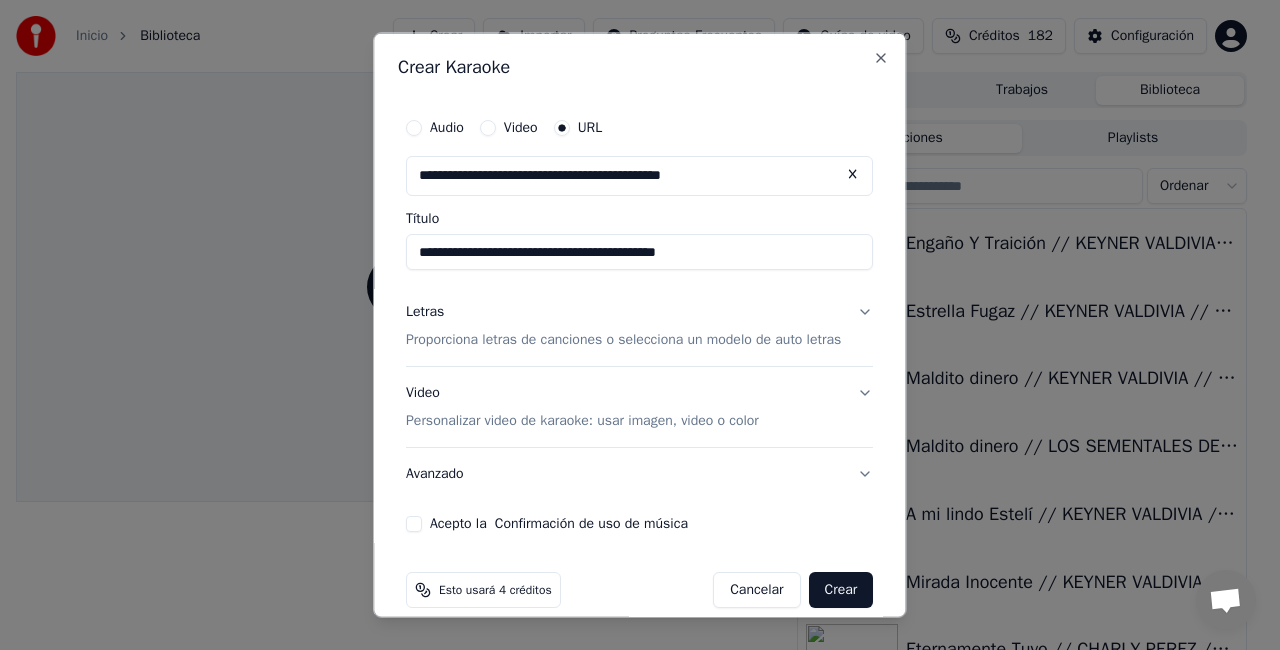 type on "**********" 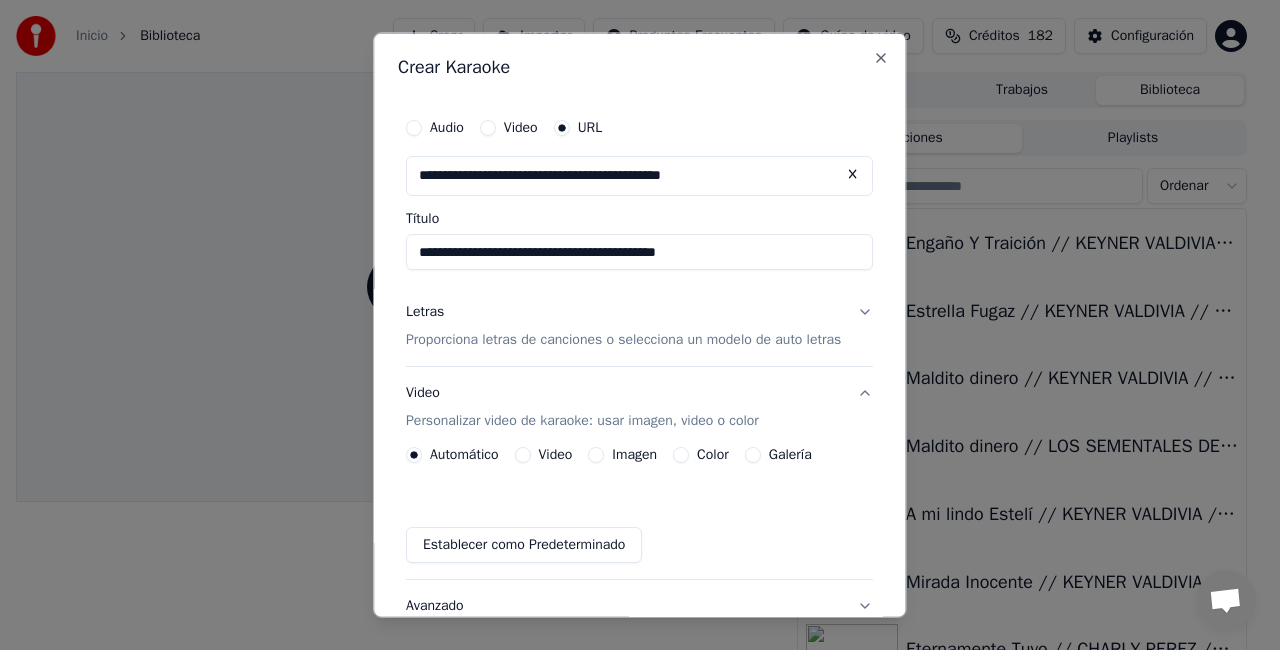 click on "Video" at bounding box center (556, 454) 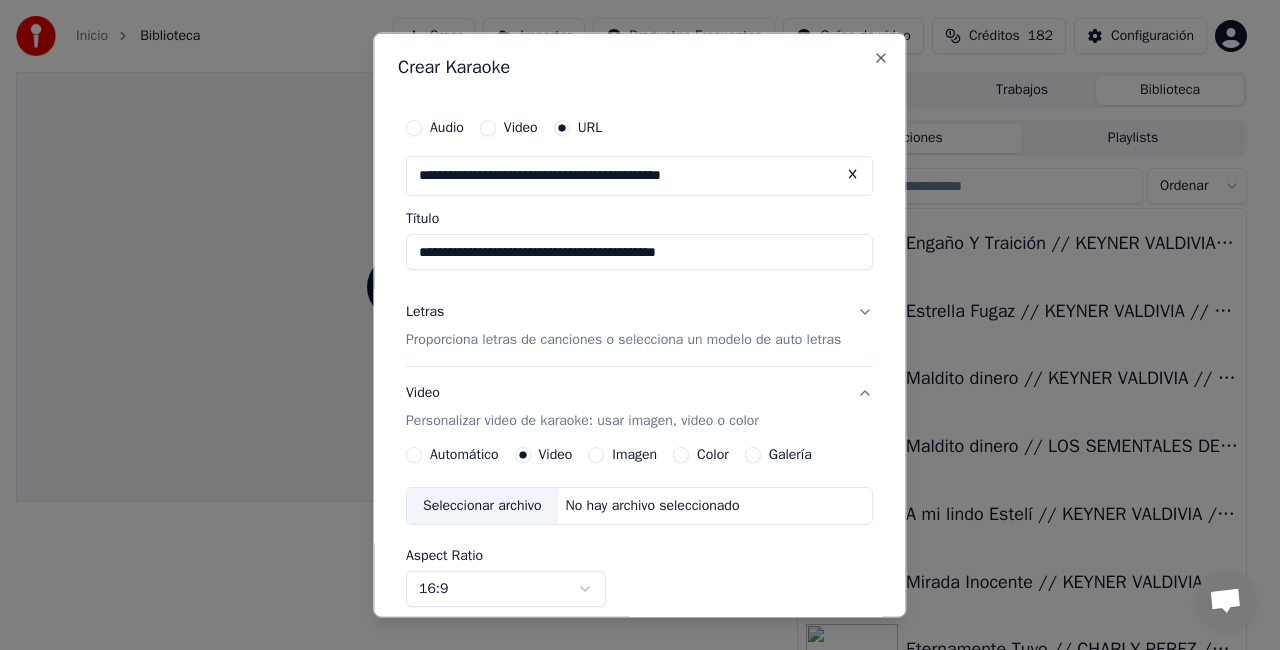 click on "Seleccionar archivo" at bounding box center (482, 505) 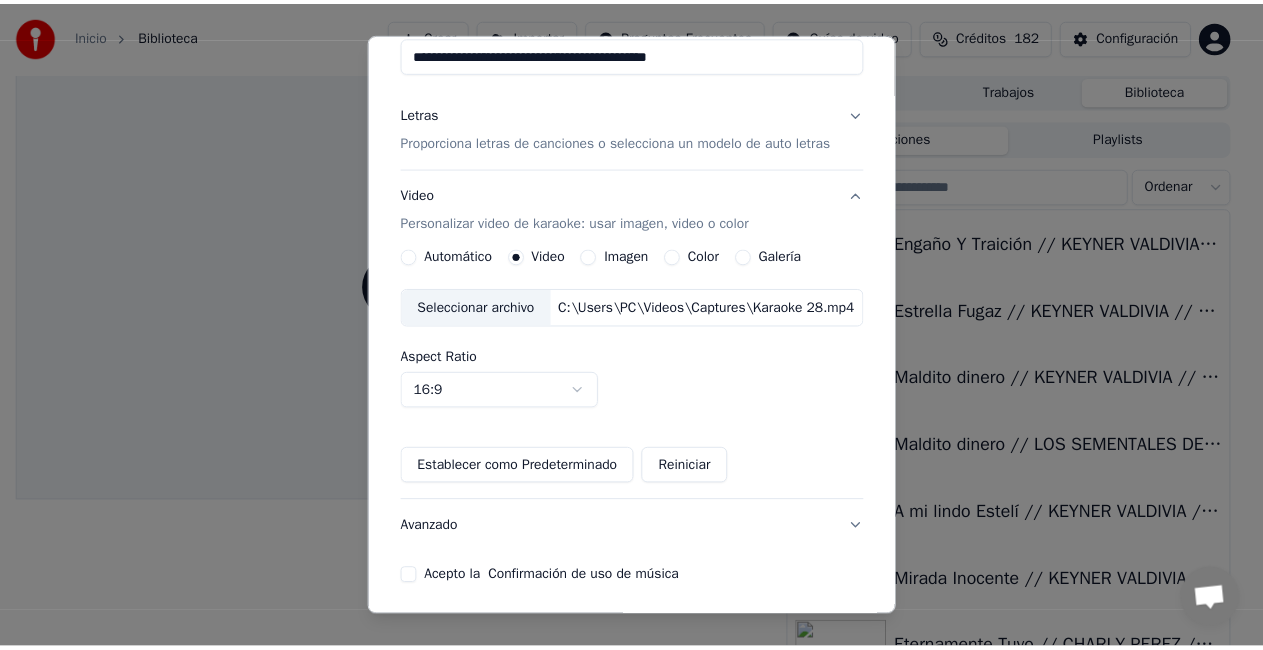 scroll, scrollTop: 226, scrollLeft: 0, axis: vertical 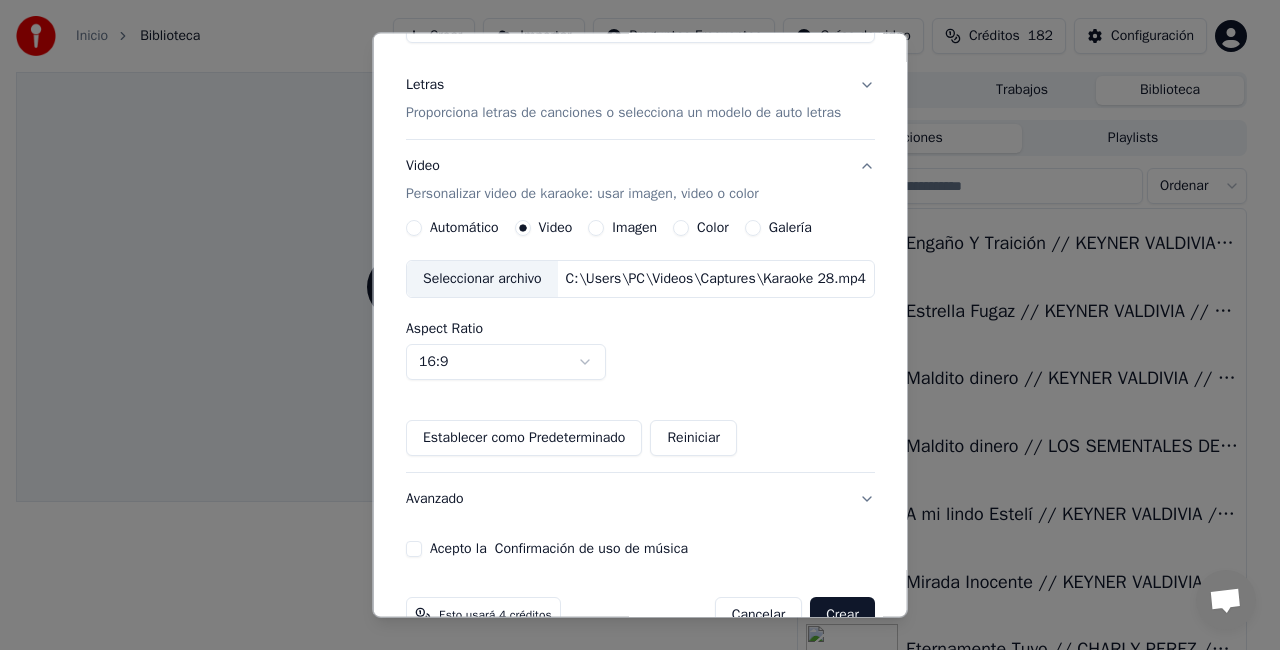 click on "Acepto la   Confirmación de uso de música" at bounding box center (414, 549) 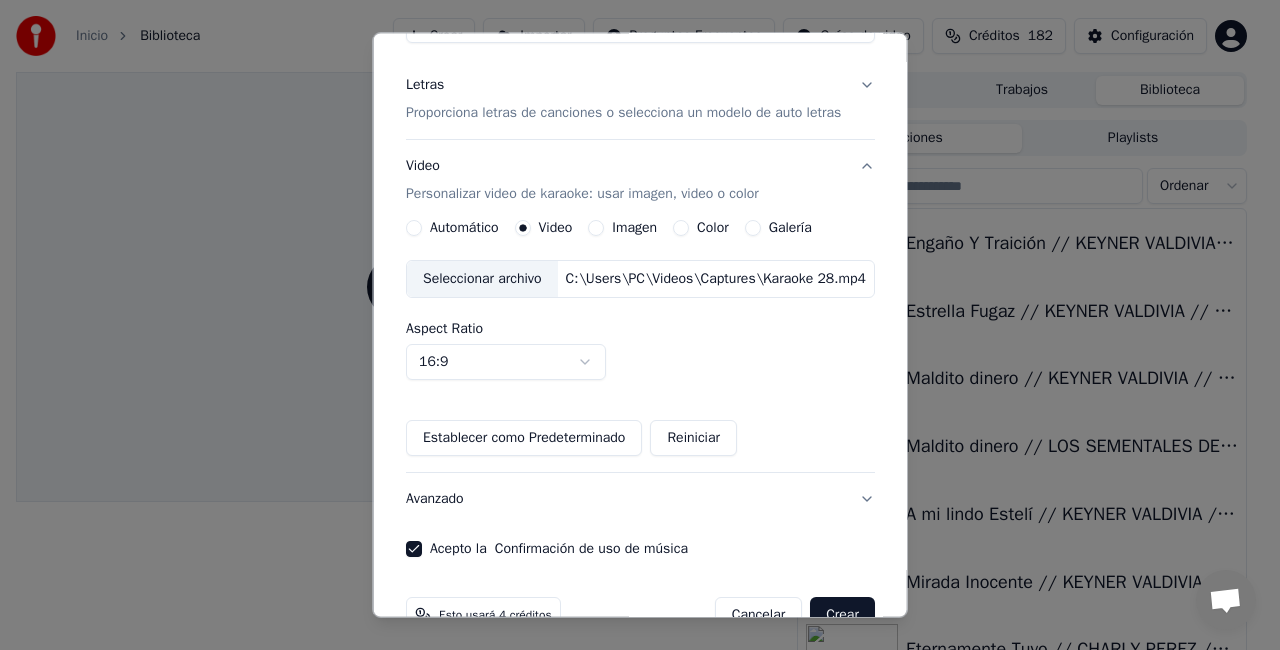 click on "Crear" at bounding box center (842, 615) 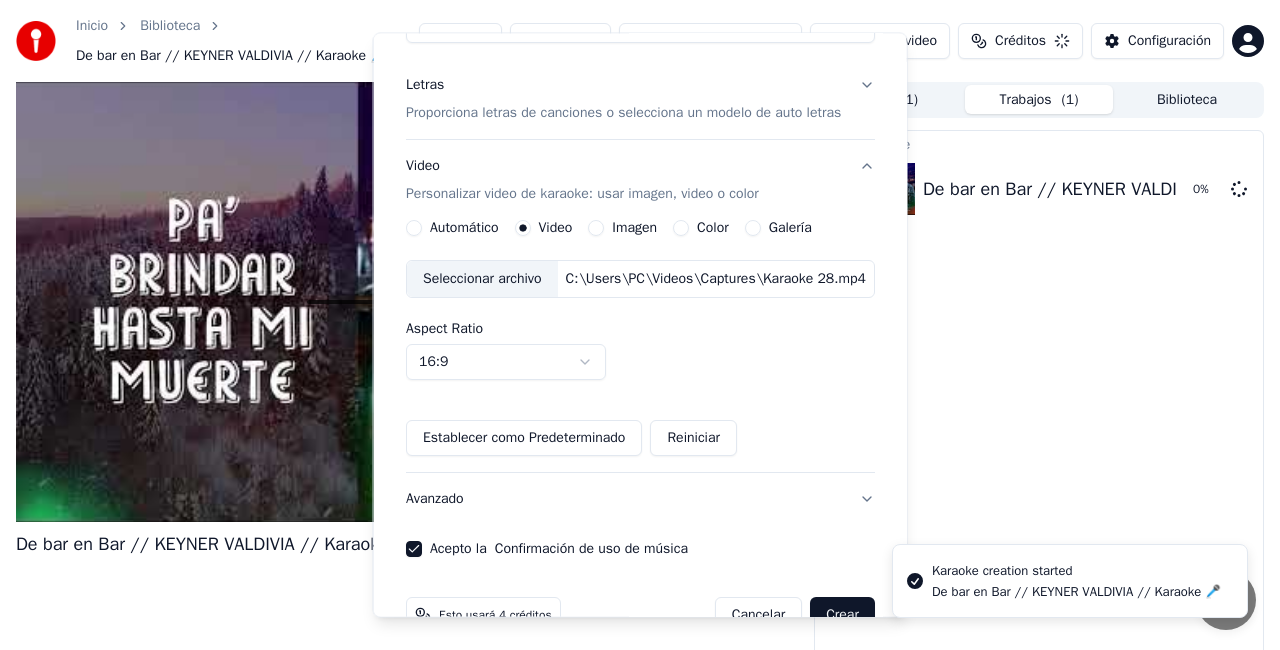 type 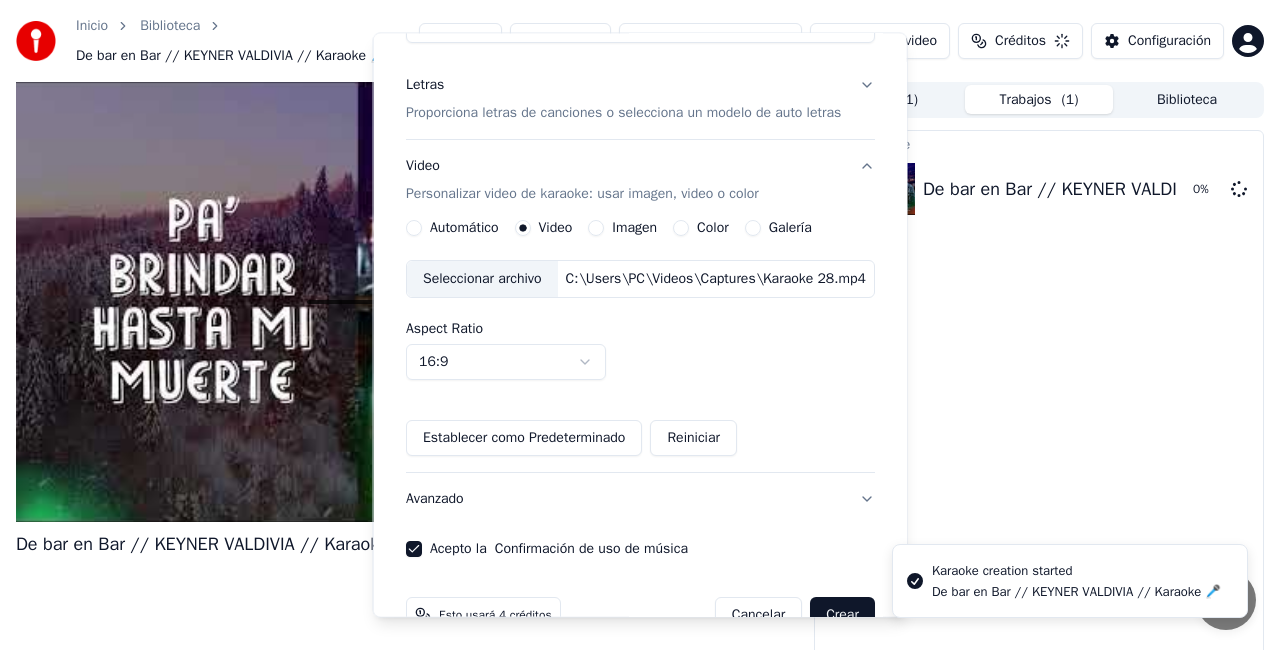 scroll, scrollTop: 154, scrollLeft: 0, axis: vertical 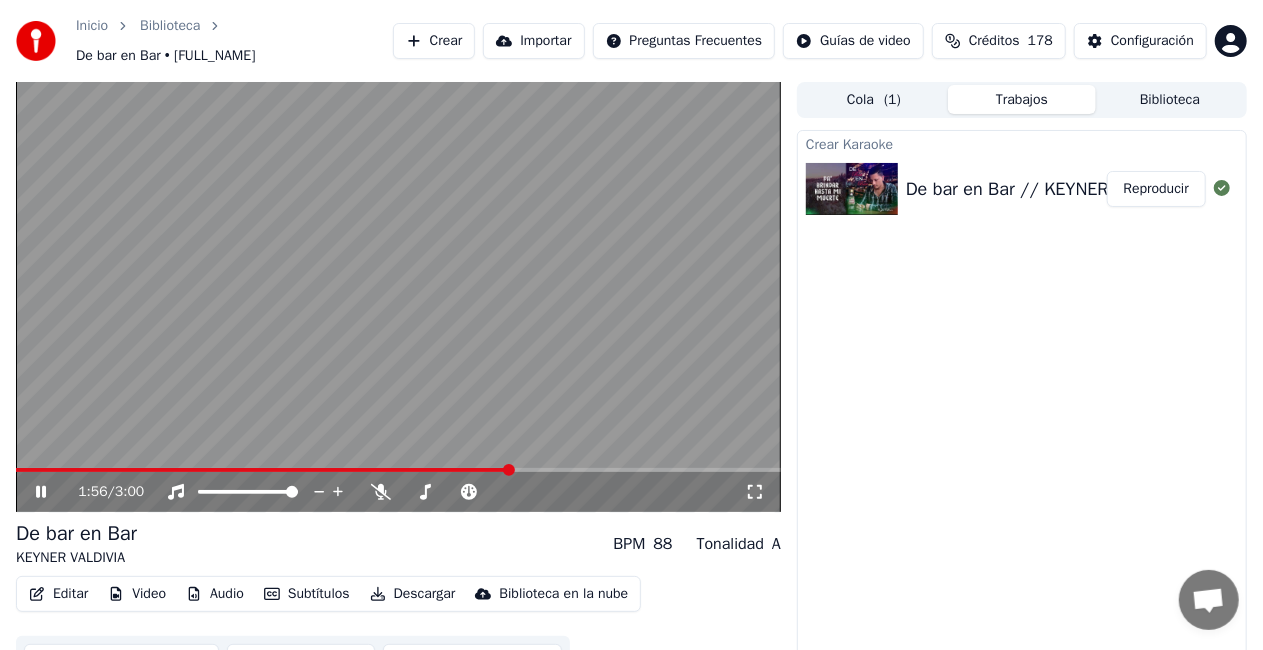 click at bounding box center (398, 297) 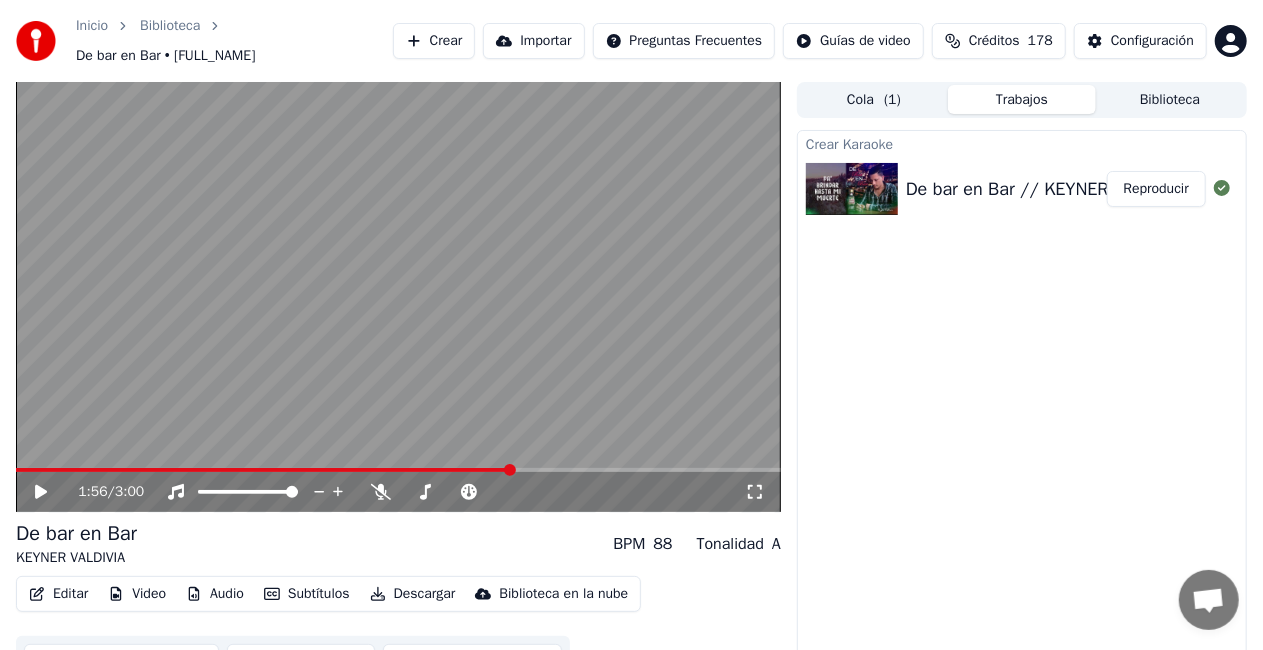 click on "De bar en Bar  // KEYNER VALDIVIA // Karaoke 🎤 Reproducir" at bounding box center [1022, 189] 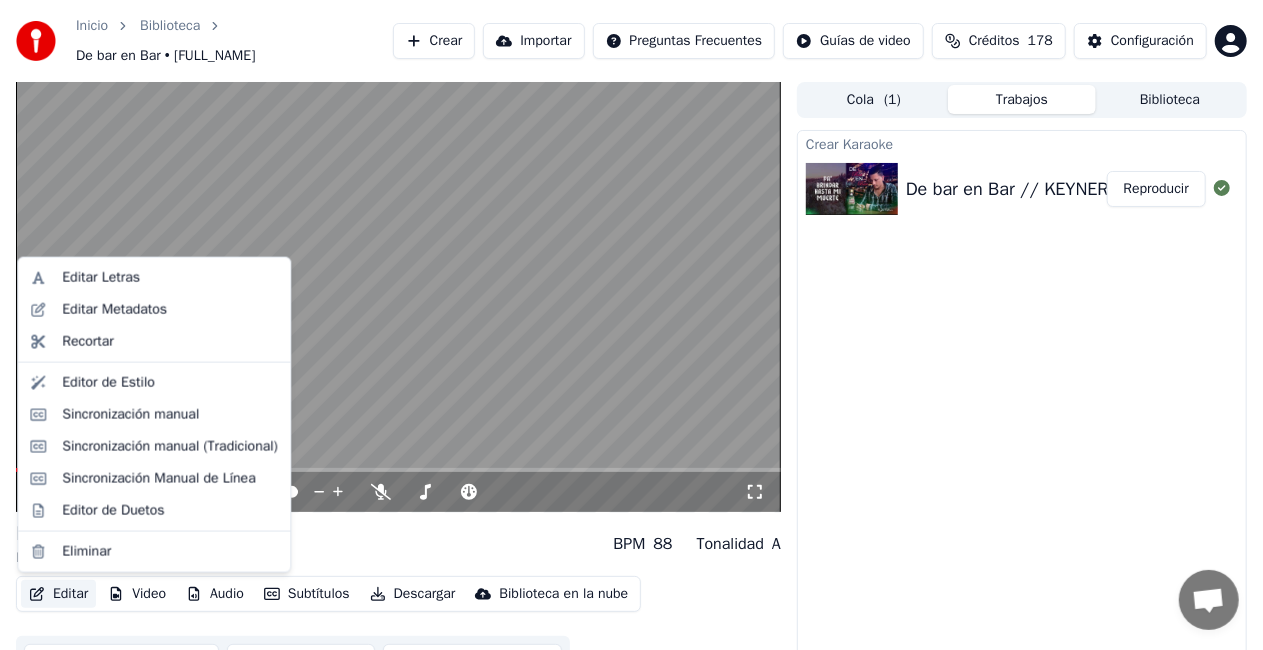 click on "Editar" at bounding box center (58, 594) 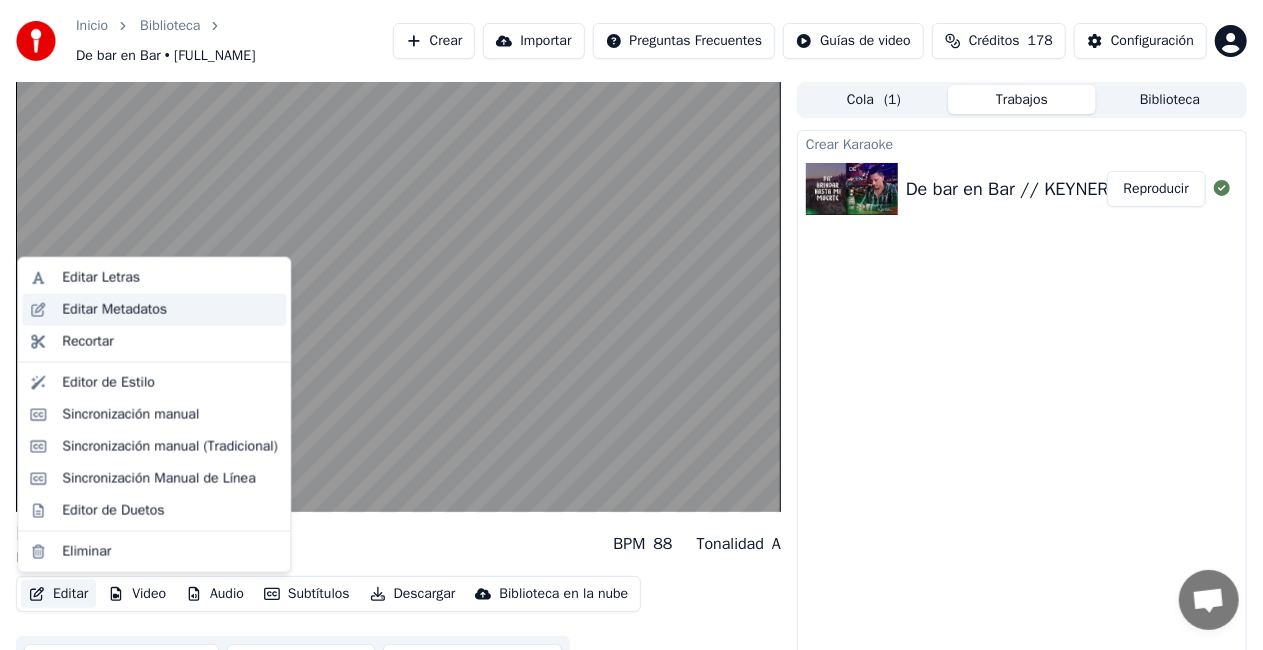 click on "Editar Metadatos" at bounding box center [170, 310] 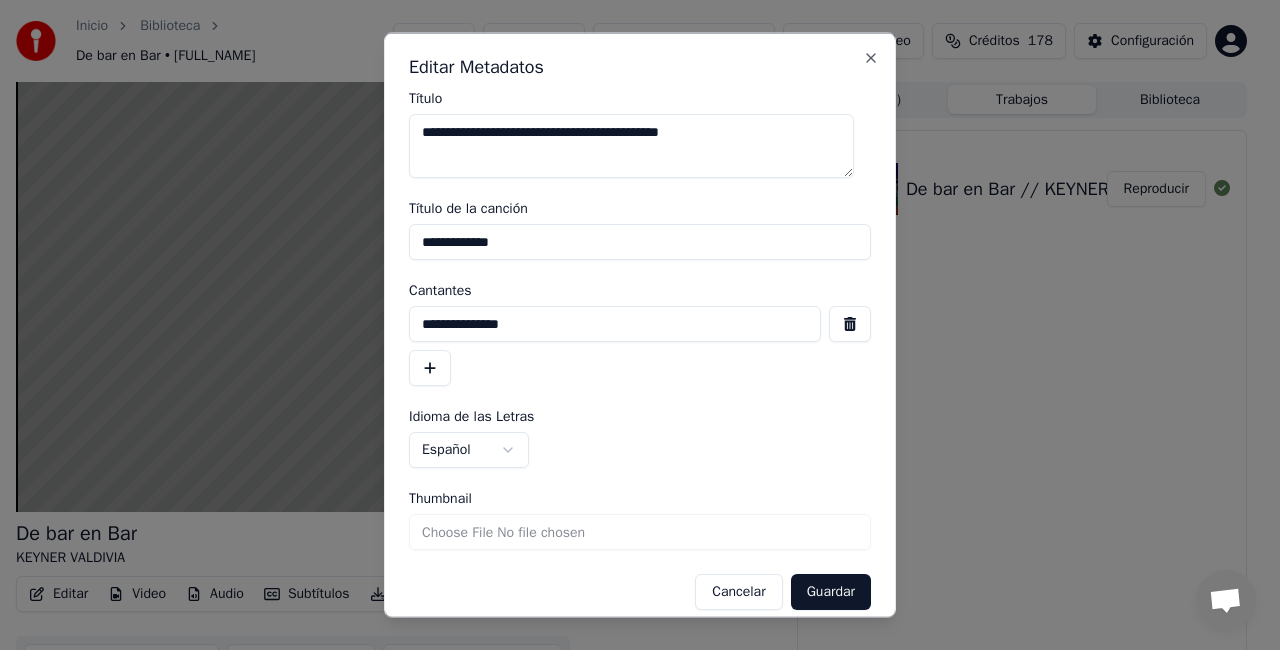click on "**********" at bounding box center [640, 242] 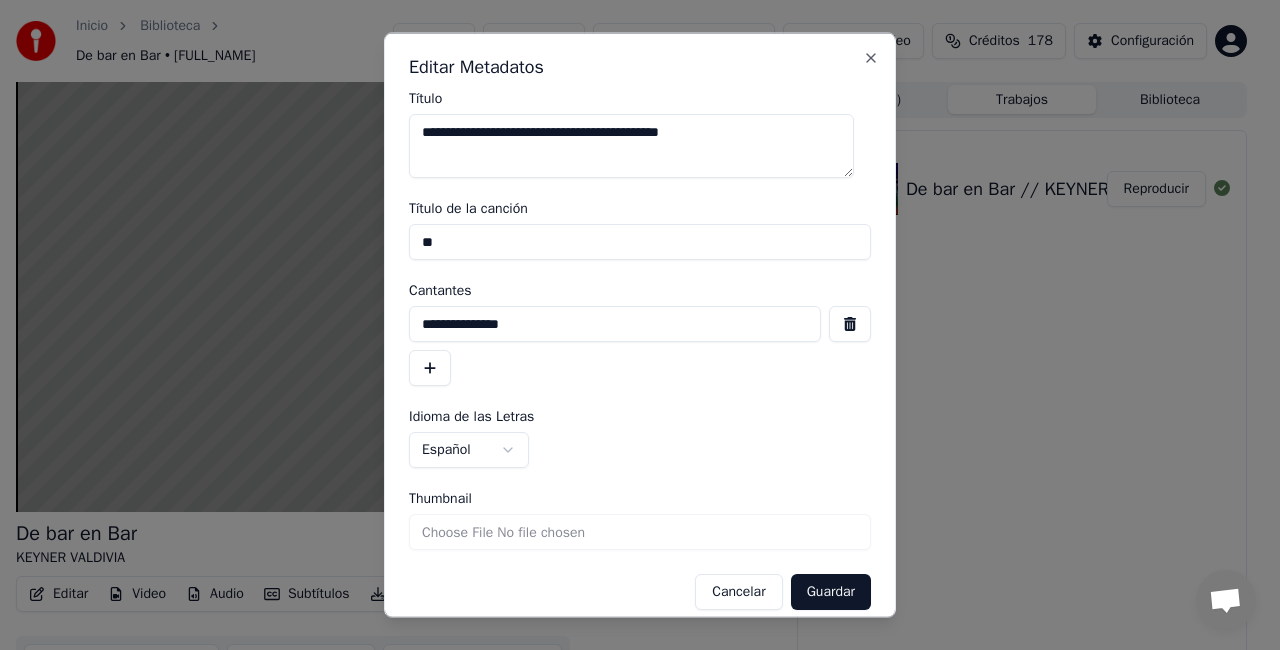 type on "*" 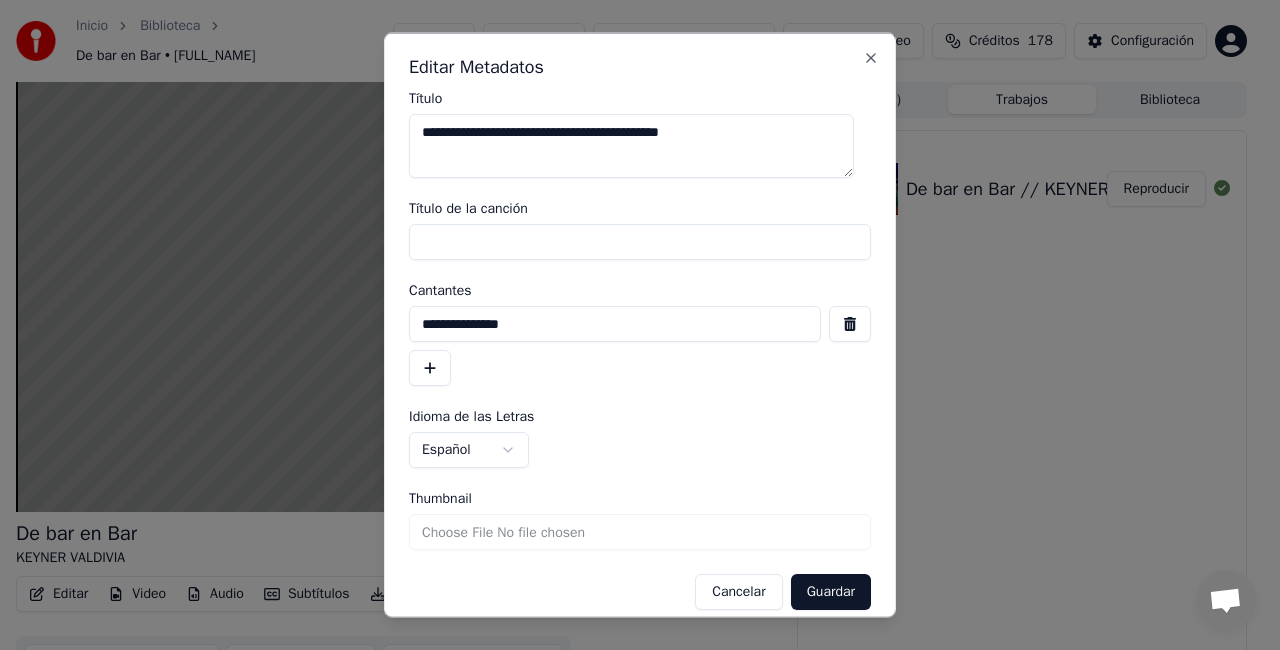 type 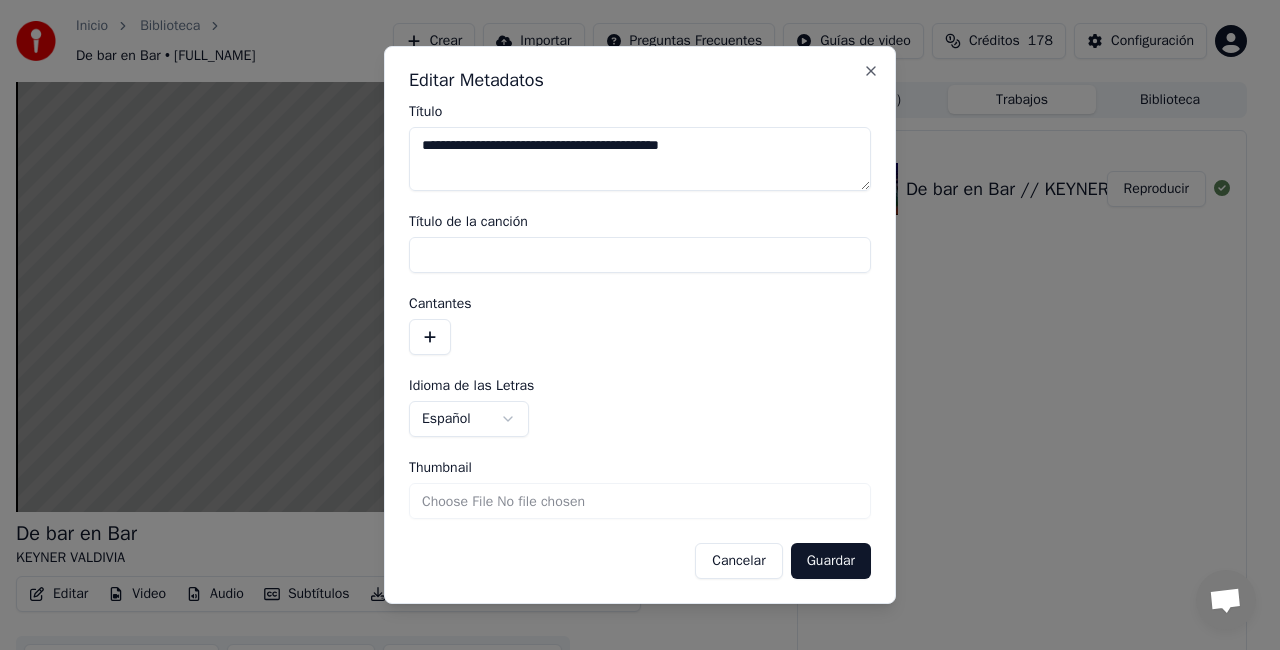 click on "Thumbnail" at bounding box center [640, 501] 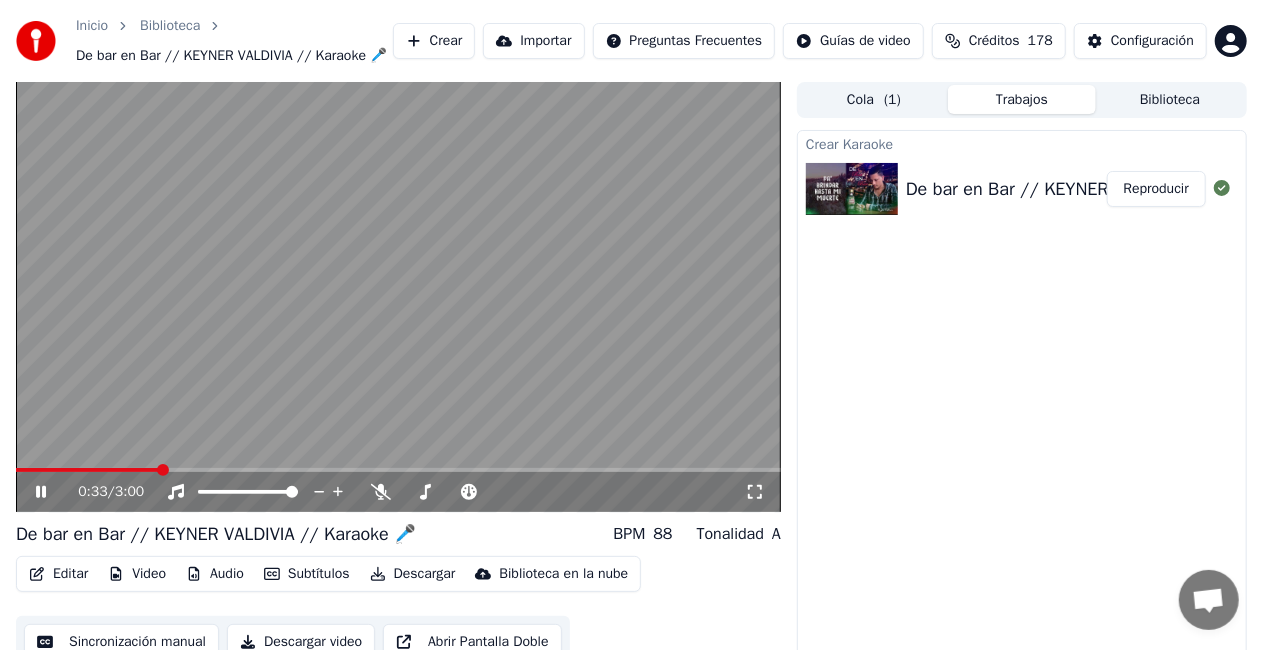 click on "Editar" at bounding box center (58, 574) 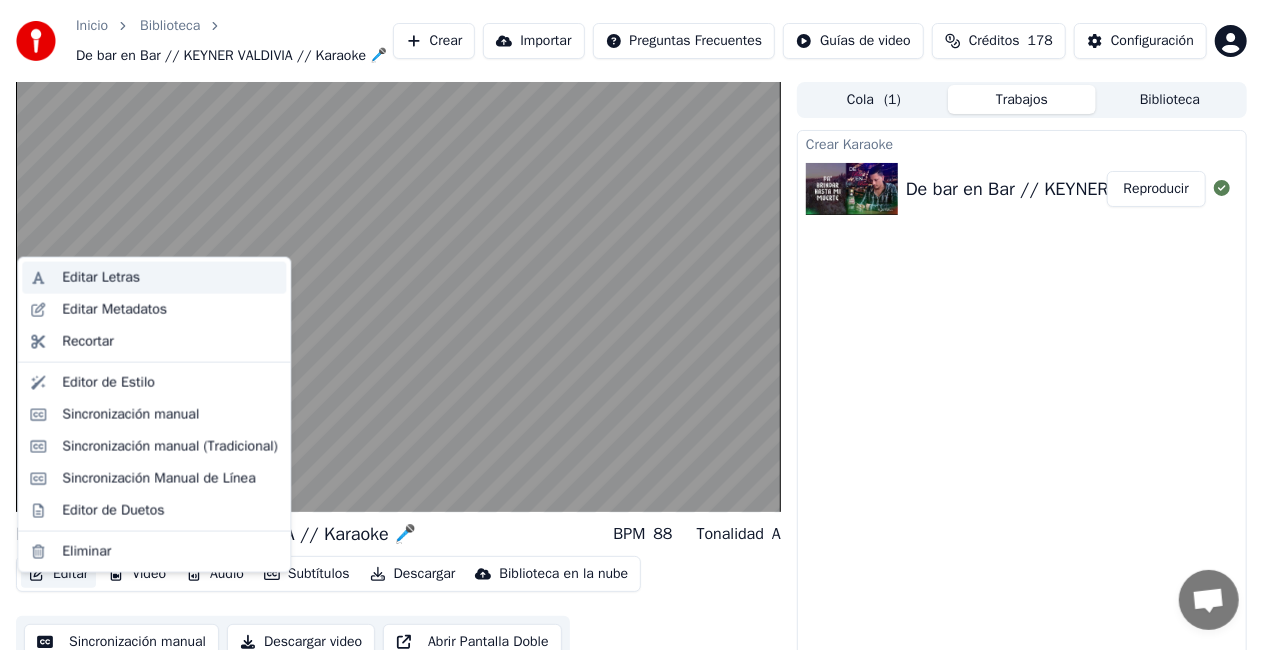 click on "Editar Letras" at bounding box center (101, 278) 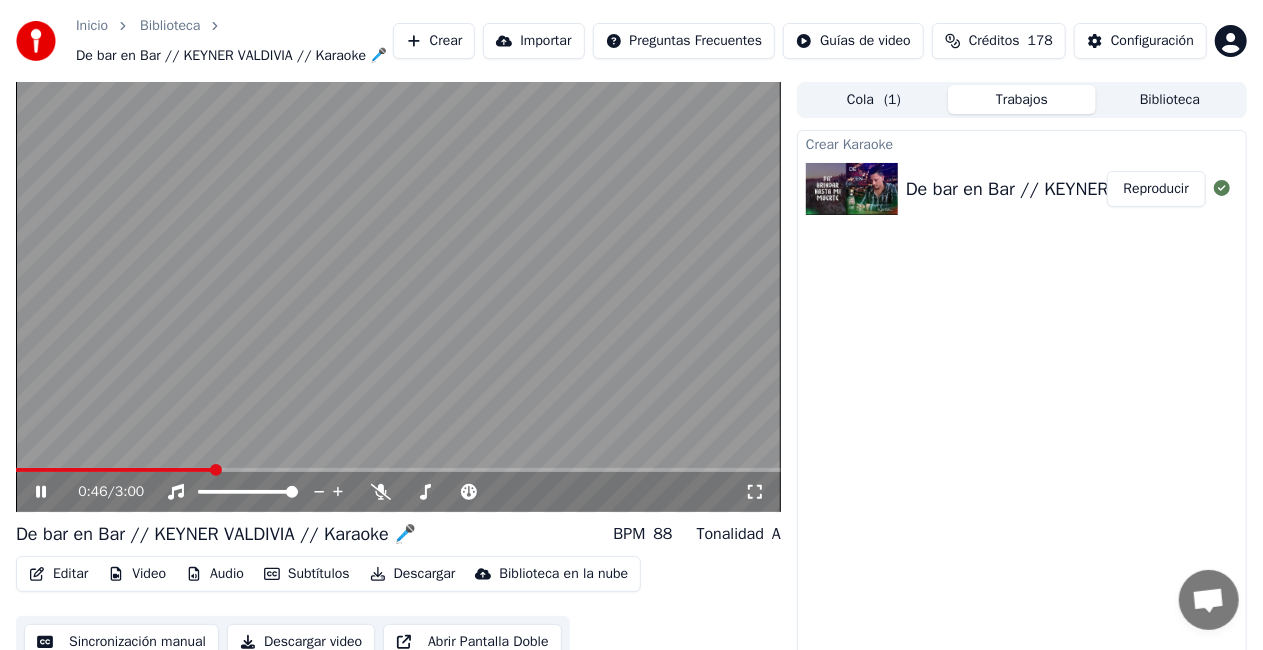 click at bounding box center (398, 297) 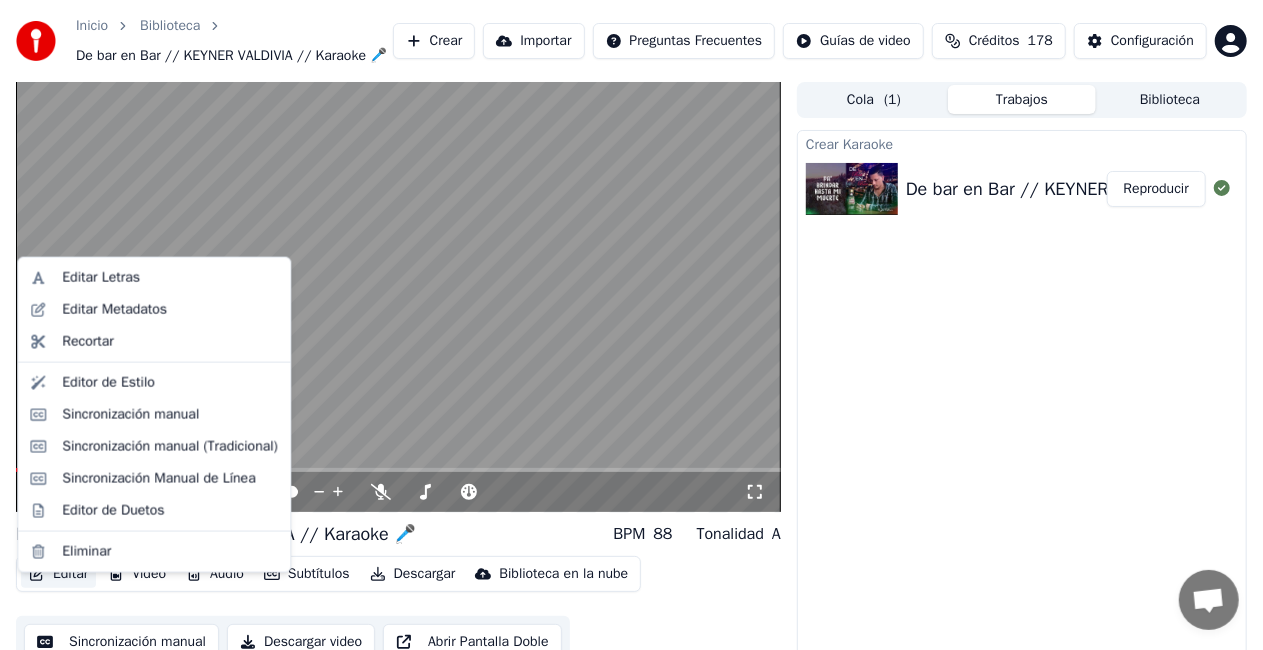 click on "Editar" at bounding box center [58, 574] 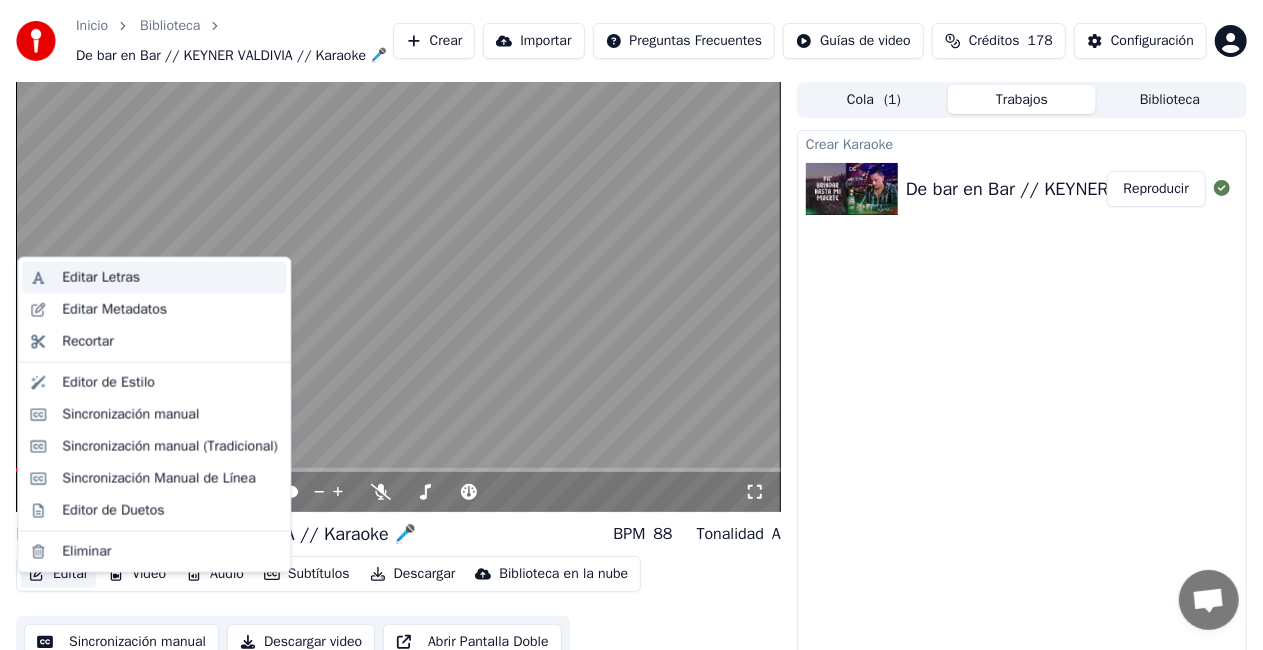 click on "Editar Letras" at bounding box center (101, 278) 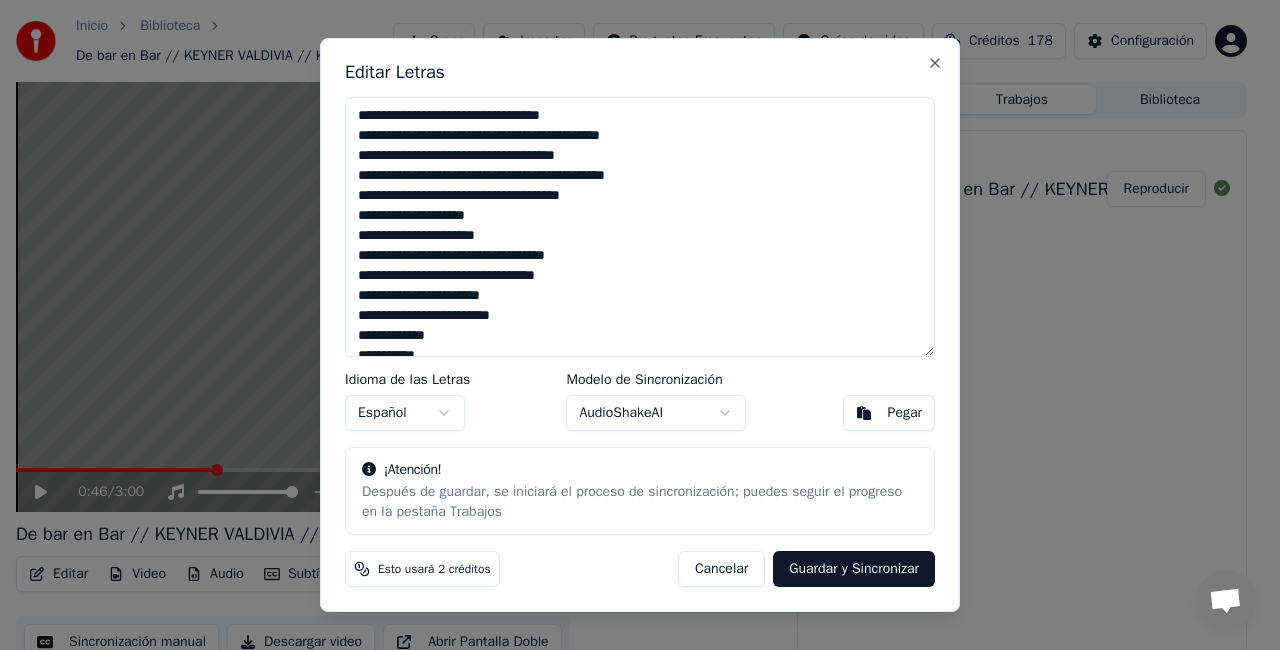 click on "**********" at bounding box center [640, 227] 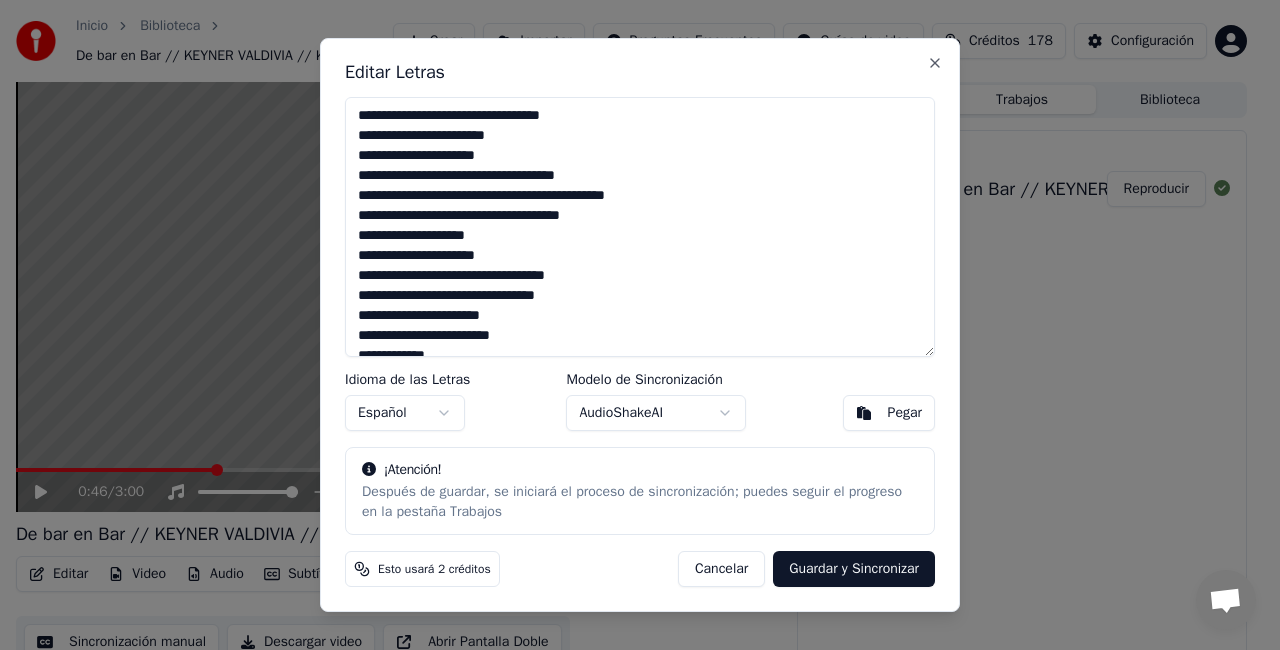 click on "**********" at bounding box center [640, 227] 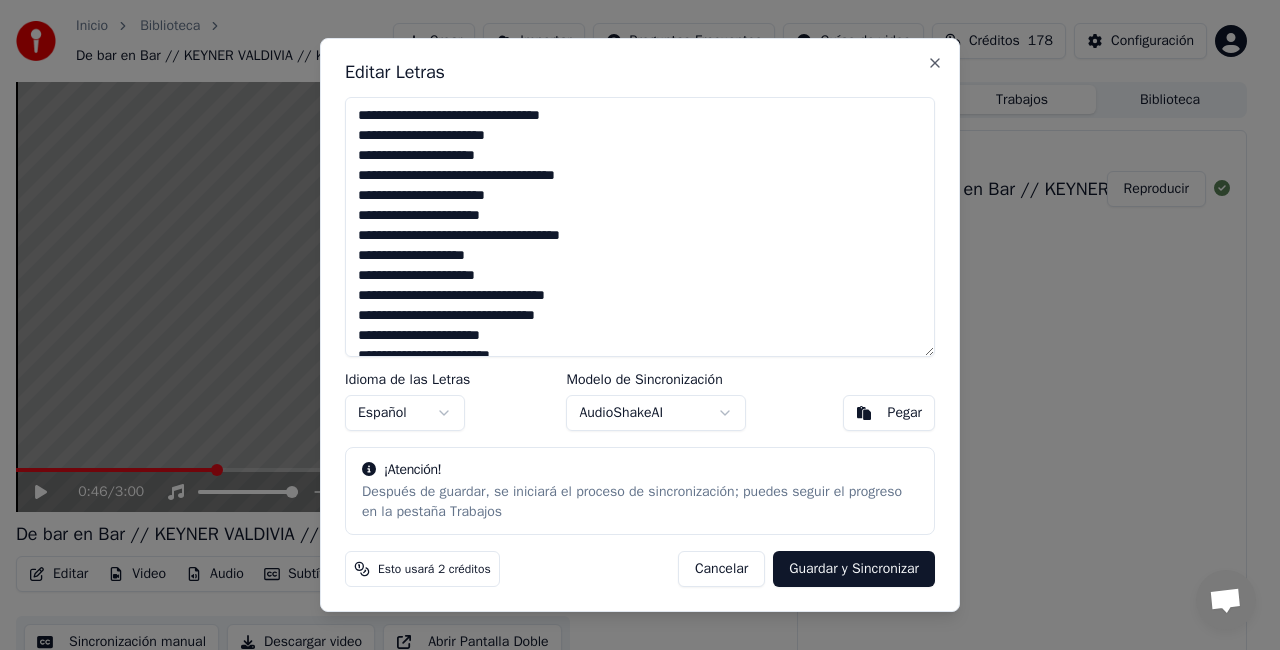 click on "**********" at bounding box center [640, 227] 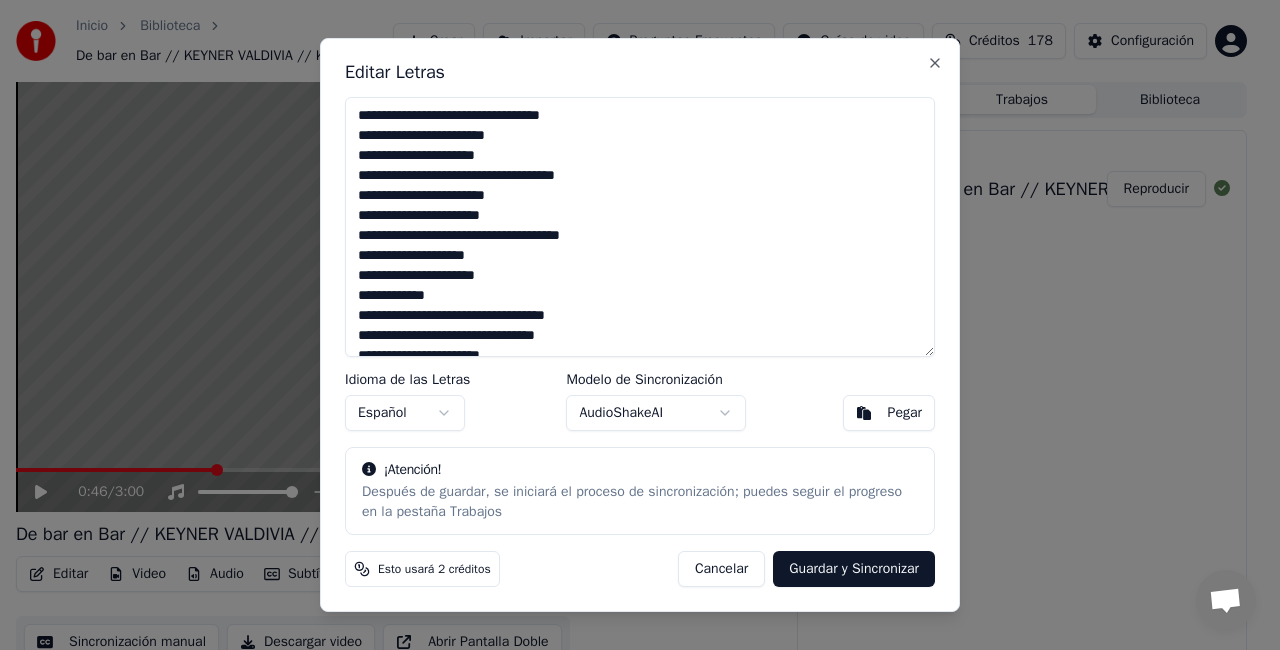 click on "**********" at bounding box center [640, 227] 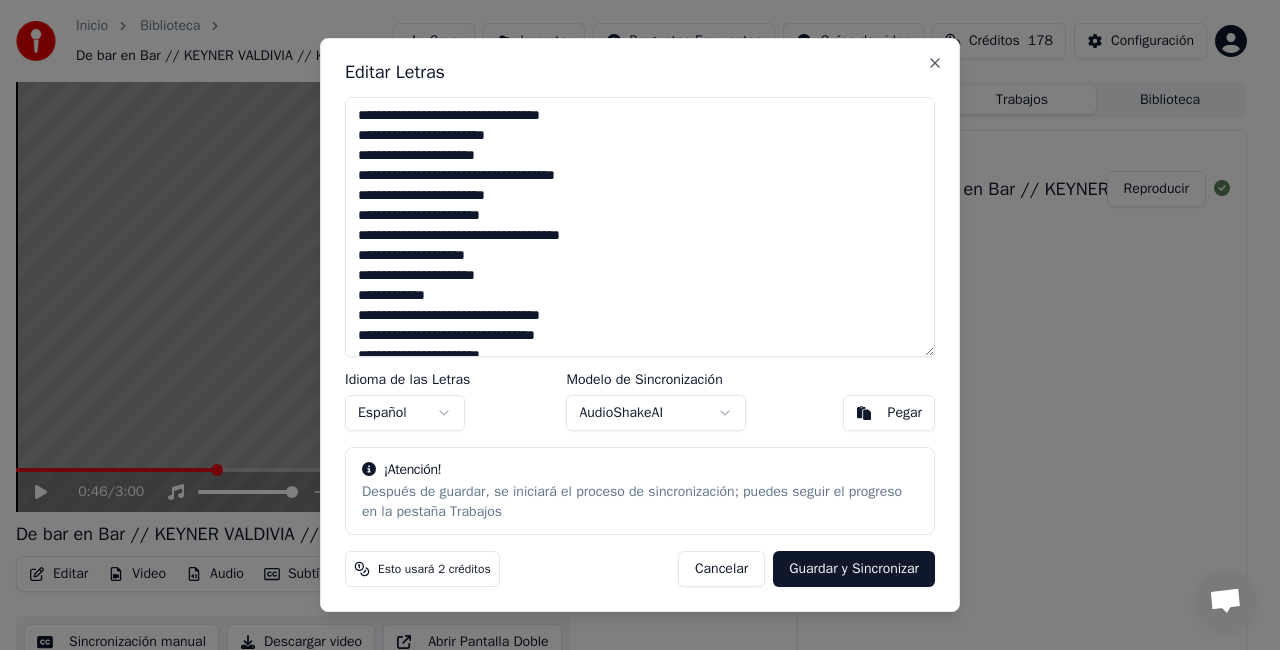 click on "**********" at bounding box center [640, 227] 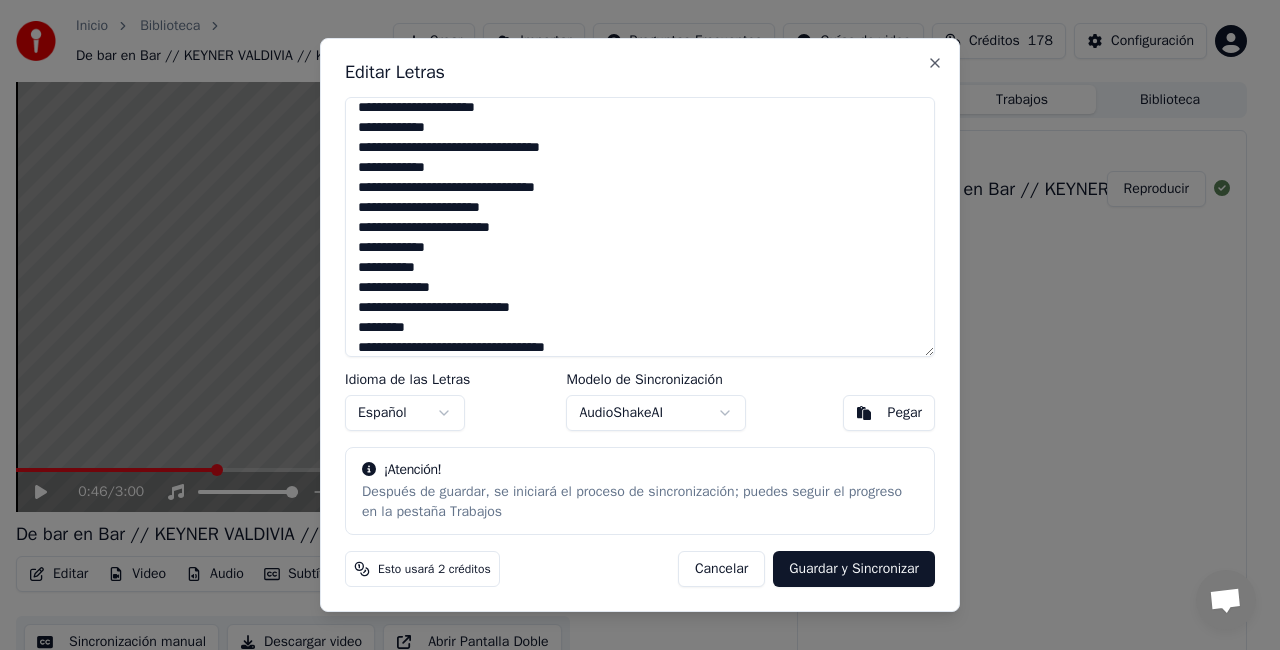 scroll, scrollTop: 188, scrollLeft: 0, axis: vertical 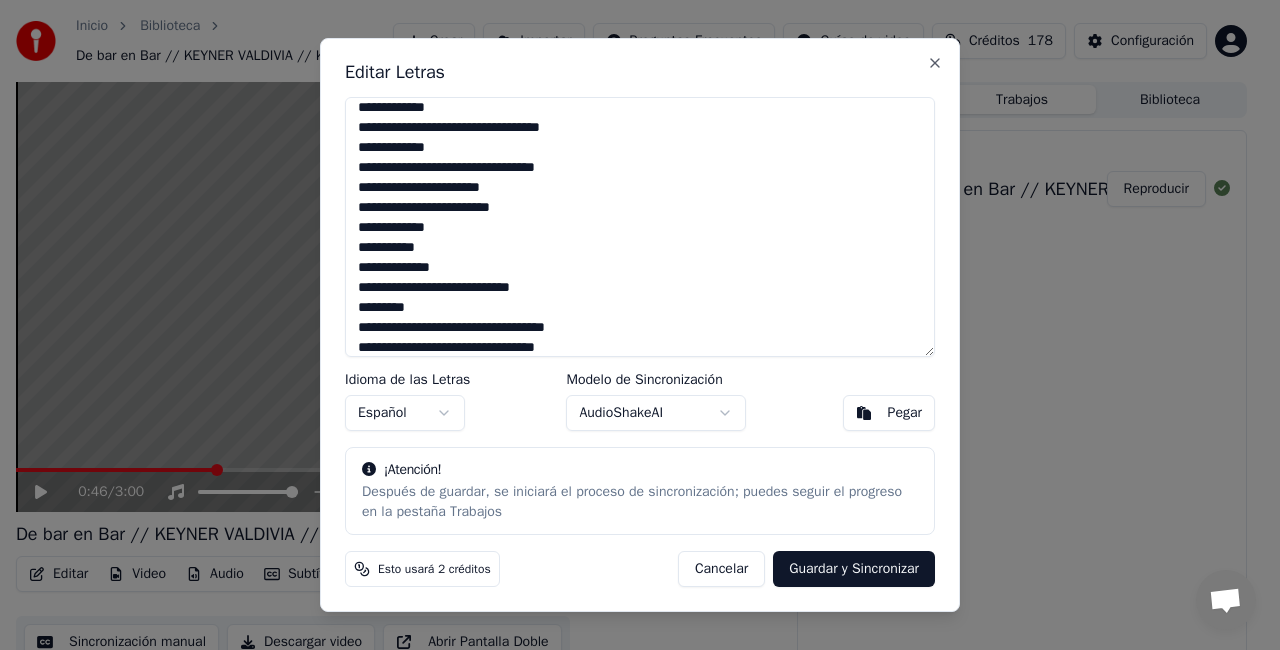 click on "**********" at bounding box center [640, 227] 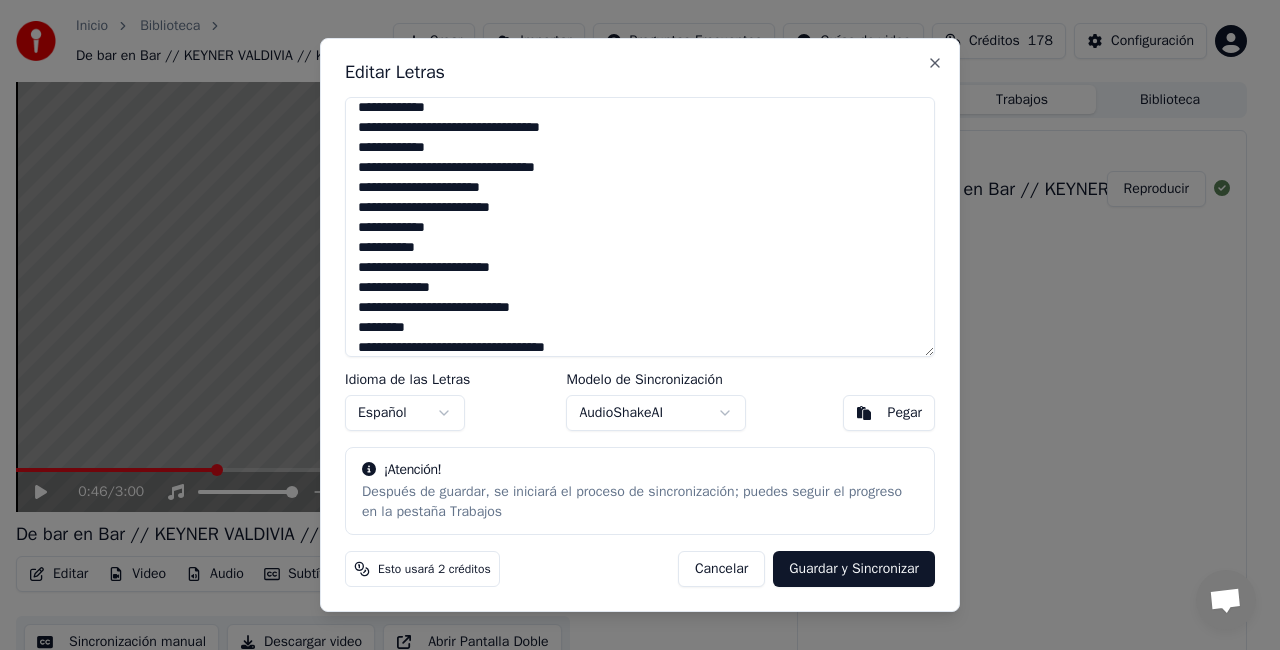 click on "**********" at bounding box center [640, 227] 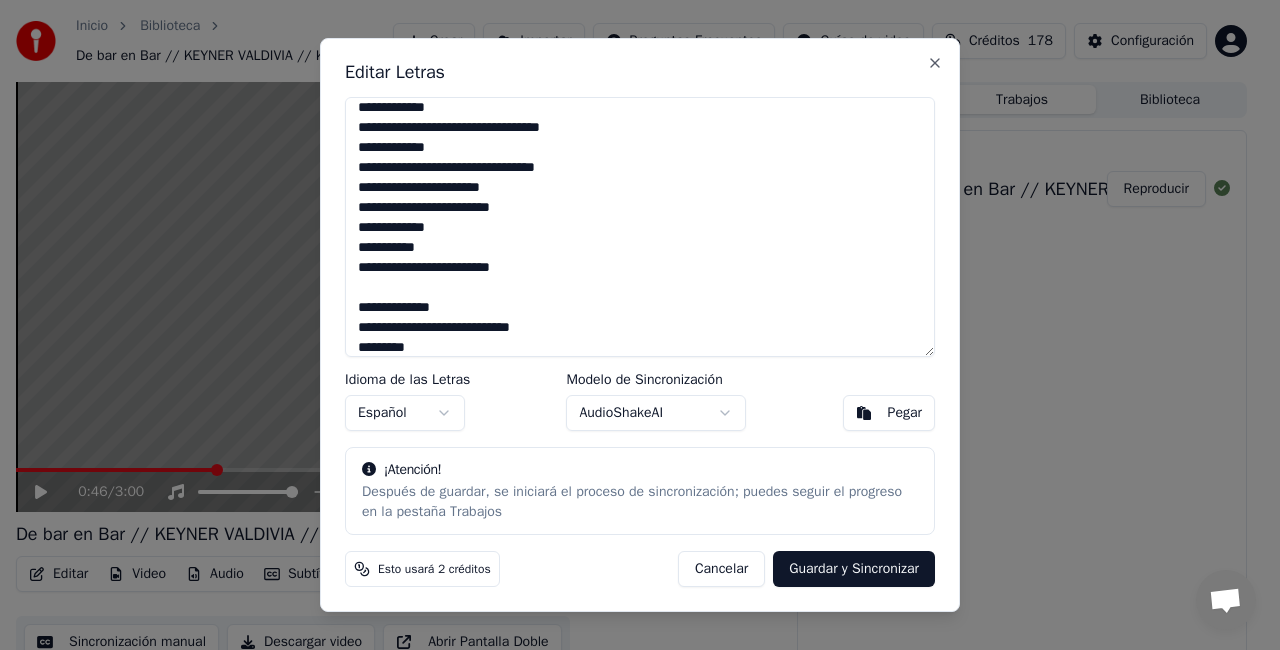 click on "**********" at bounding box center [640, 227] 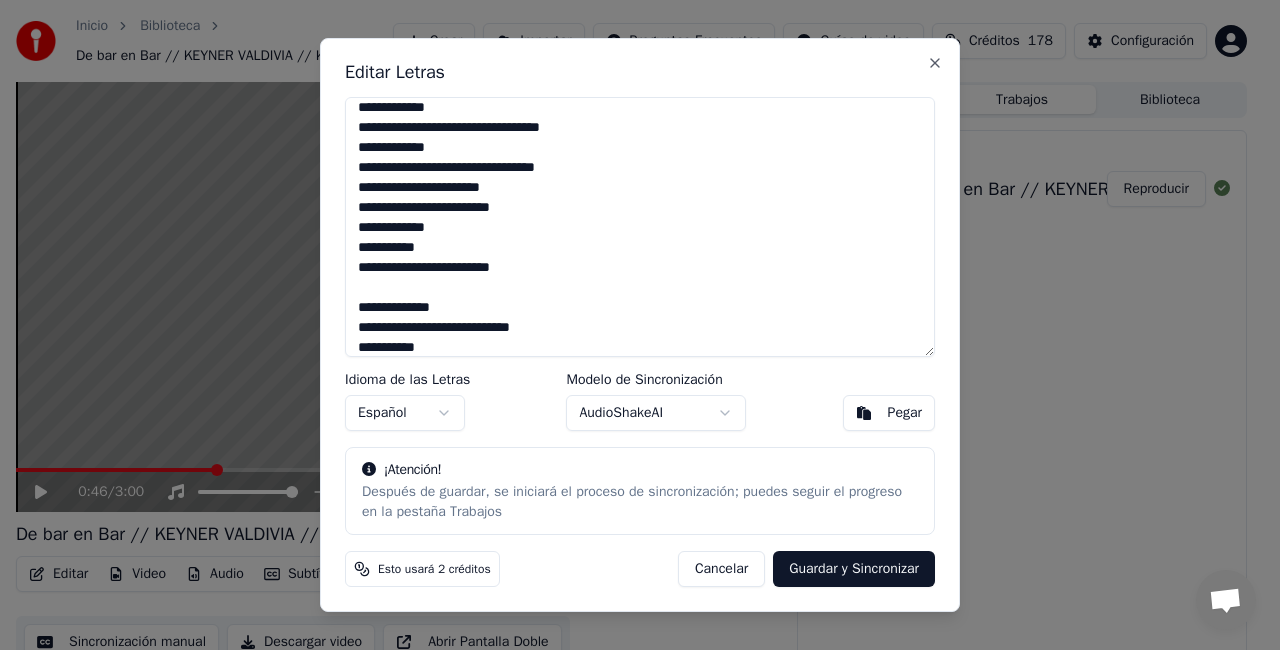 click on "**********" at bounding box center [640, 227] 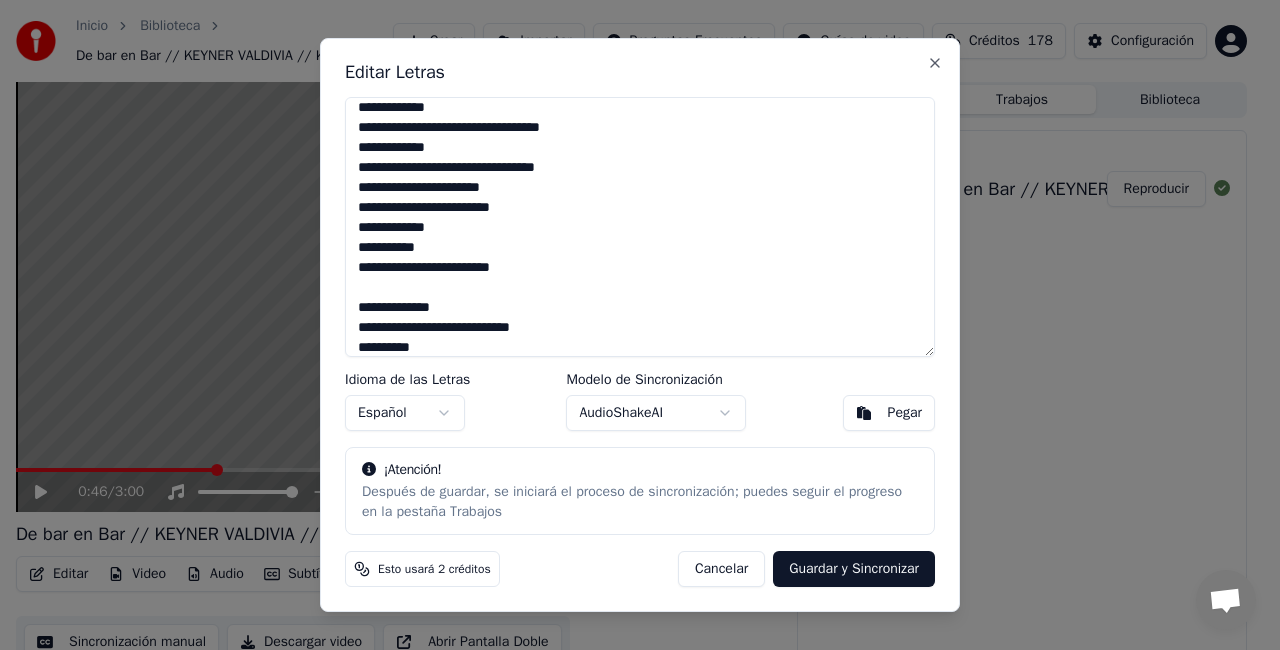 click on "**********" at bounding box center [640, 227] 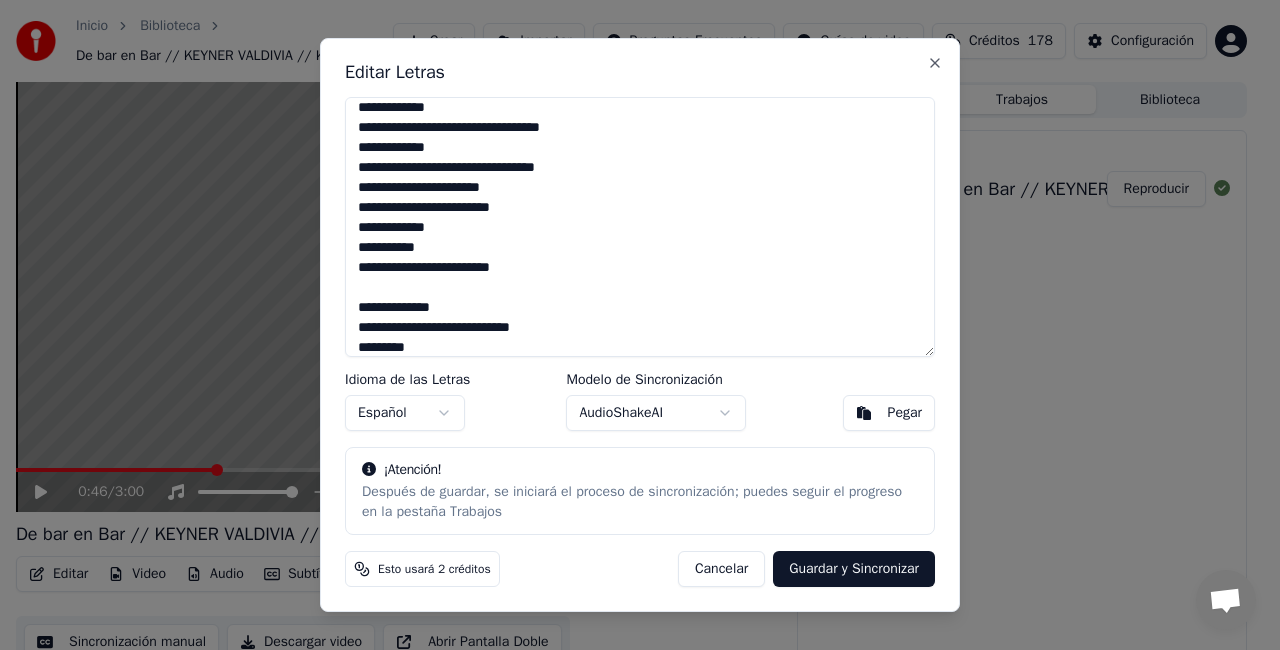 click on "**********" at bounding box center (640, 227) 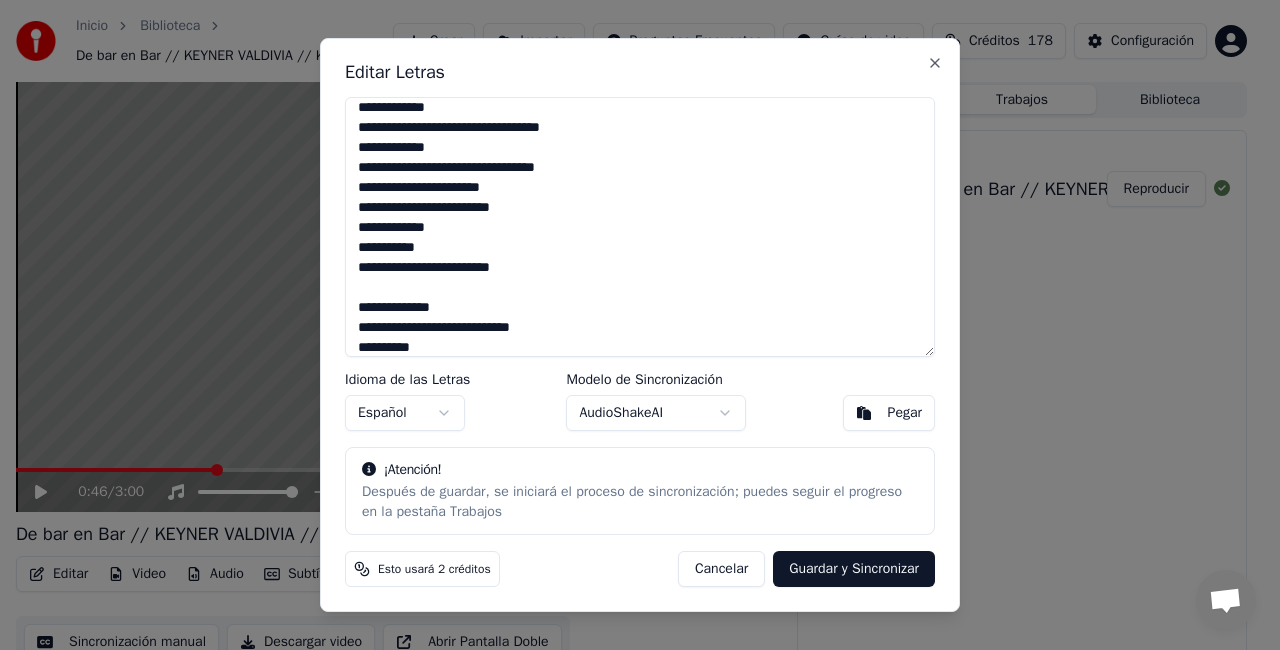click on "**********" at bounding box center [640, 227] 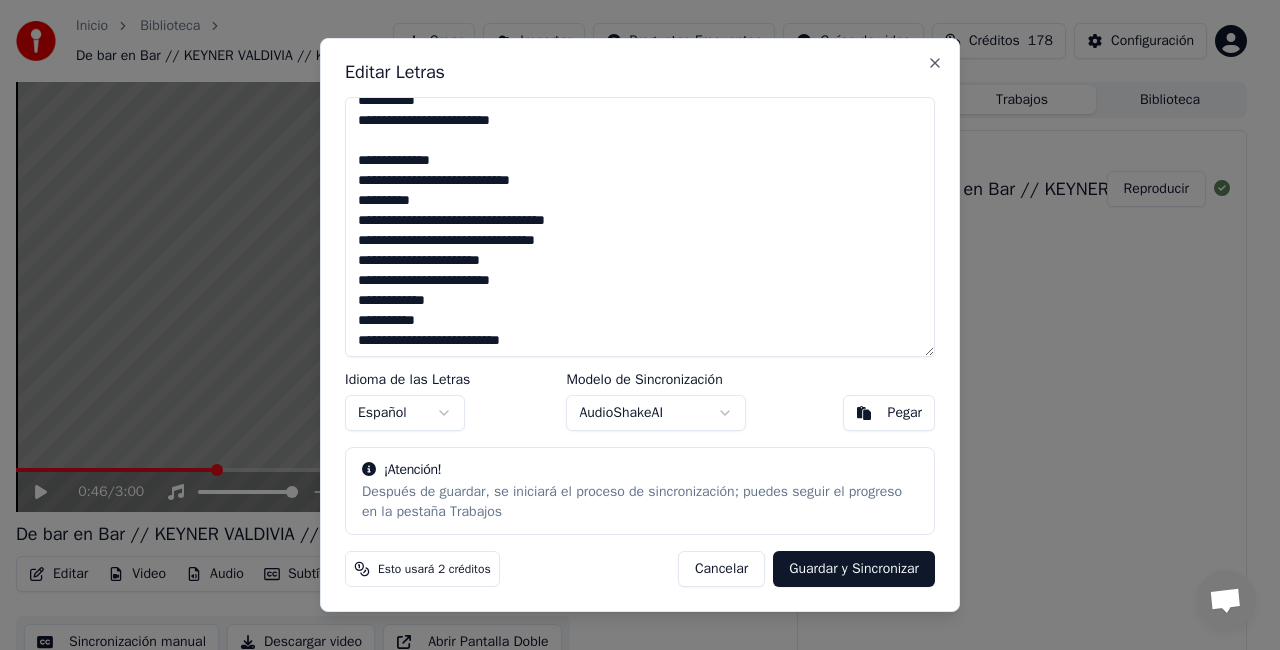 scroll, scrollTop: 337, scrollLeft: 0, axis: vertical 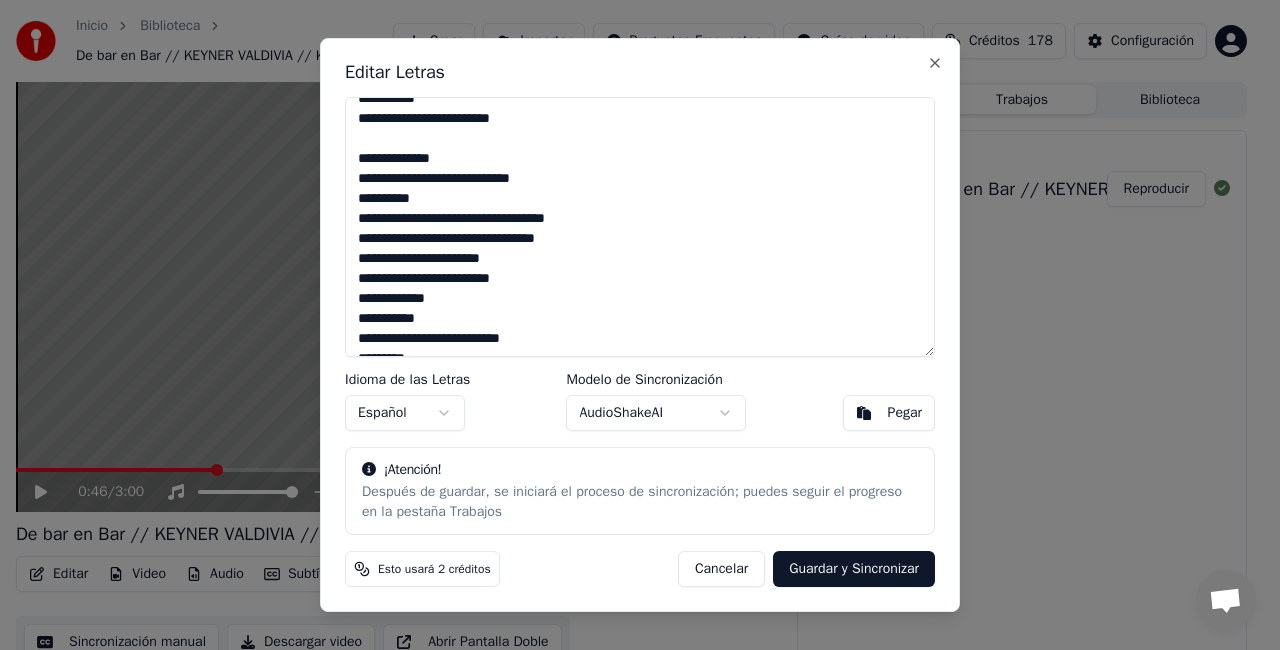 click on "**********" at bounding box center (640, 227) 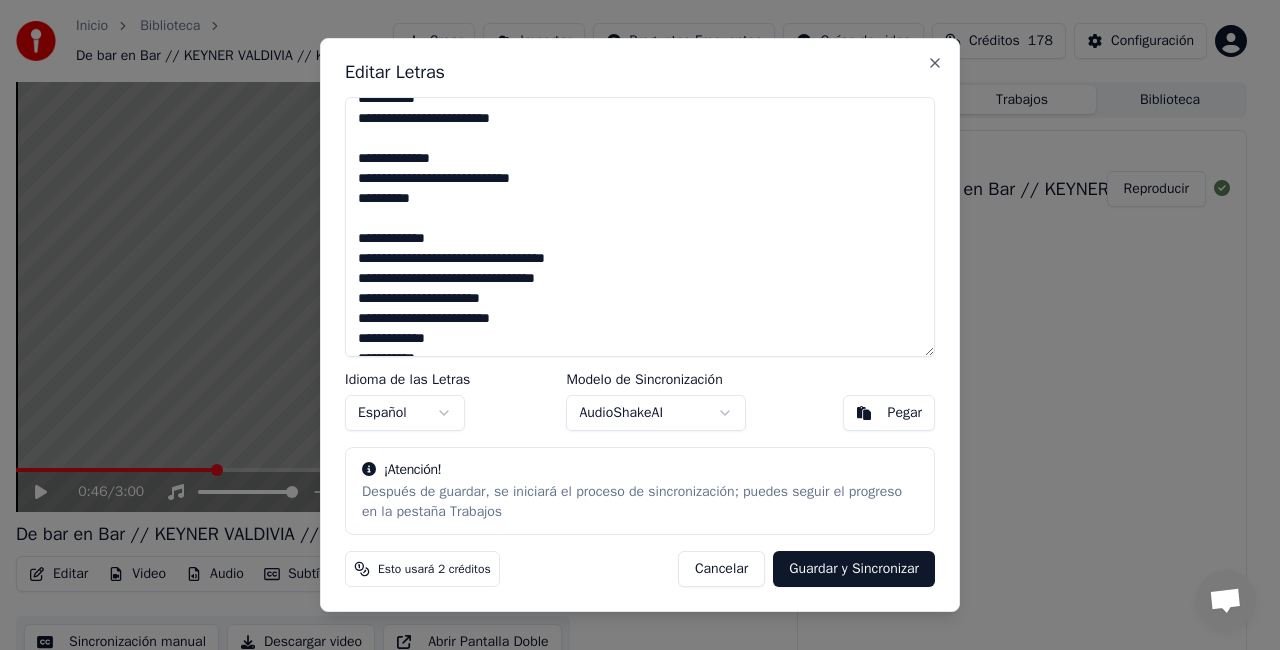 click on "**********" at bounding box center (640, 227) 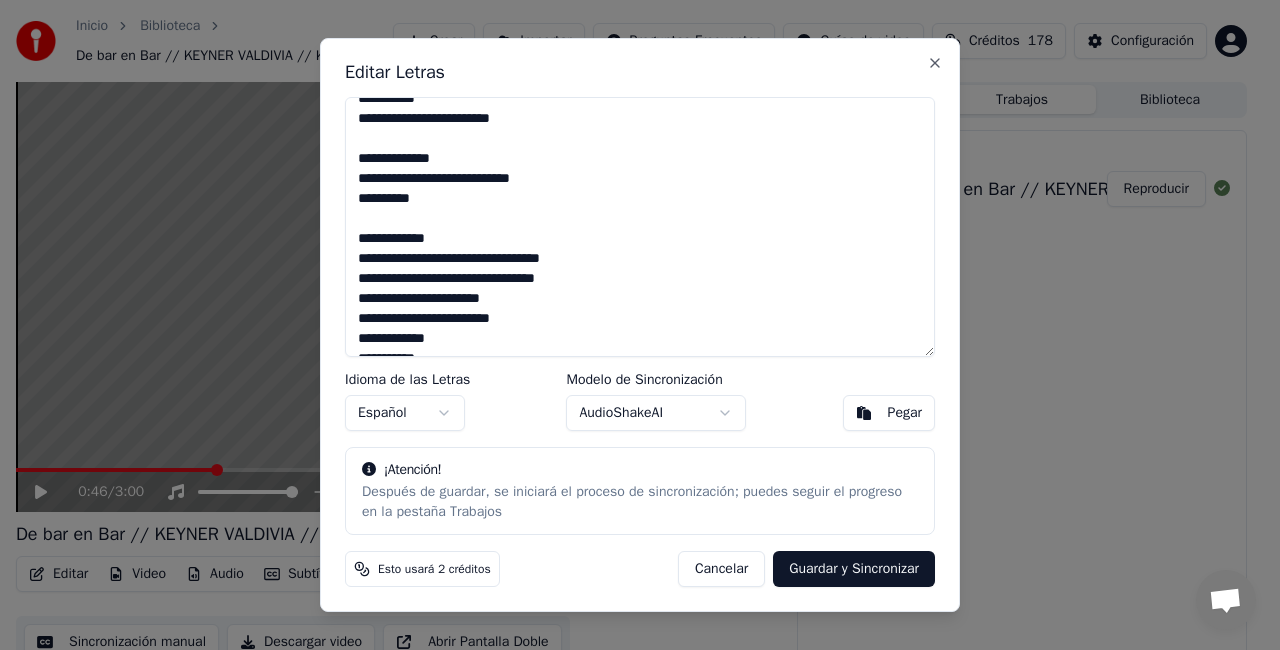 click on "**********" at bounding box center [640, 227] 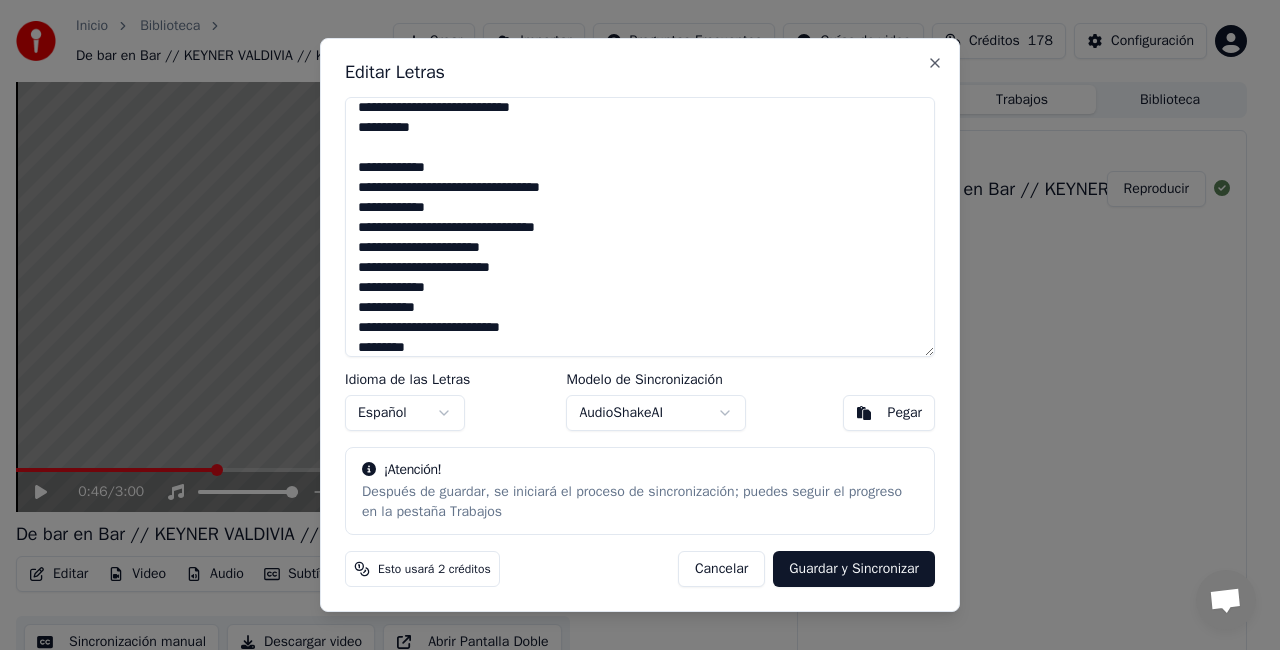 scroll, scrollTop: 428, scrollLeft: 0, axis: vertical 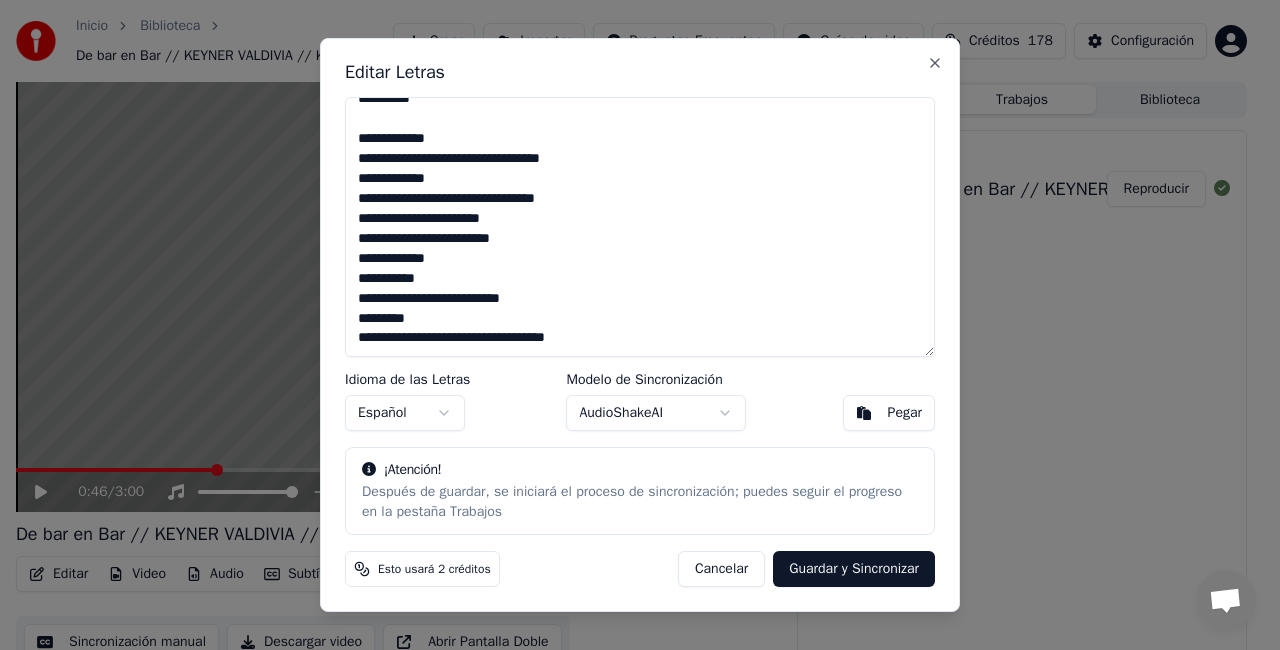 drag, startPoint x: 352, startPoint y: 329, endPoint x: 614, endPoint y: 343, distance: 262.37378 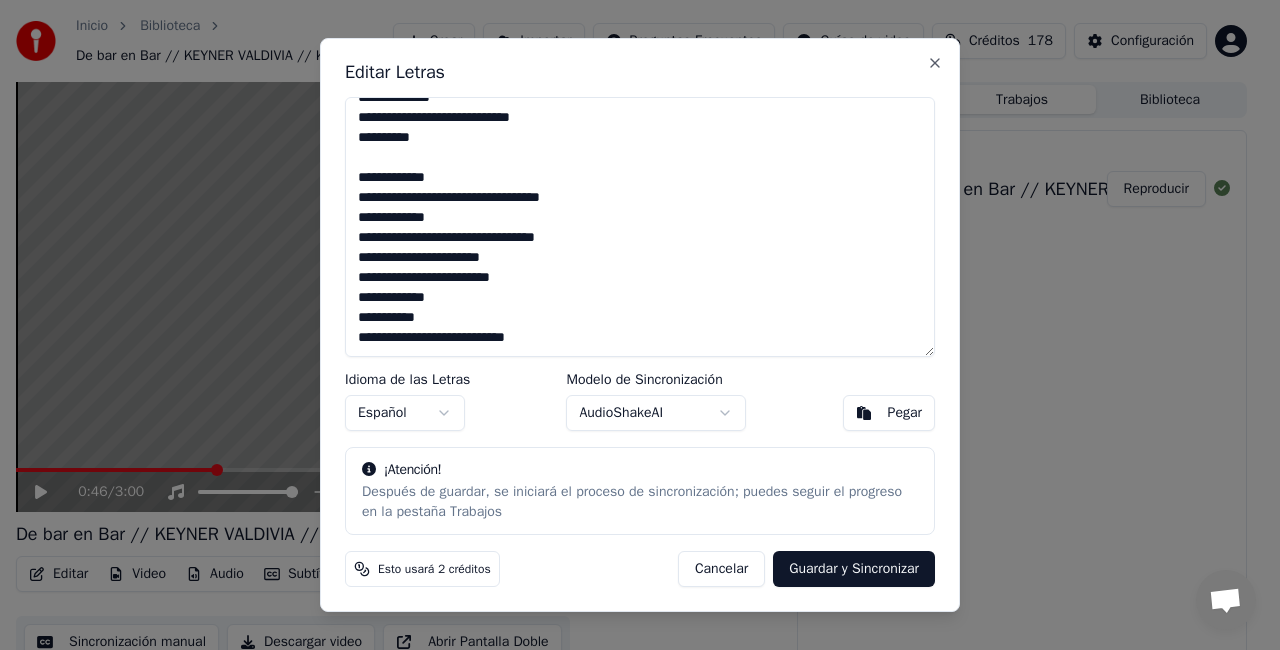 scroll, scrollTop: 417, scrollLeft: 0, axis: vertical 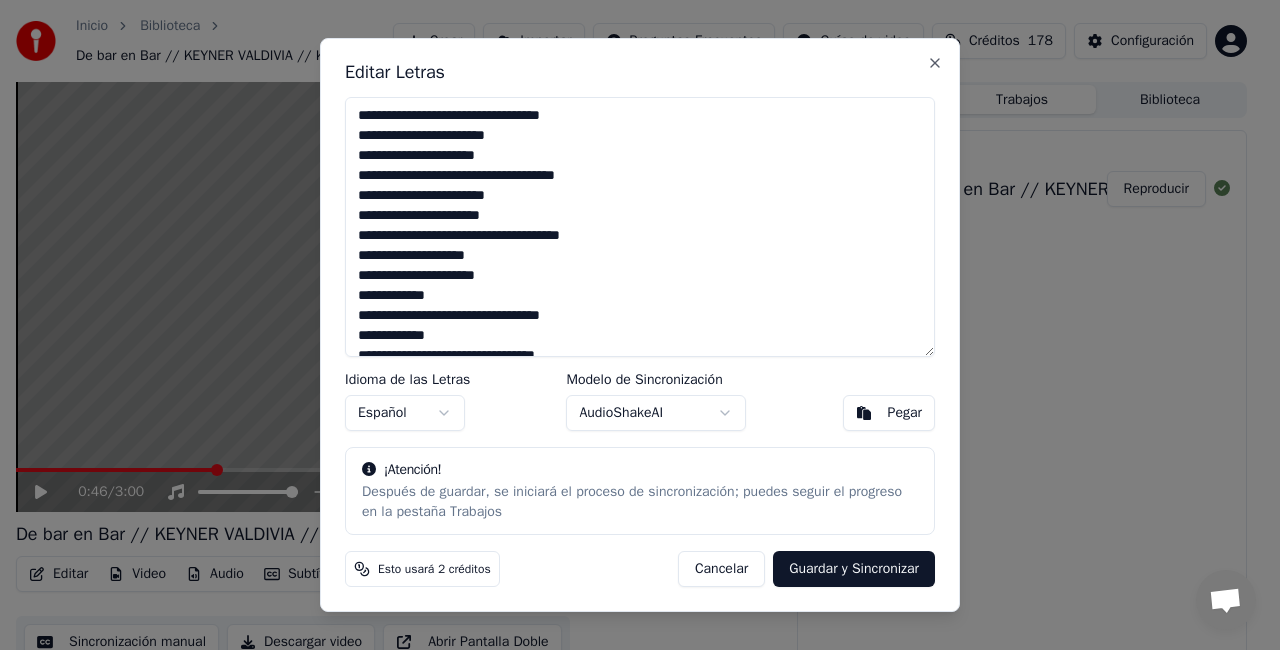 click on "Guardar y Sincronizar" at bounding box center (854, 569) 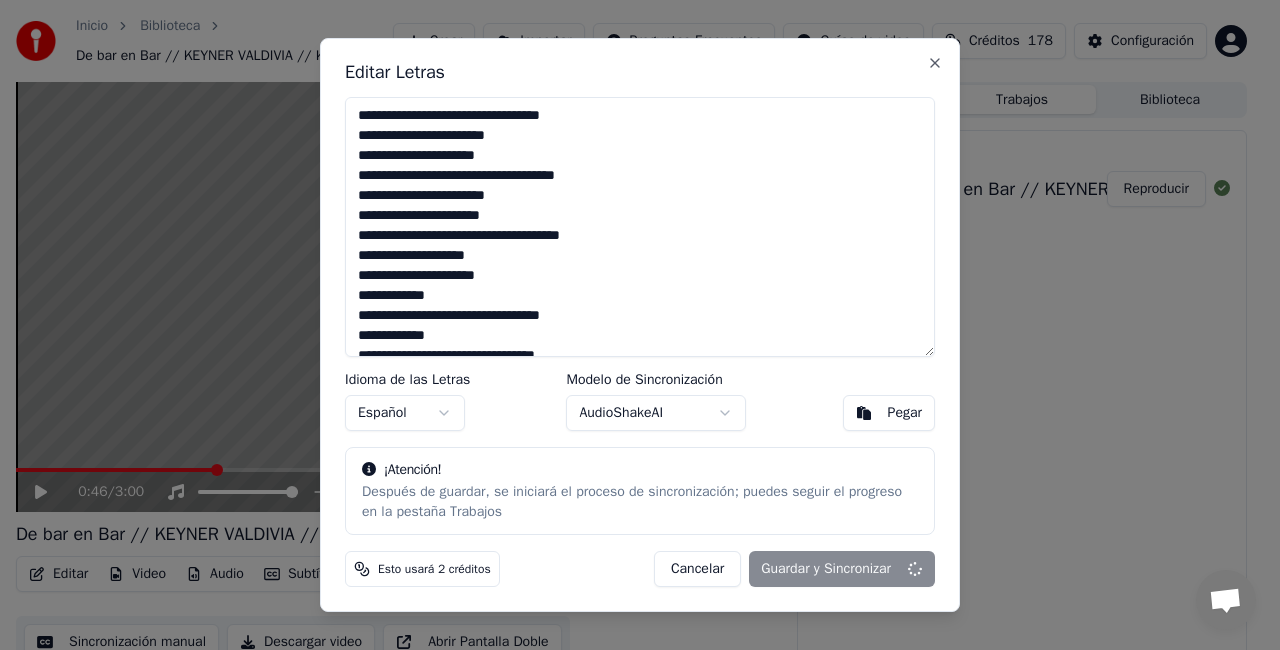 type on "**********" 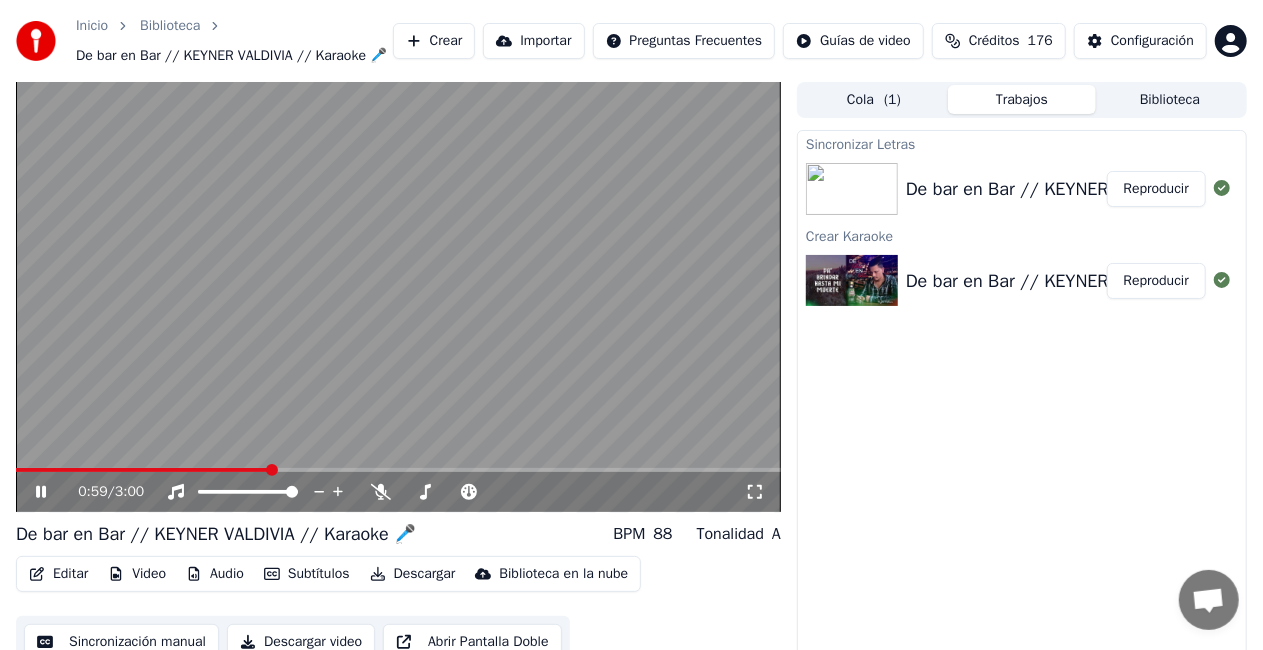 click on "Reproducir" at bounding box center (1156, 189) 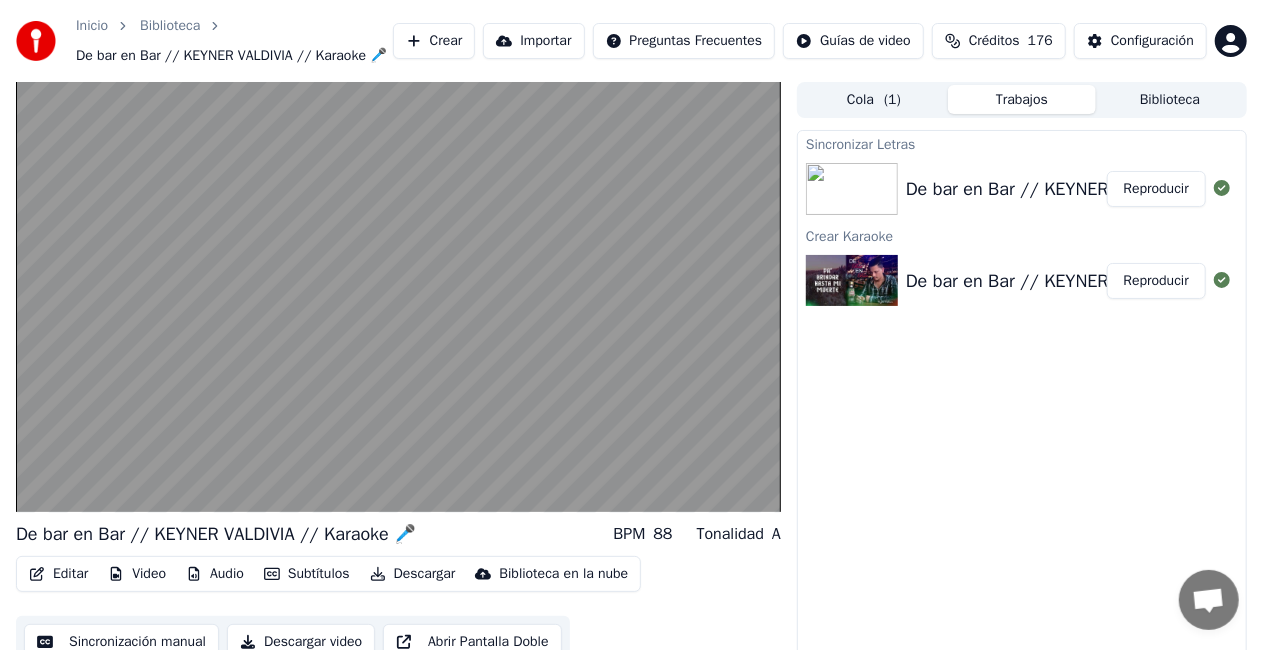 click on "Descargar" at bounding box center (413, 574) 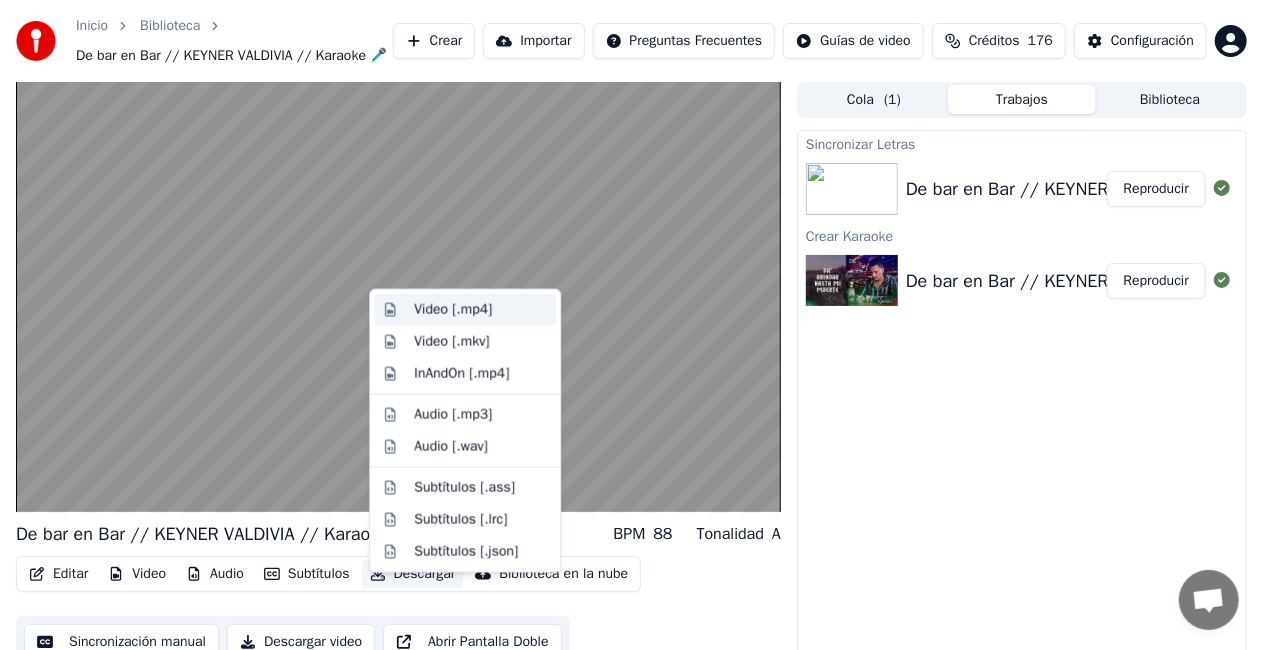 click on "Video [.mp4]" at bounding box center (453, 310) 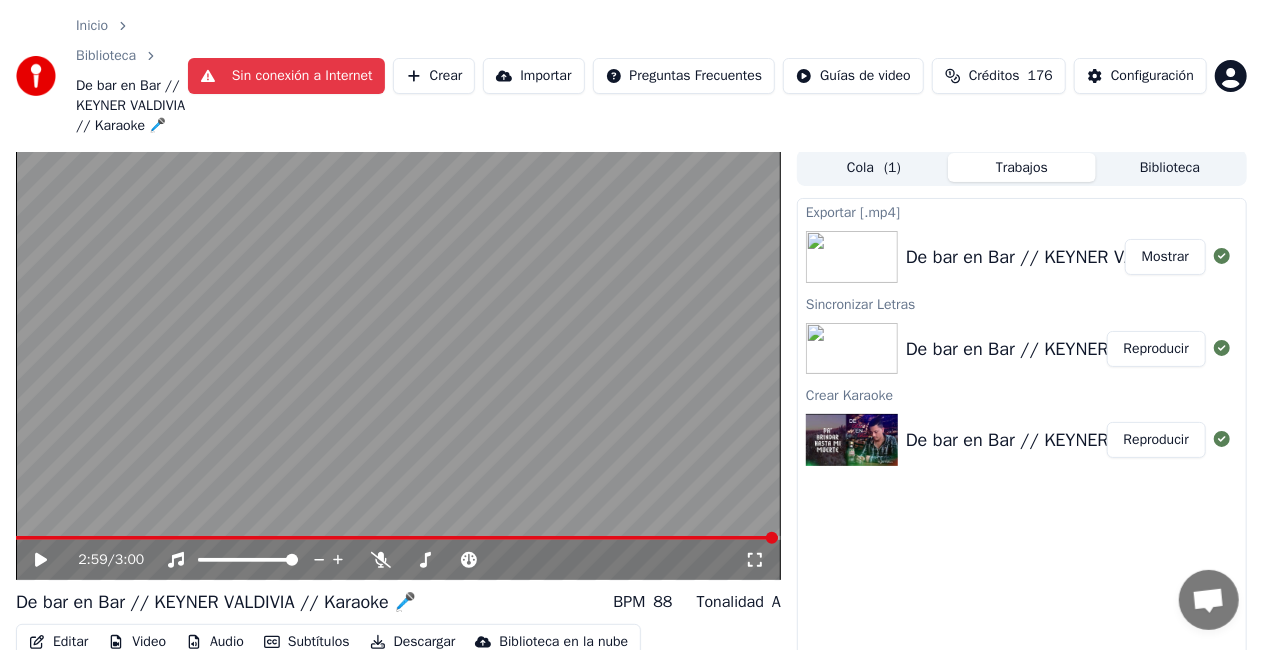 scroll, scrollTop: 92, scrollLeft: 0, axis: vertical 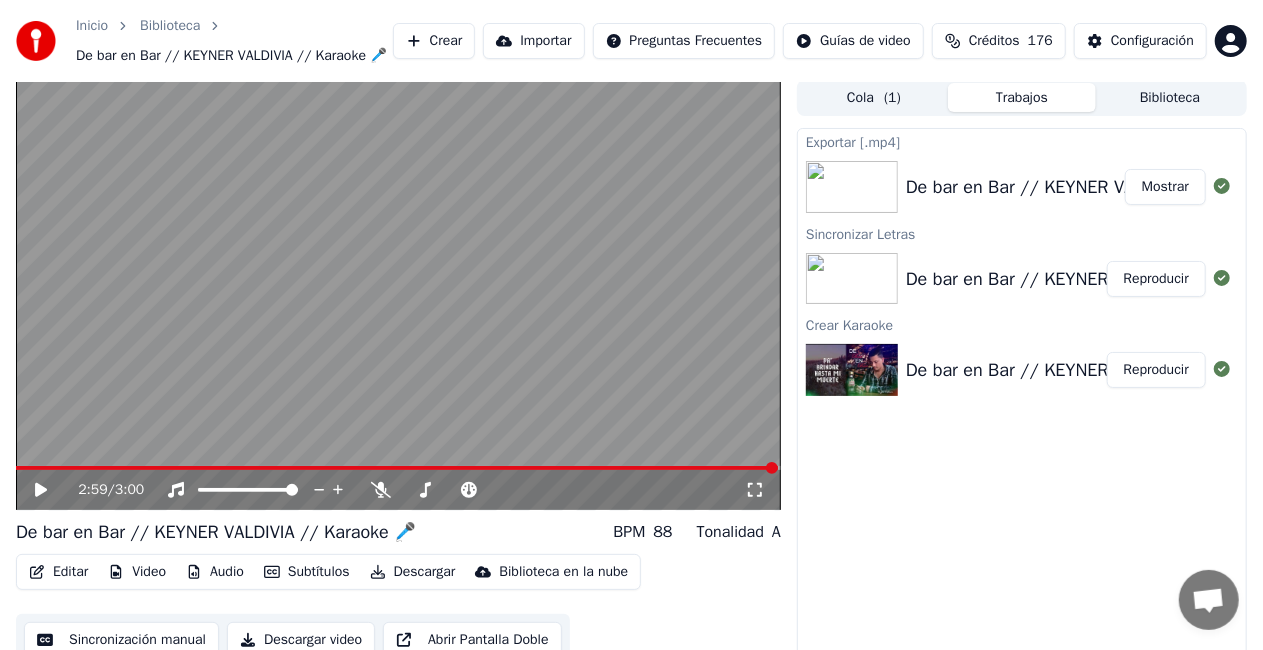 click on "Crear" at bounding box center (434, 41) 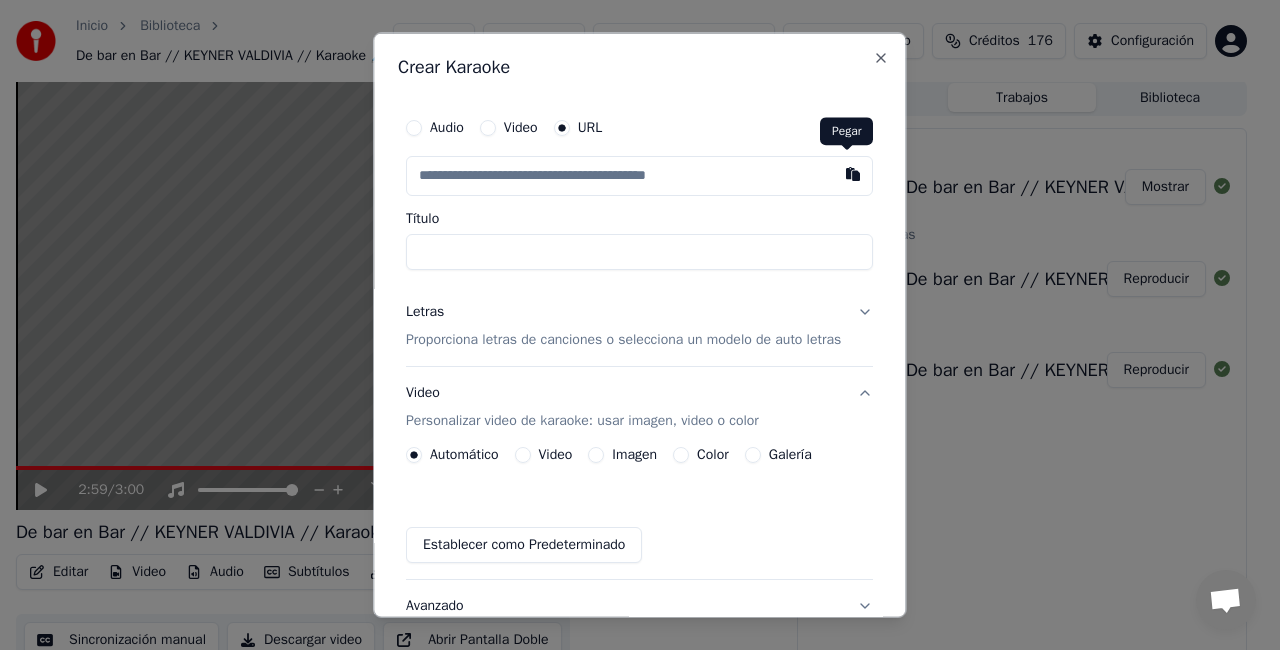 click at bounding box center [854, 174] 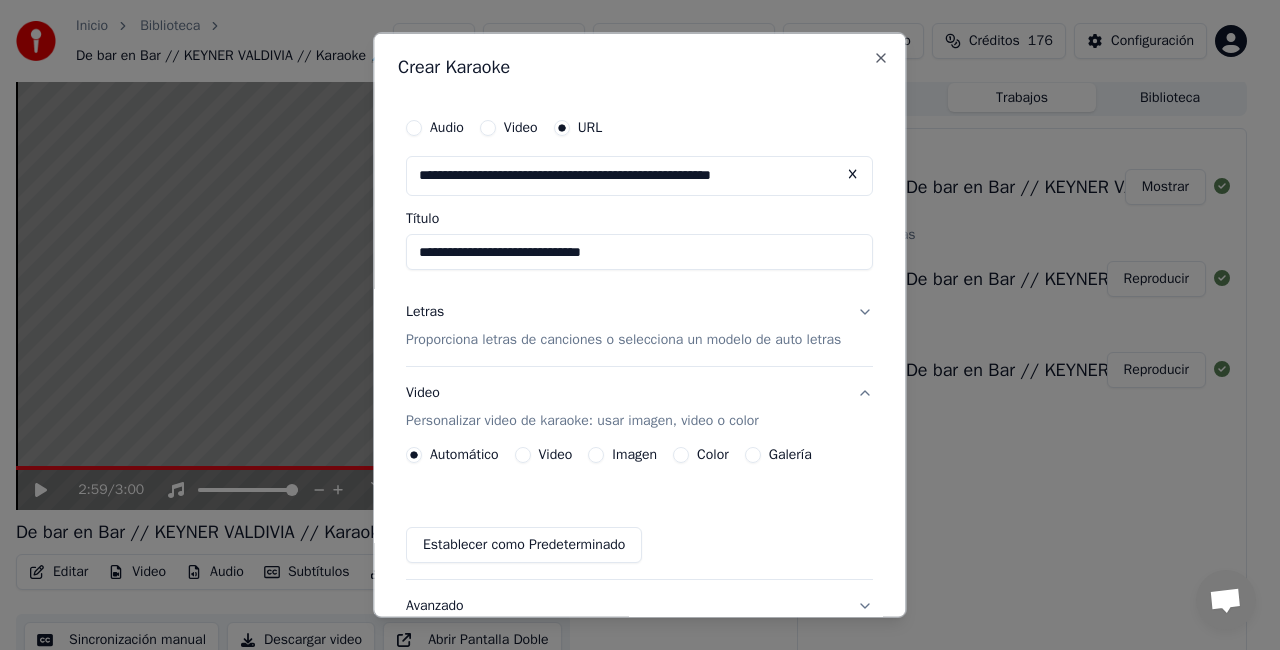 click on "**********" at bounding box center [639, 386] 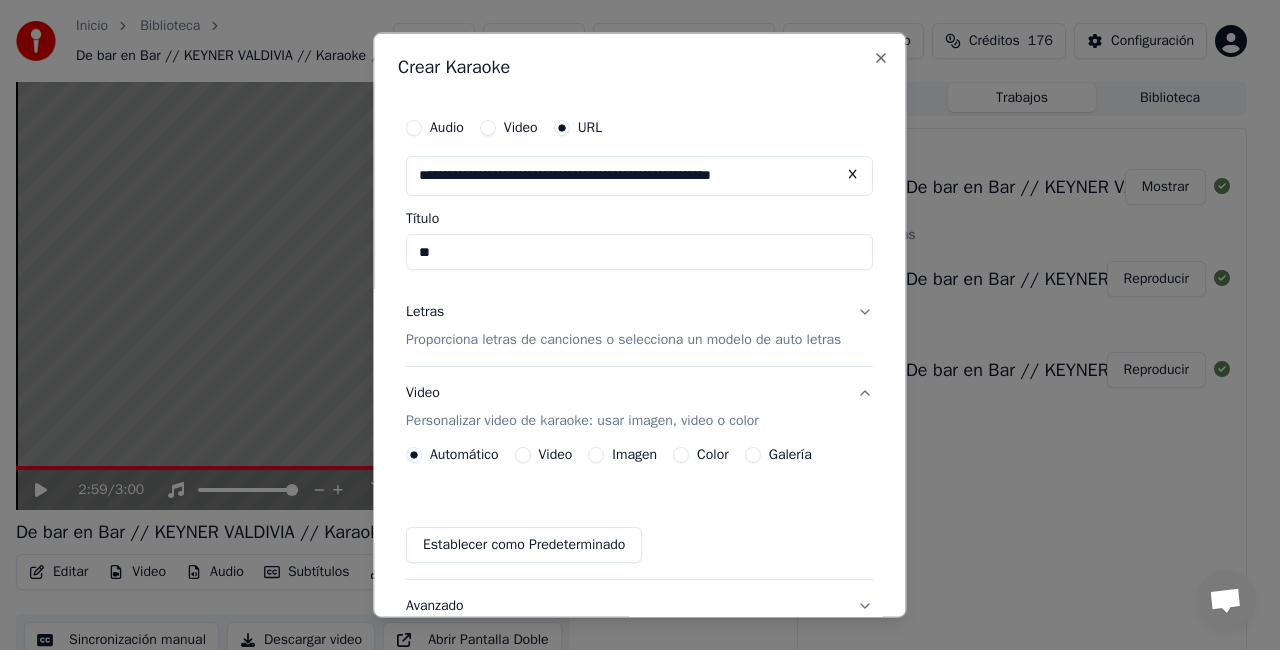 type on "*" 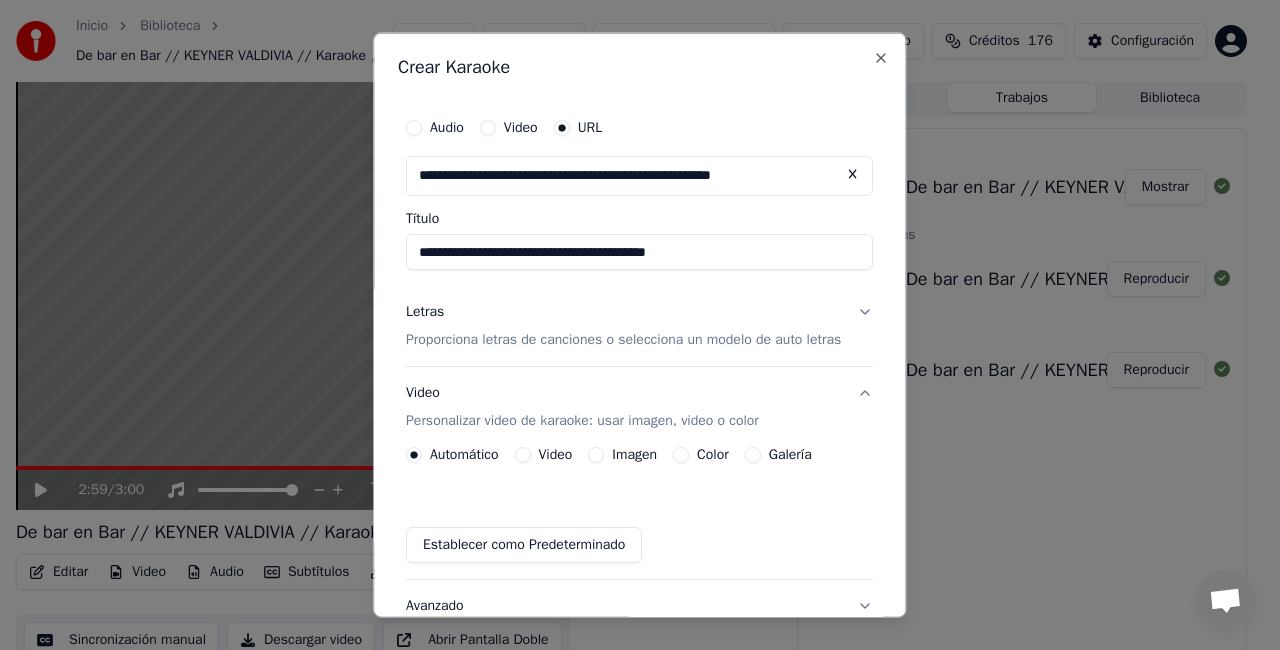 type on "**********" 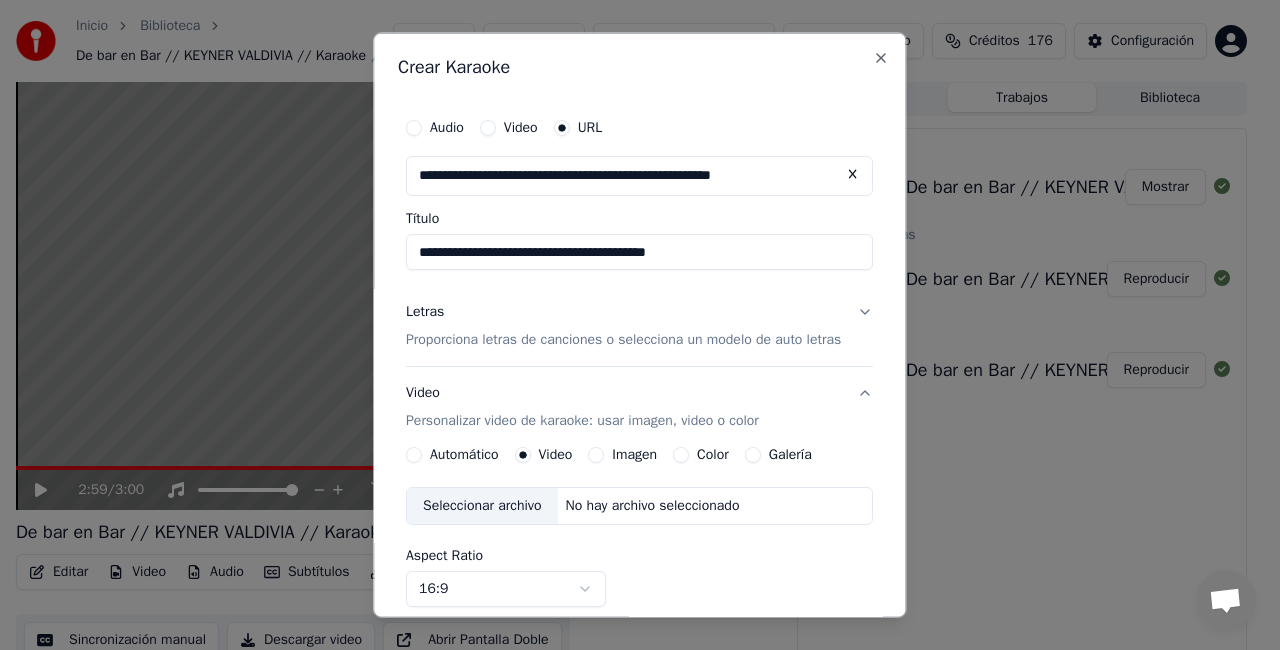 click on "Seleccionar archivo" at bounding box center (482, 505) 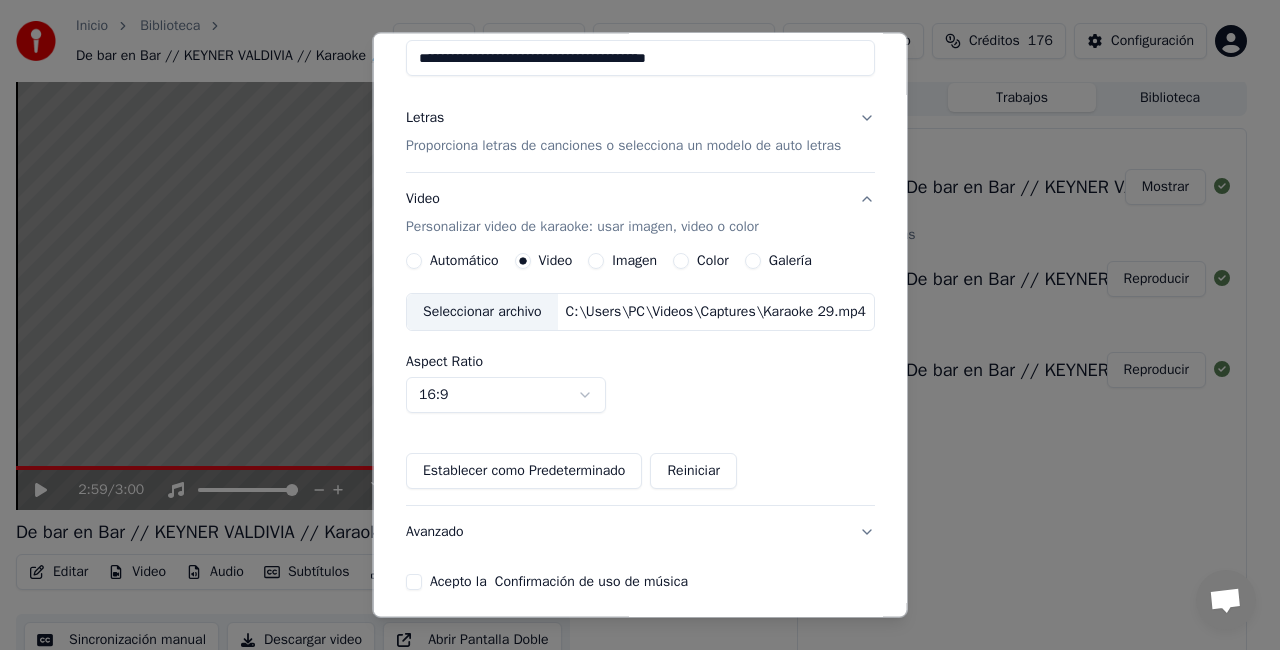 scroll, scrollTop: 194, scrollLeft: 0, axis: vertical 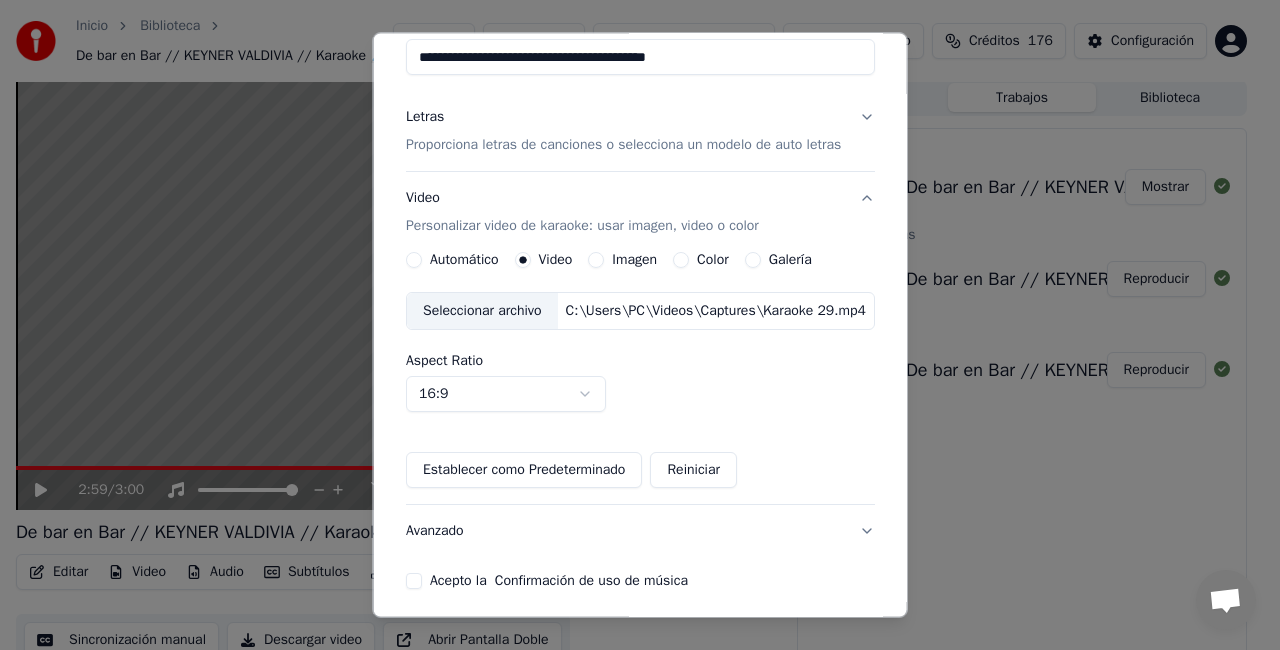 click on "Acepto la   Confirmación de uso de música" at bounding box center [414, 581] 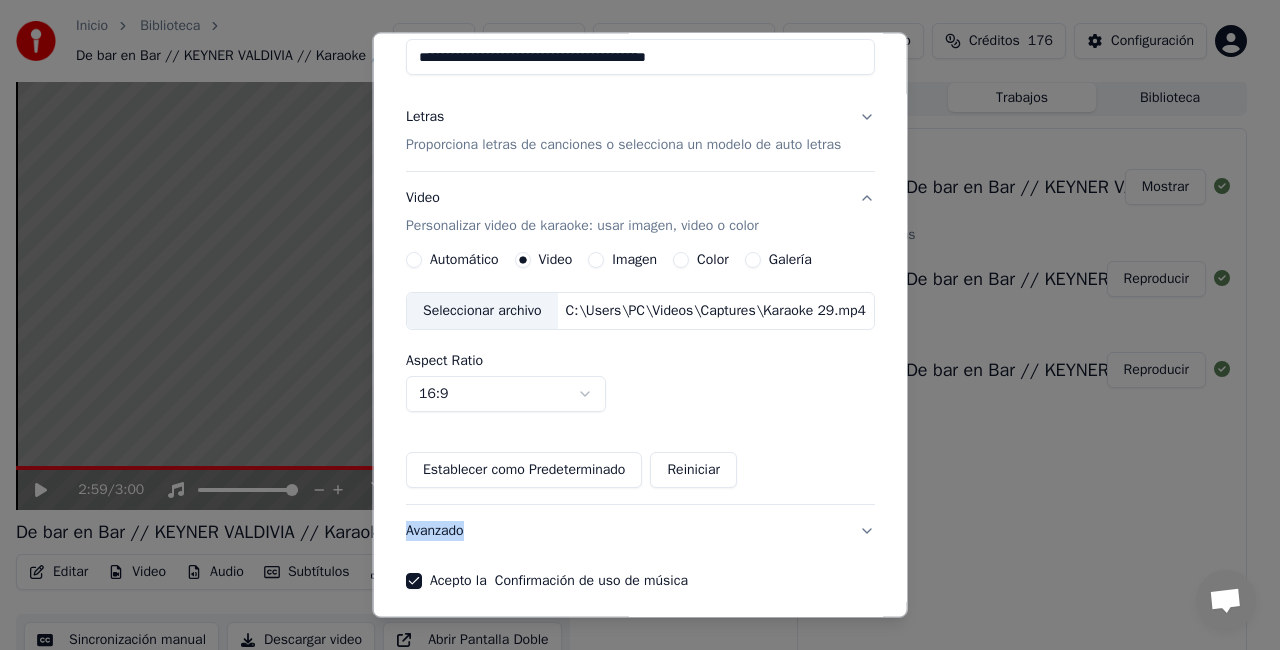 drag, startPoint x: 902, startPoint y: 457, endPoint x: 911, endPoint y: 592, distance: 135.29967 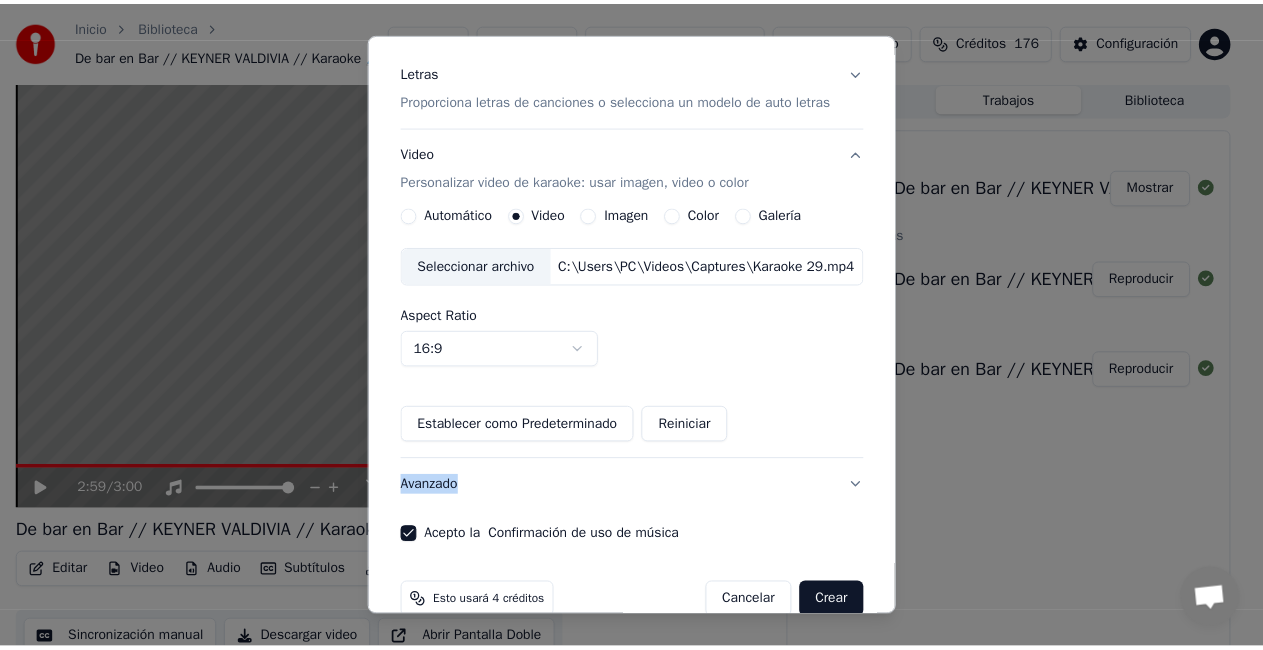 scroll, scrollTop: 274, scrollLeft: 0, axis: vertical 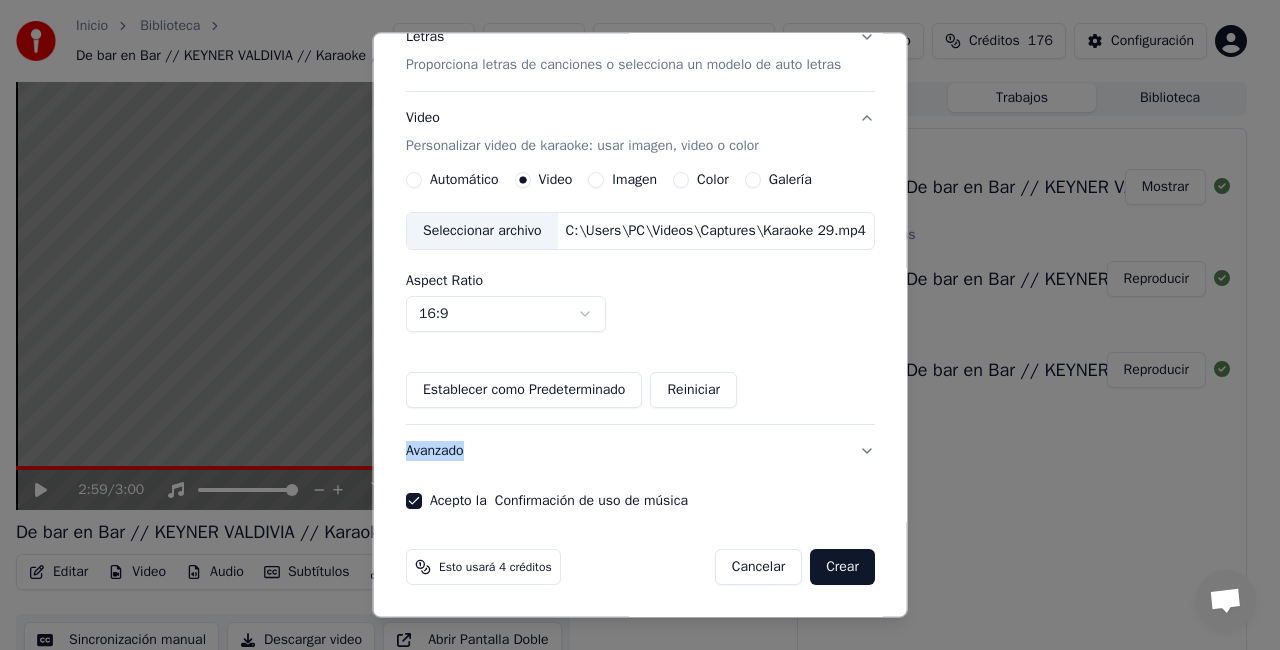 click on "Crear" at bounding box center [842, 567] 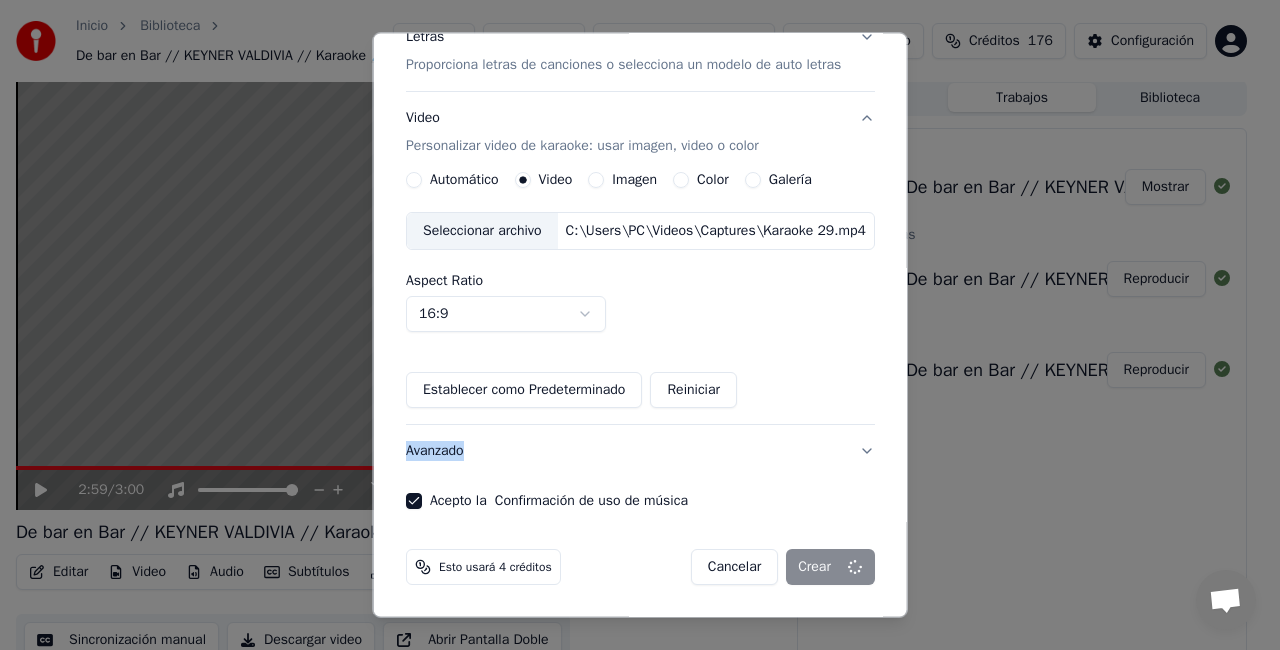 type 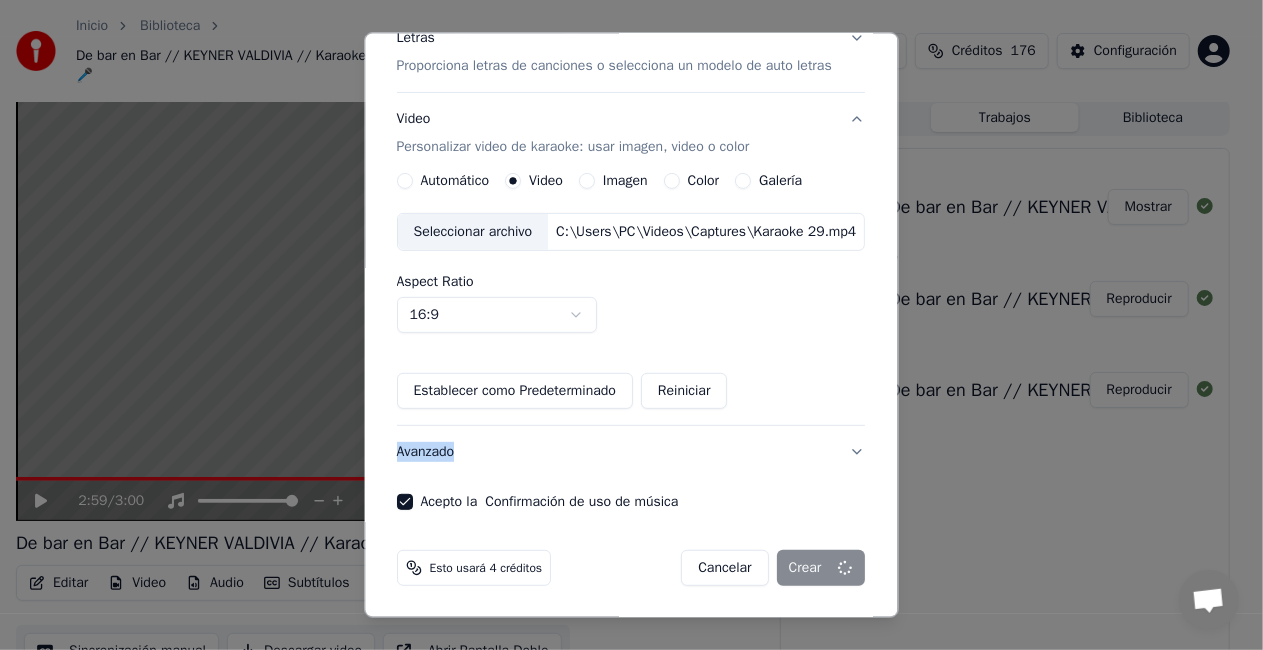scroll, scrollTop: 154, scrollLeft: 0, axis: vertical 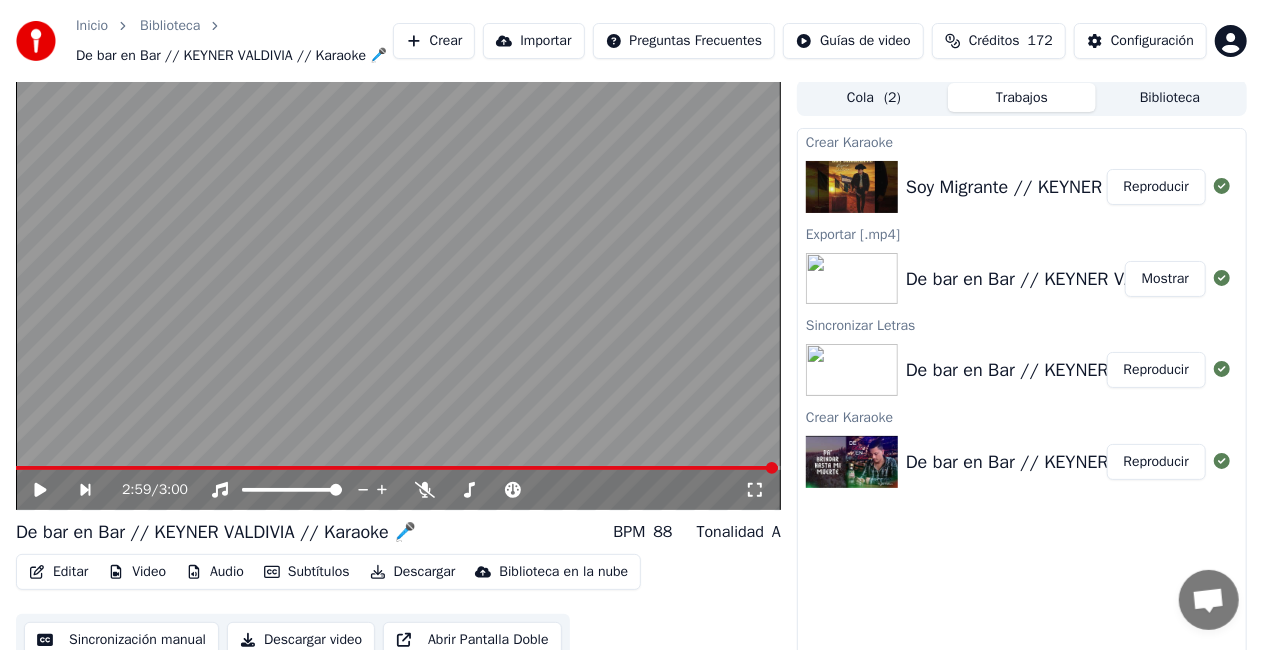 click on "Reproducir" at bounding box center [1156, 187] 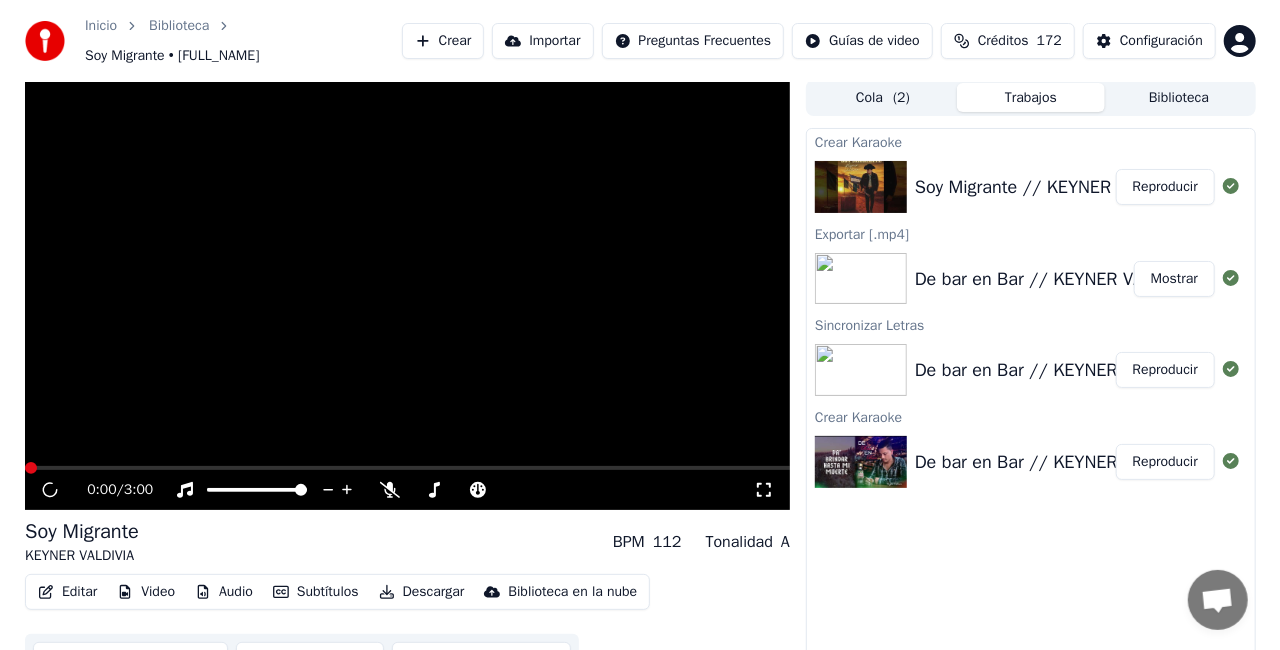scroll, scrollTop: 0, scrollLeft: 0, axis: both 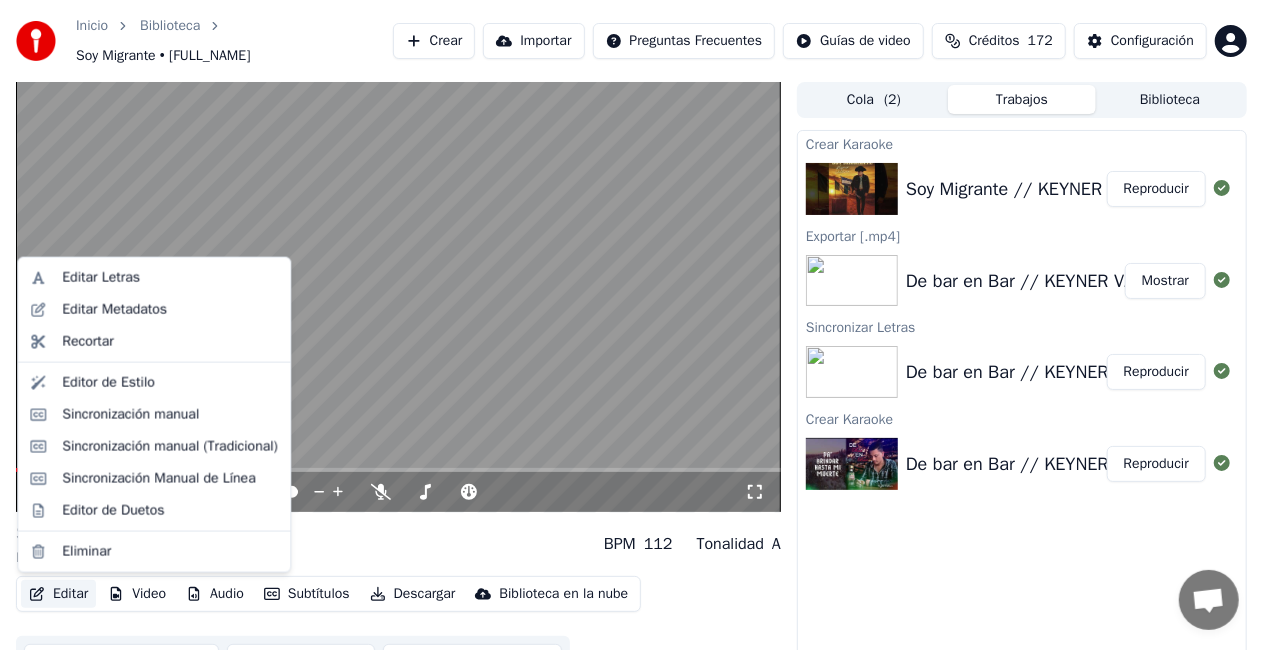 click on "Editar" at bounding box center [58, 594] 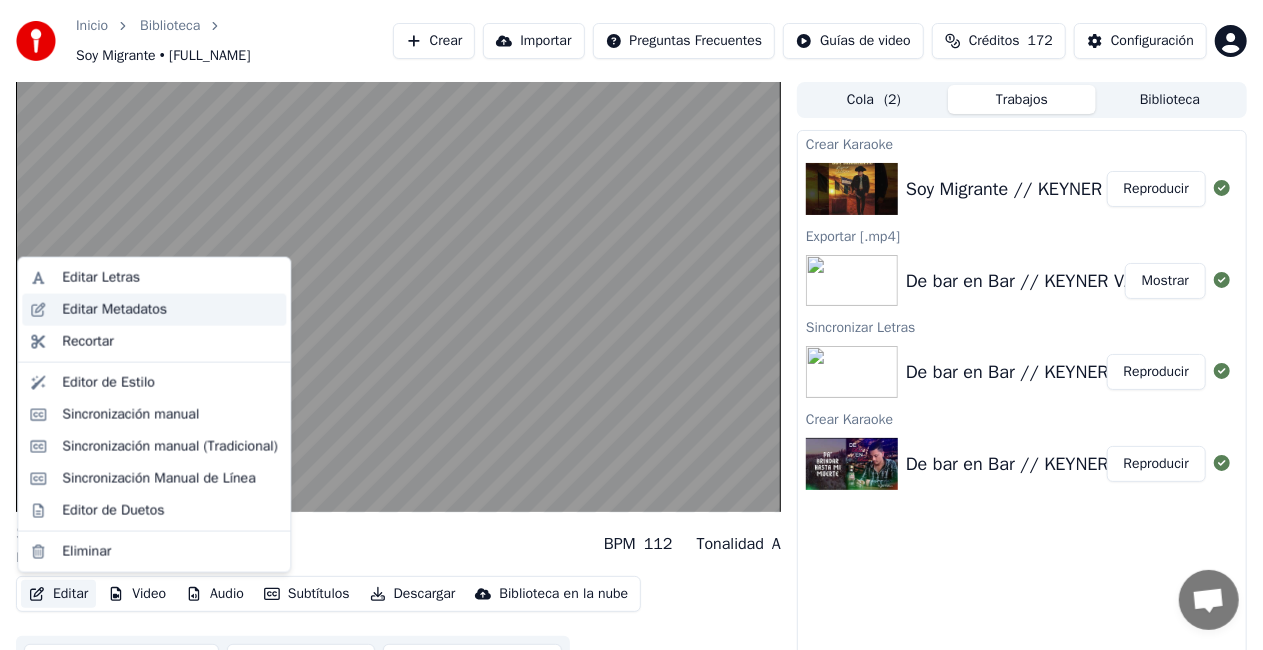 click on "Editar Metadatos" at bounding box center [114, 310] 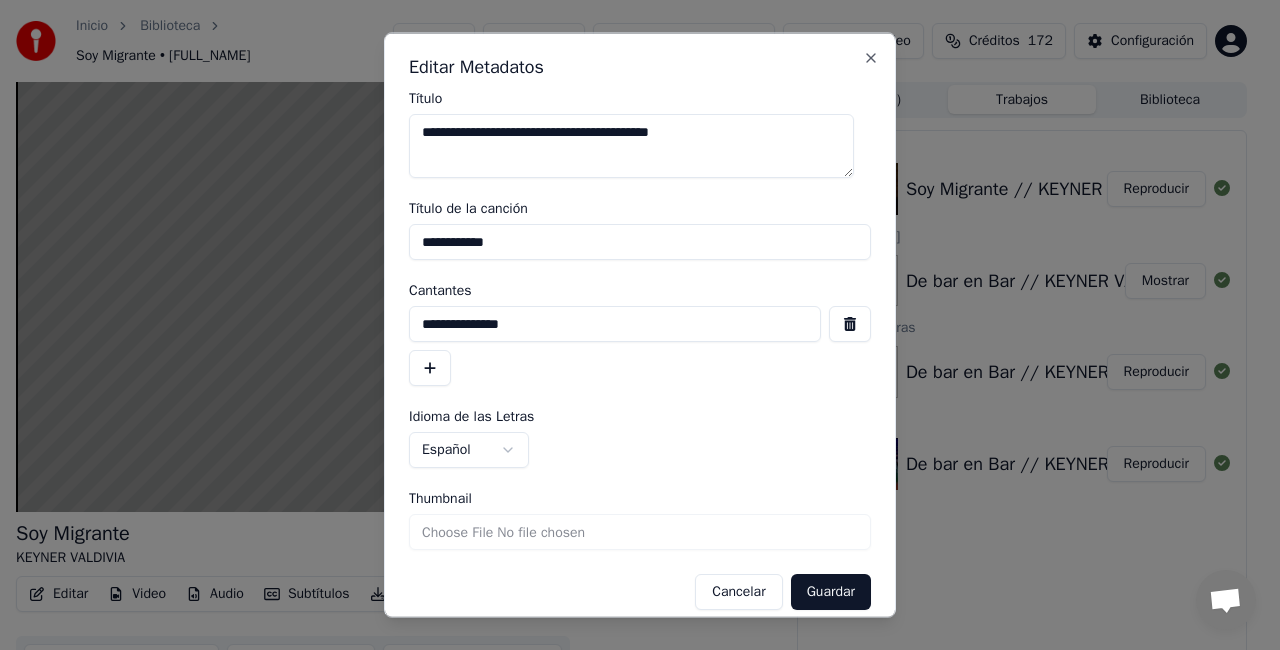 click on "**********" at bounding box center [640, 242] 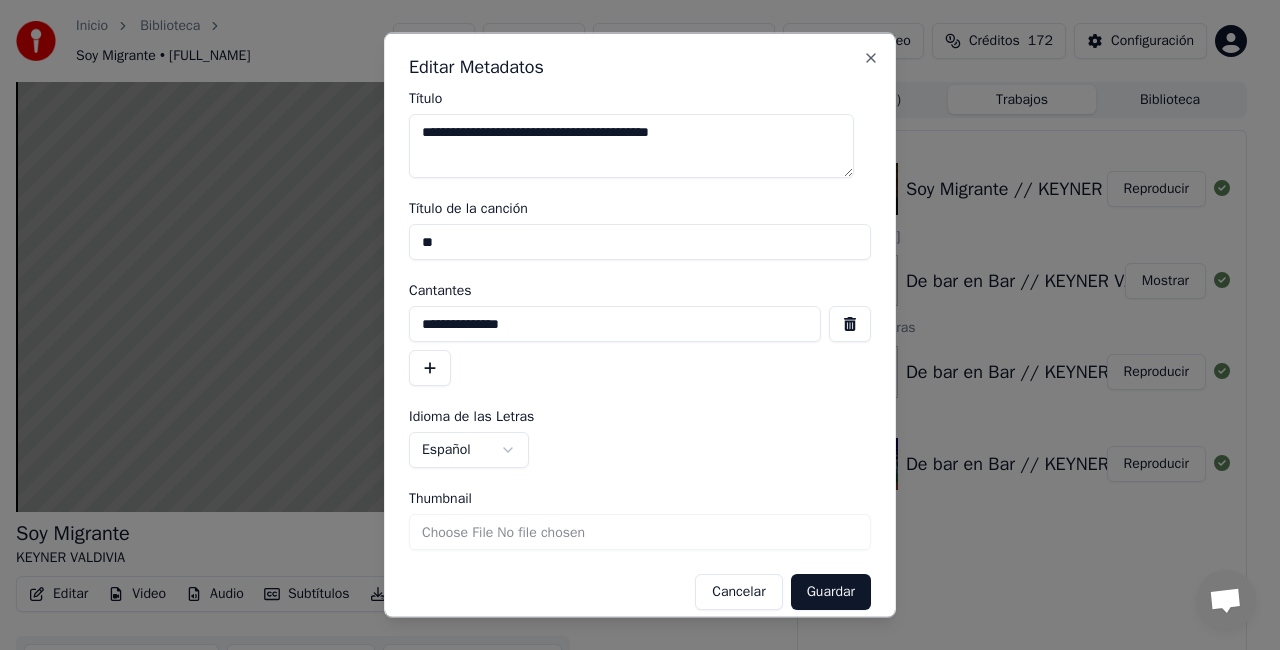 type on "*" 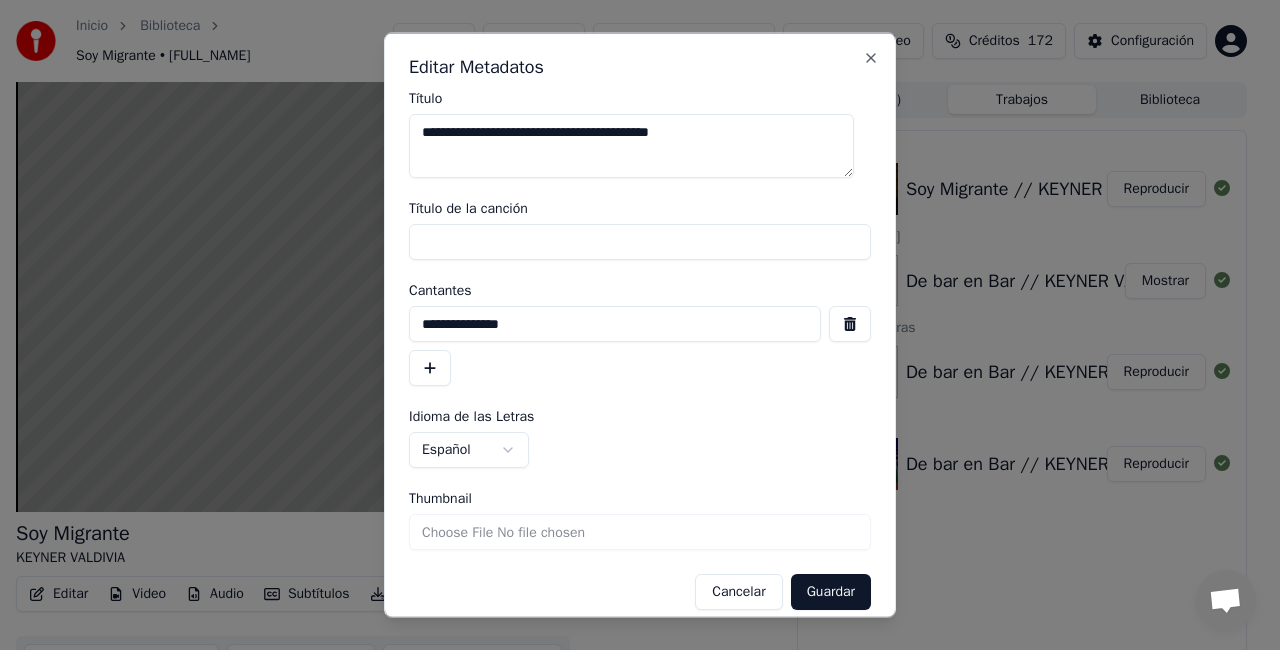 type 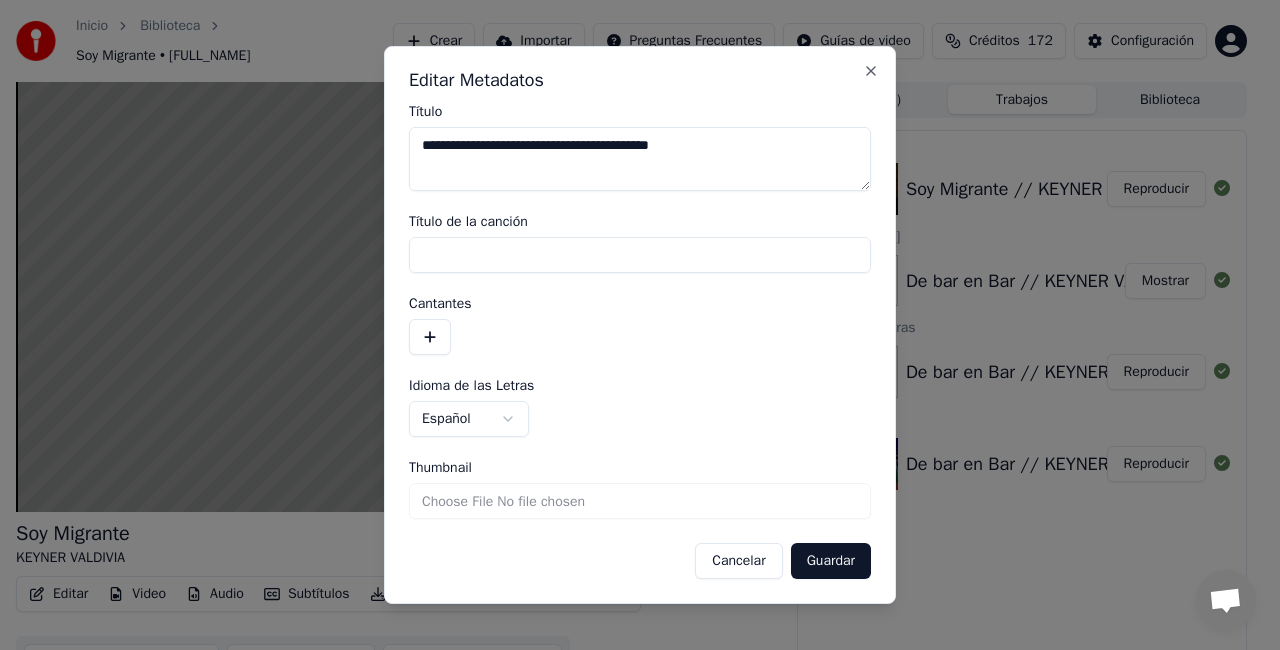click on "Thumbnail" at bounding box center [640, 501] 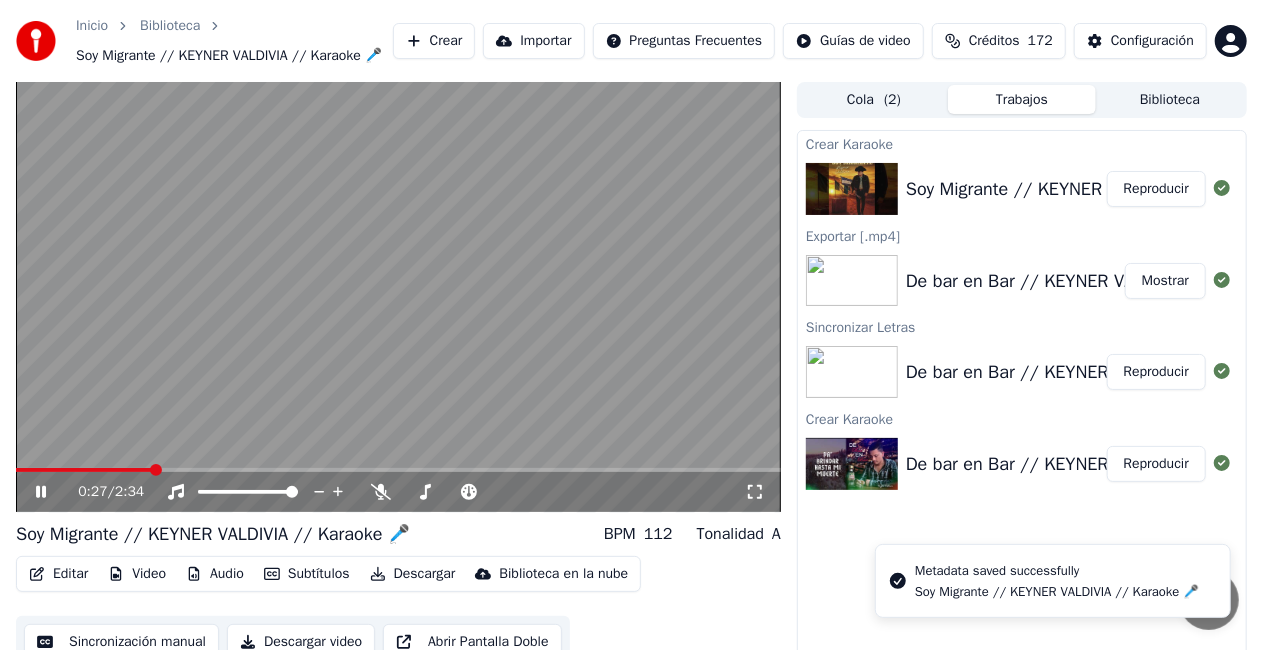 click on "Editar" at bounding box center [58, 574] 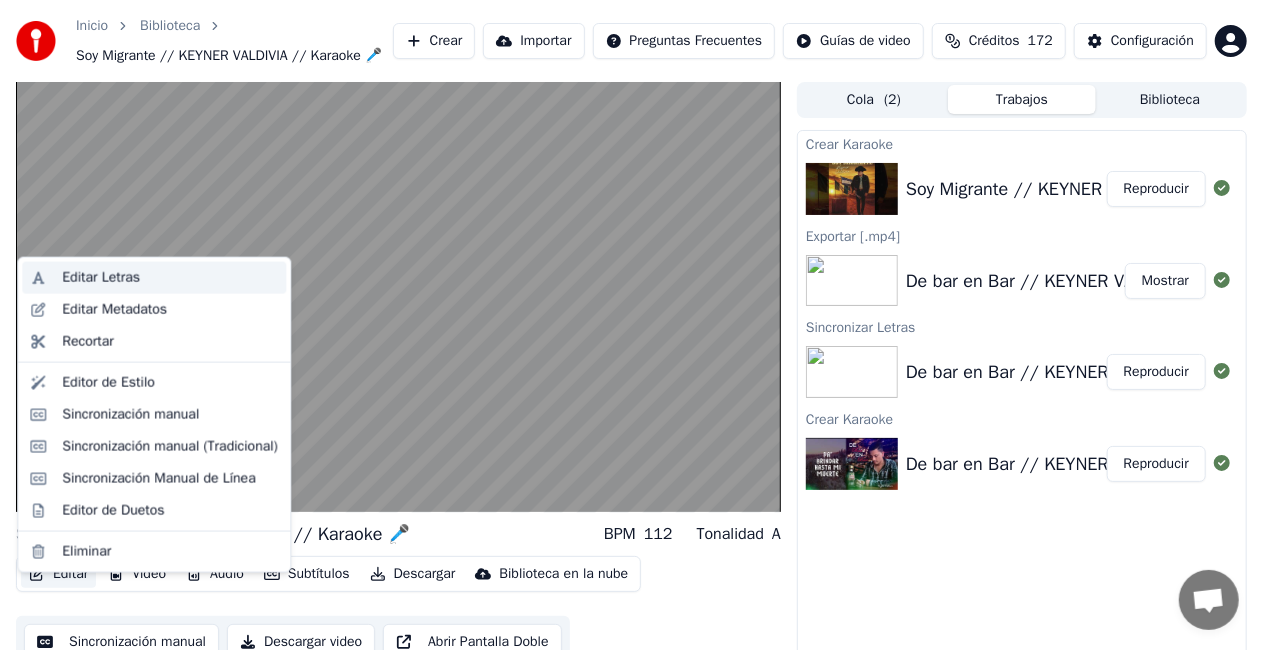 click on "Editar Letras" at bounding box center [101, 278] 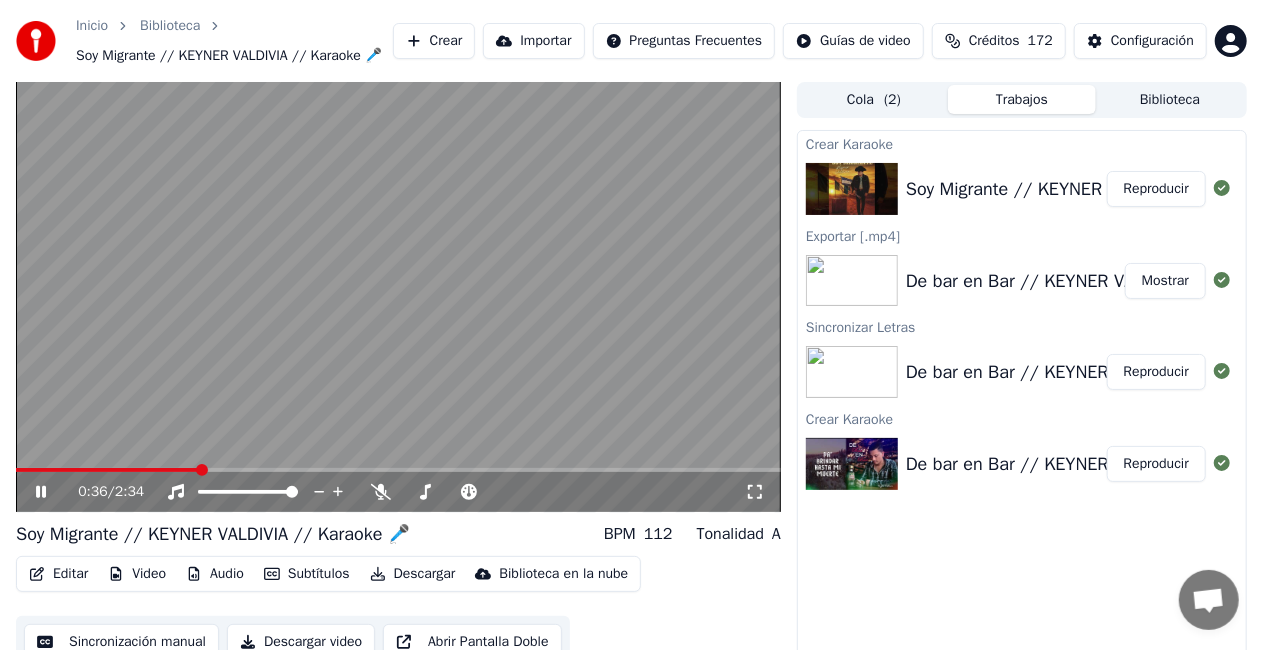 click at bounding box center (398, 297) 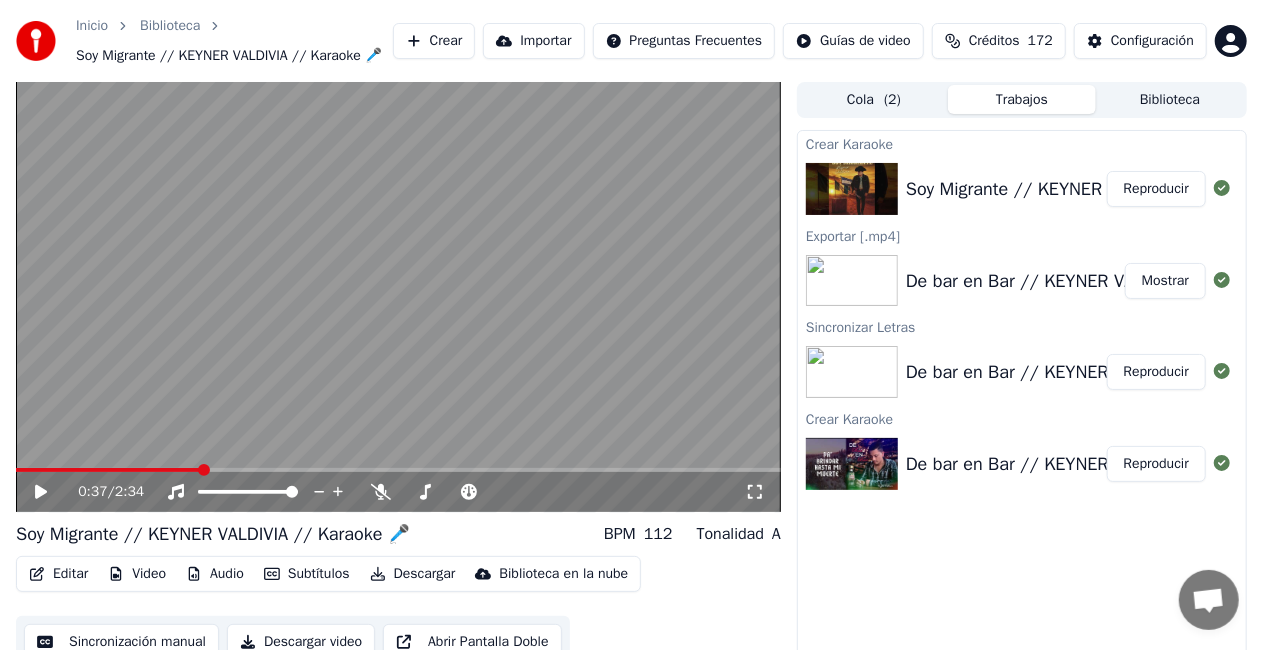 click on "Editar" at bounding box center (58, 574) 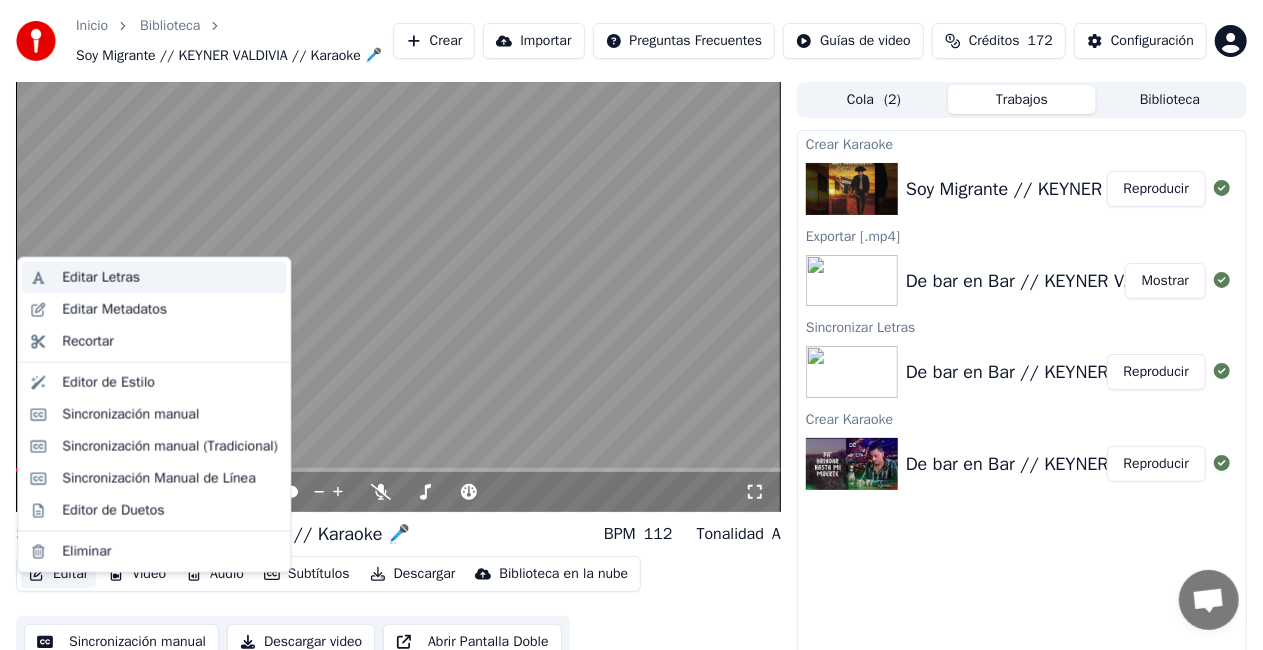 click on "Editar Letras" at bounding box center (170, 278) 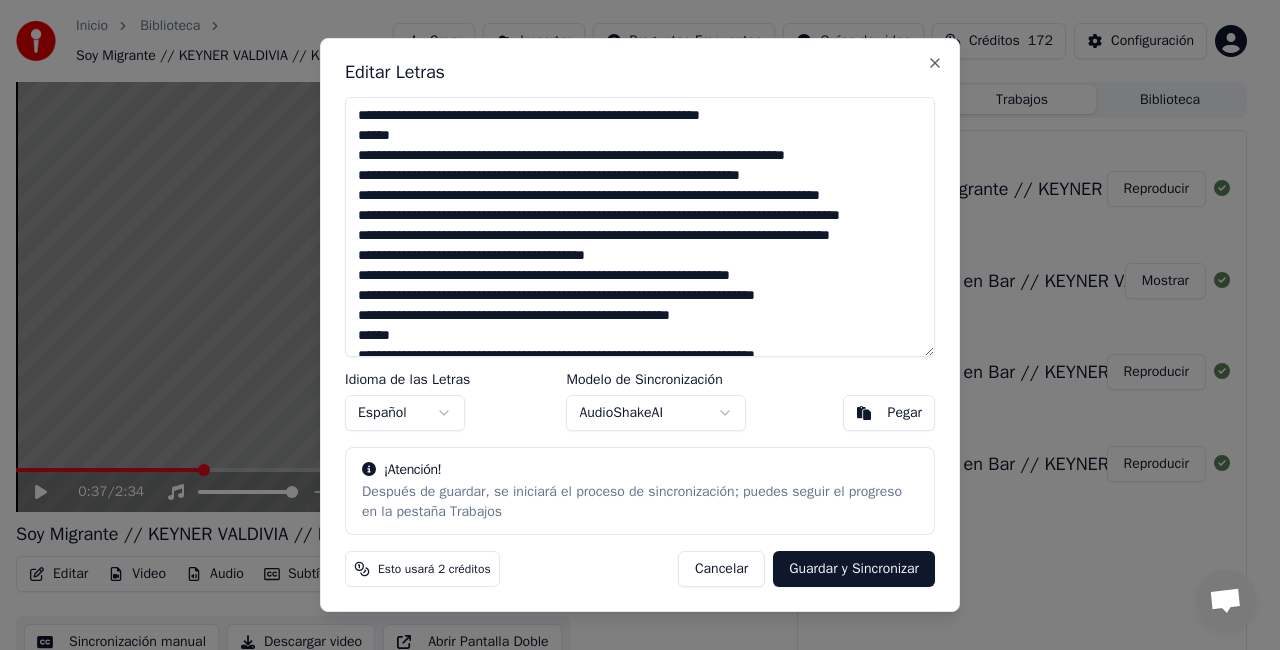 click at bounding box center (640, 227) 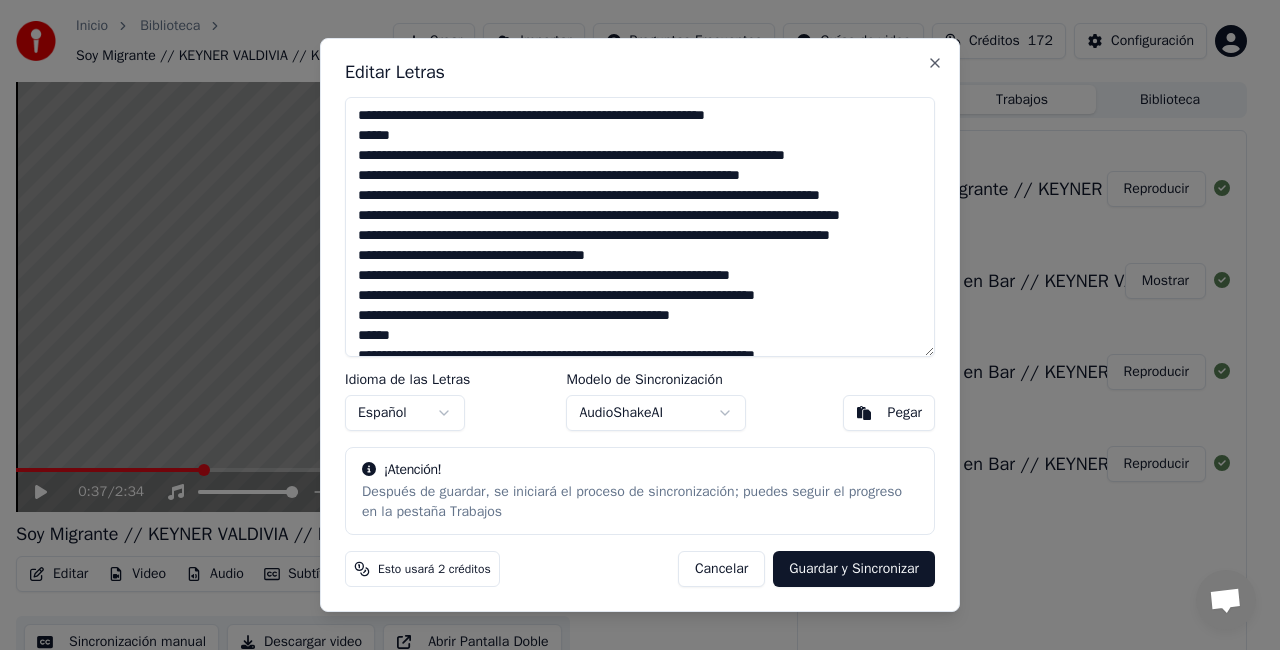 click at bounding box center [640, 227] 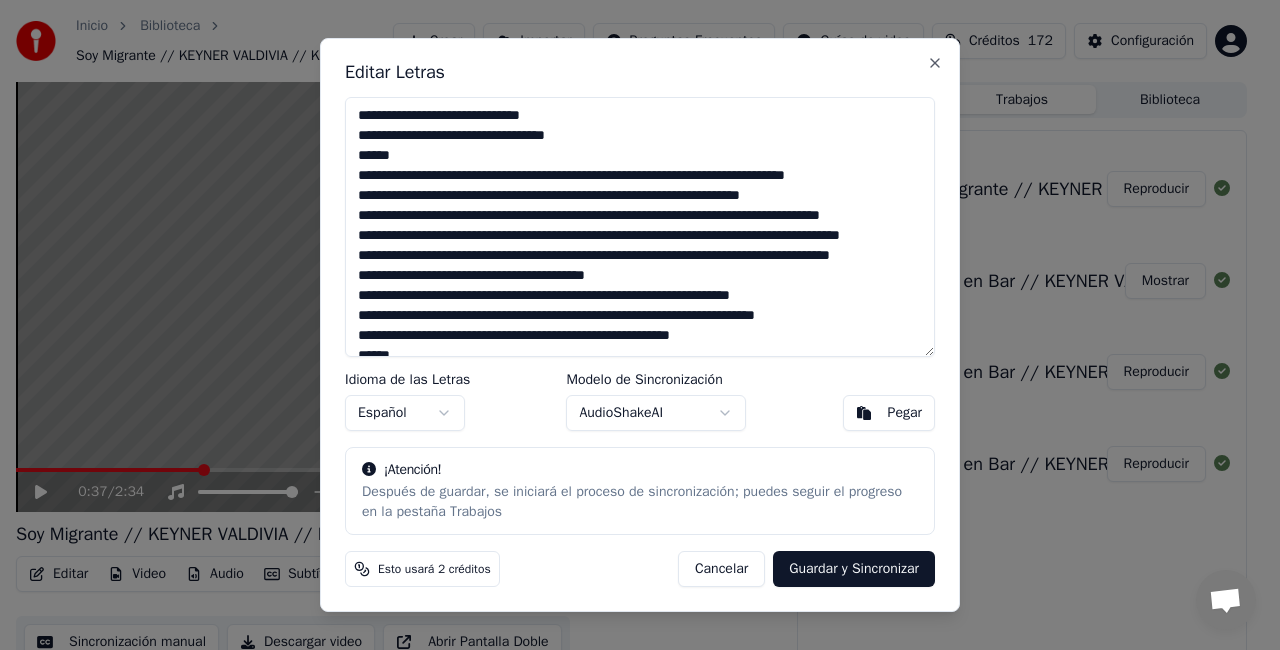 click at bounding box center (640, 227) 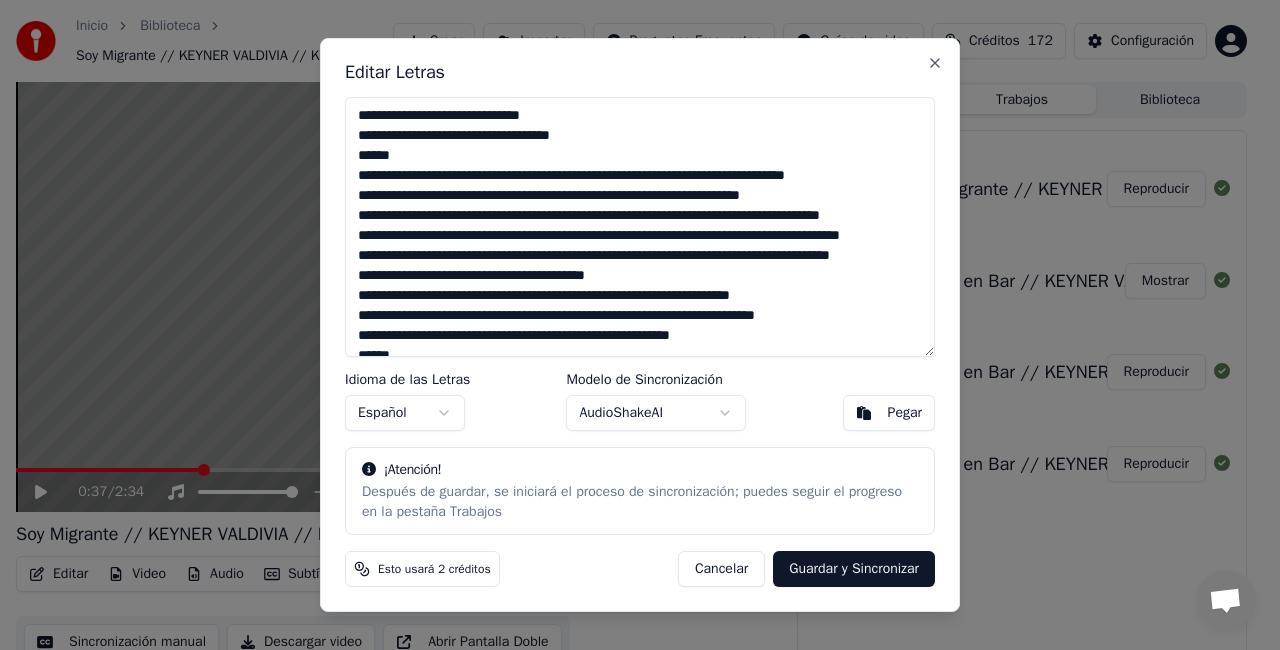 click at bounding box center [640, 227] 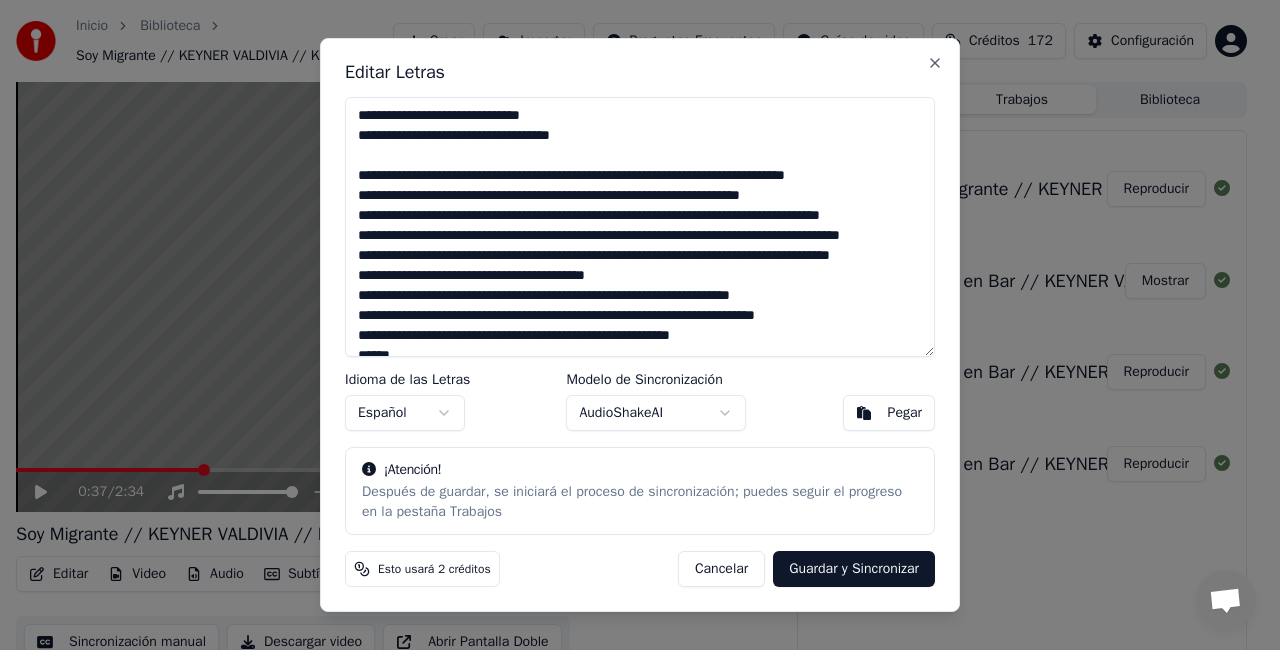 click at bounding box center [640, 227] 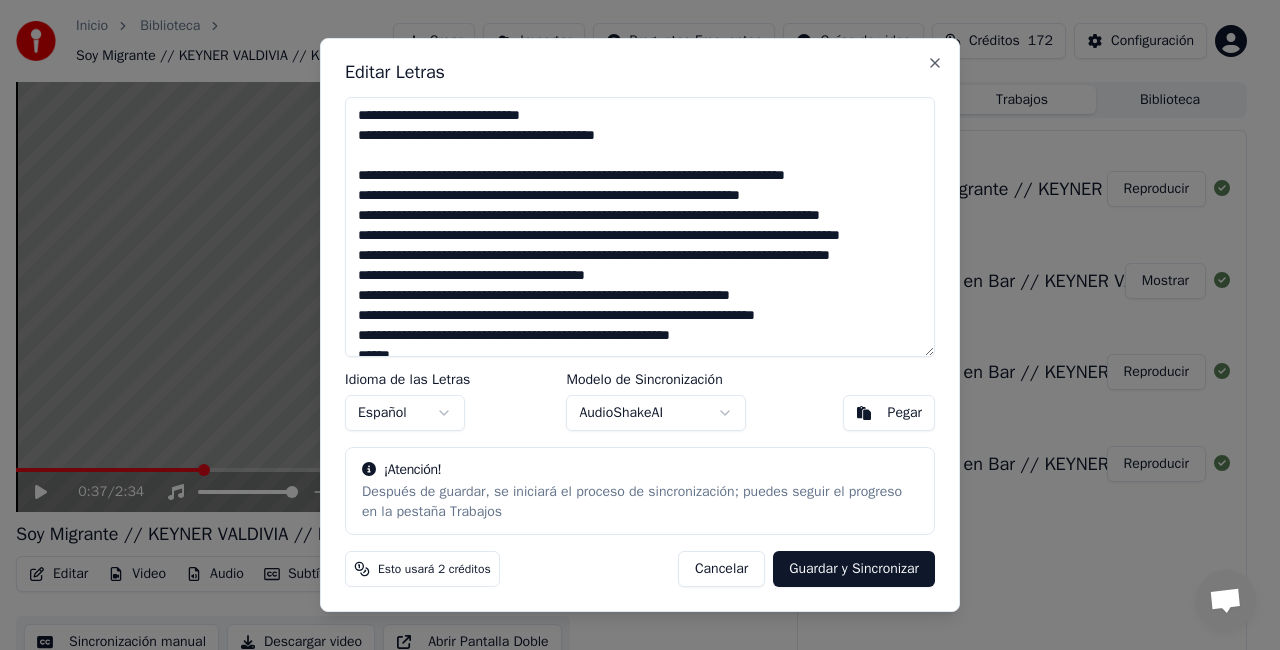 click at bounding box center (640, 227) 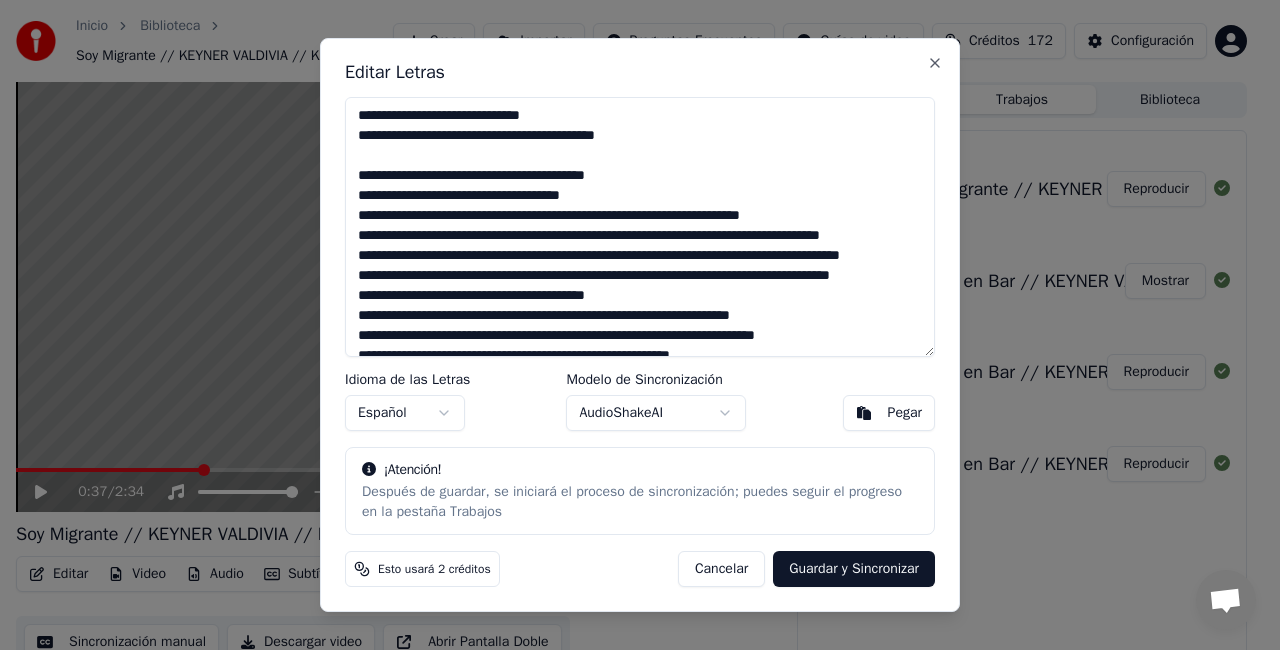 click at bounding box center [640, 227] 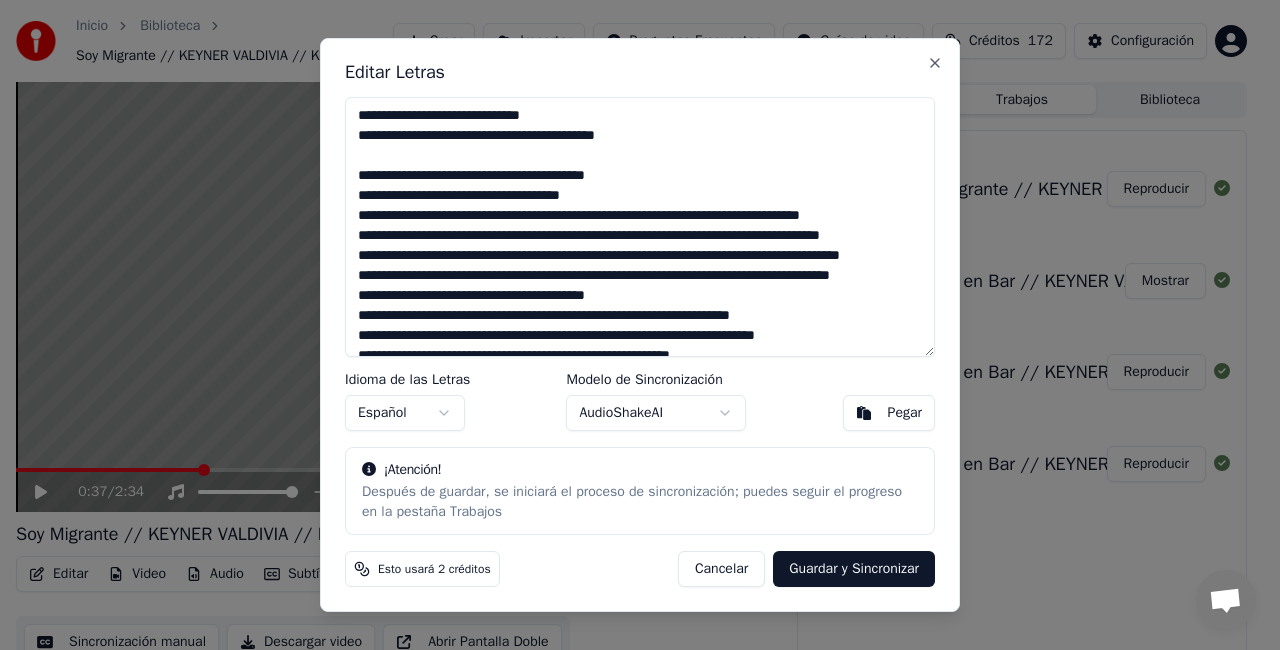 click at bounding box center (640, 227) 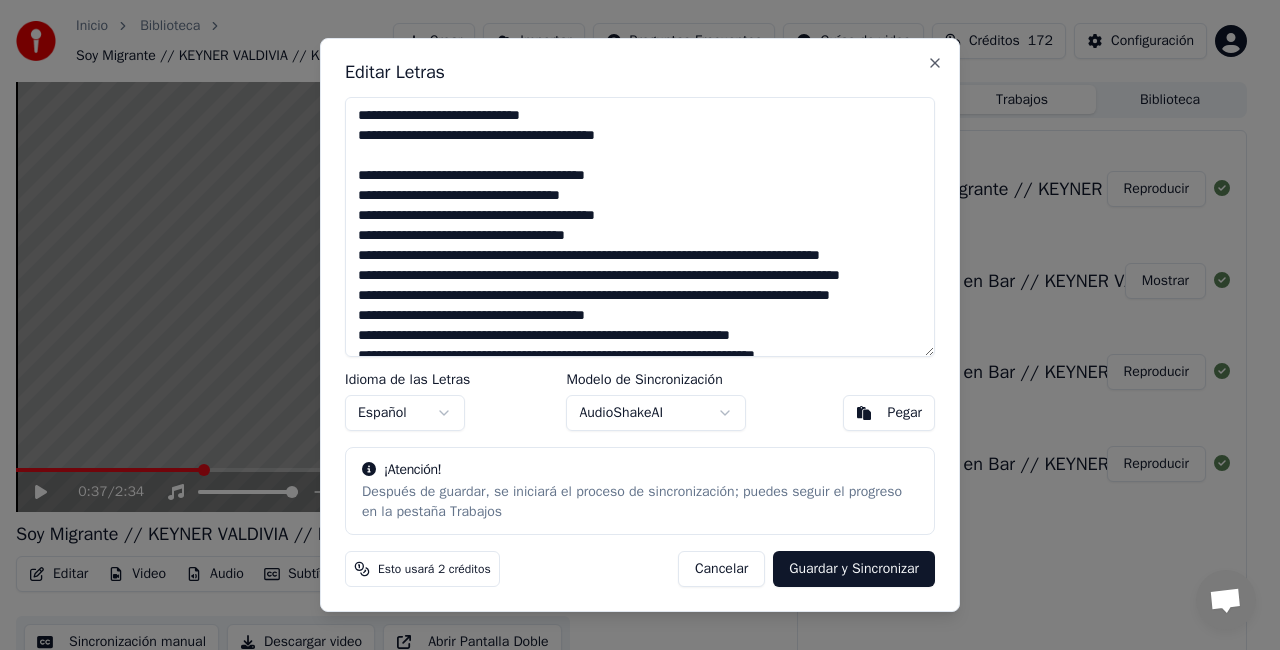 click at bounding box center (640, 227) 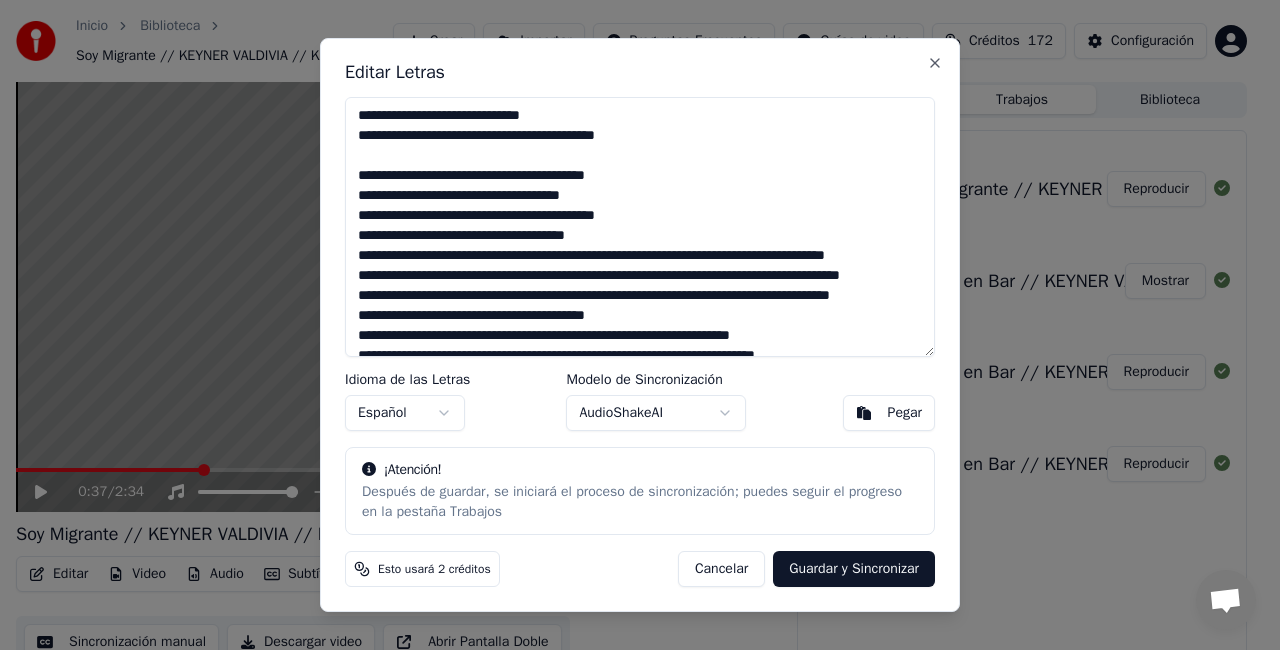 click at bounding box center [640, 227] 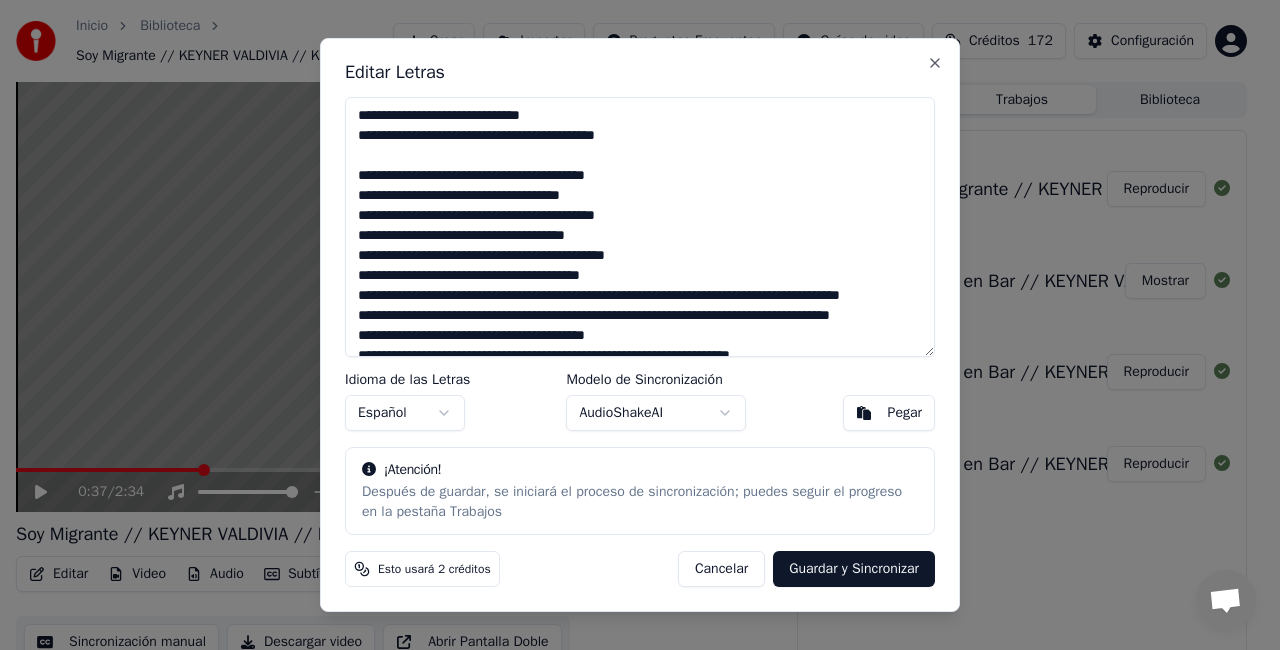 click at bounding box center (640, 227) 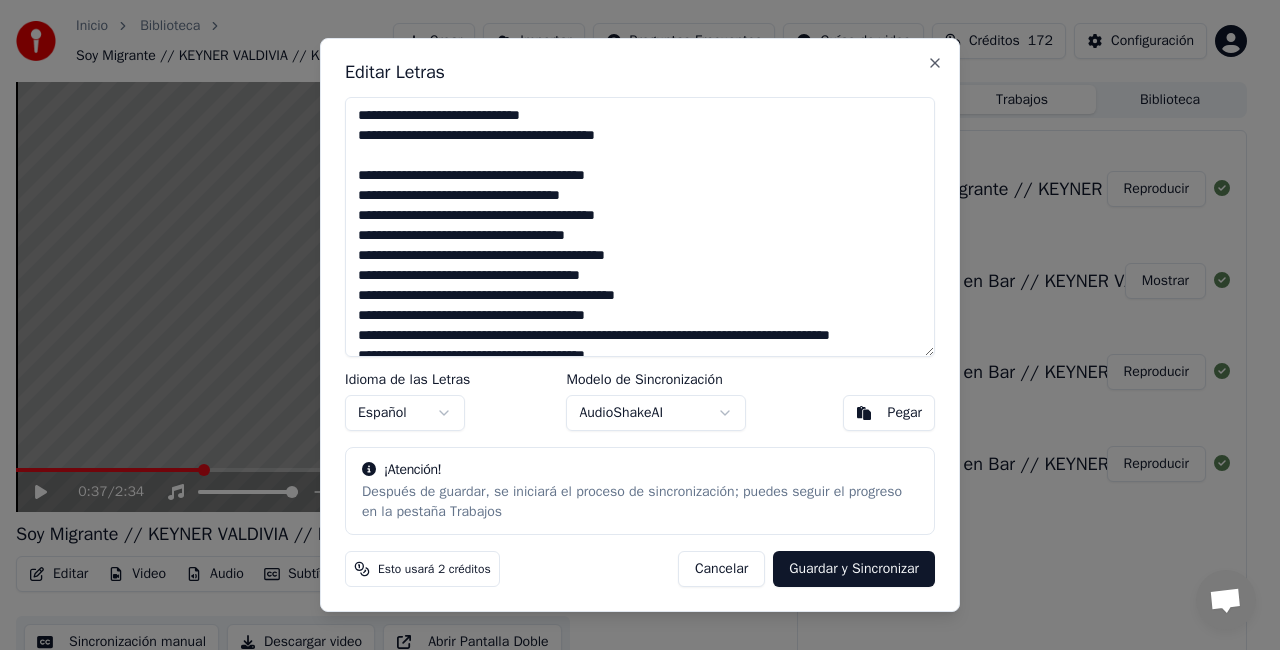 click at bounding box center [640, 227] 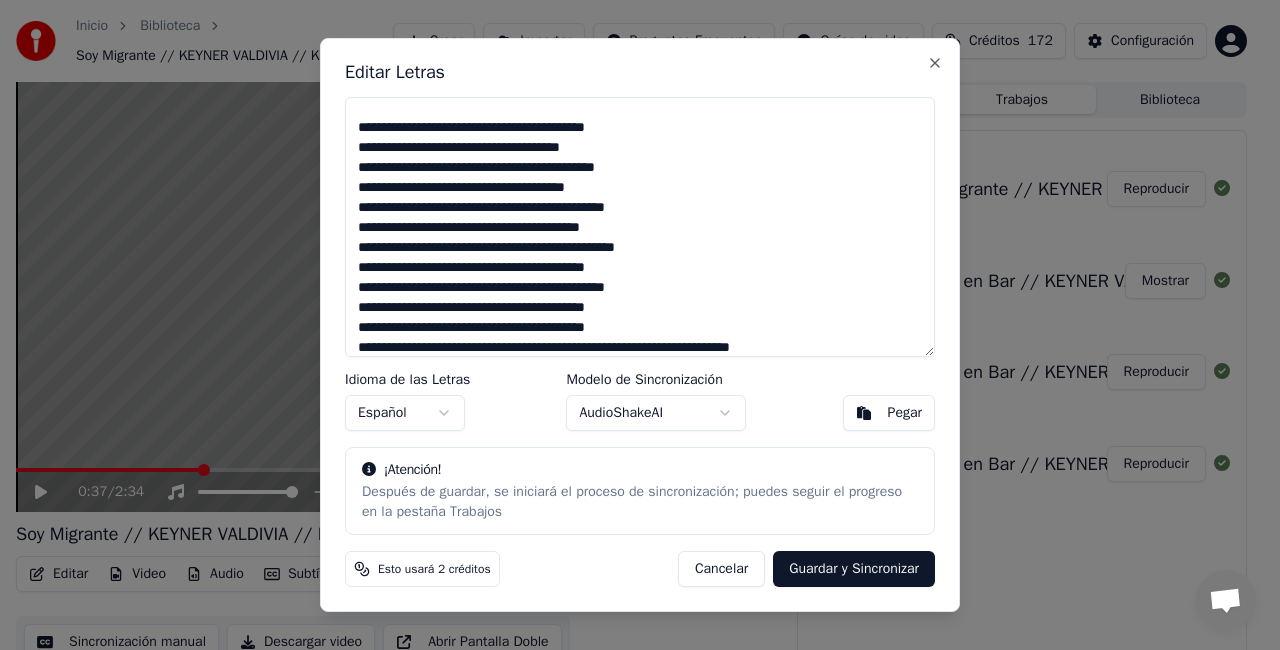 scroll, scrollTop: 68, scrollLeft: 0, axis: vertical 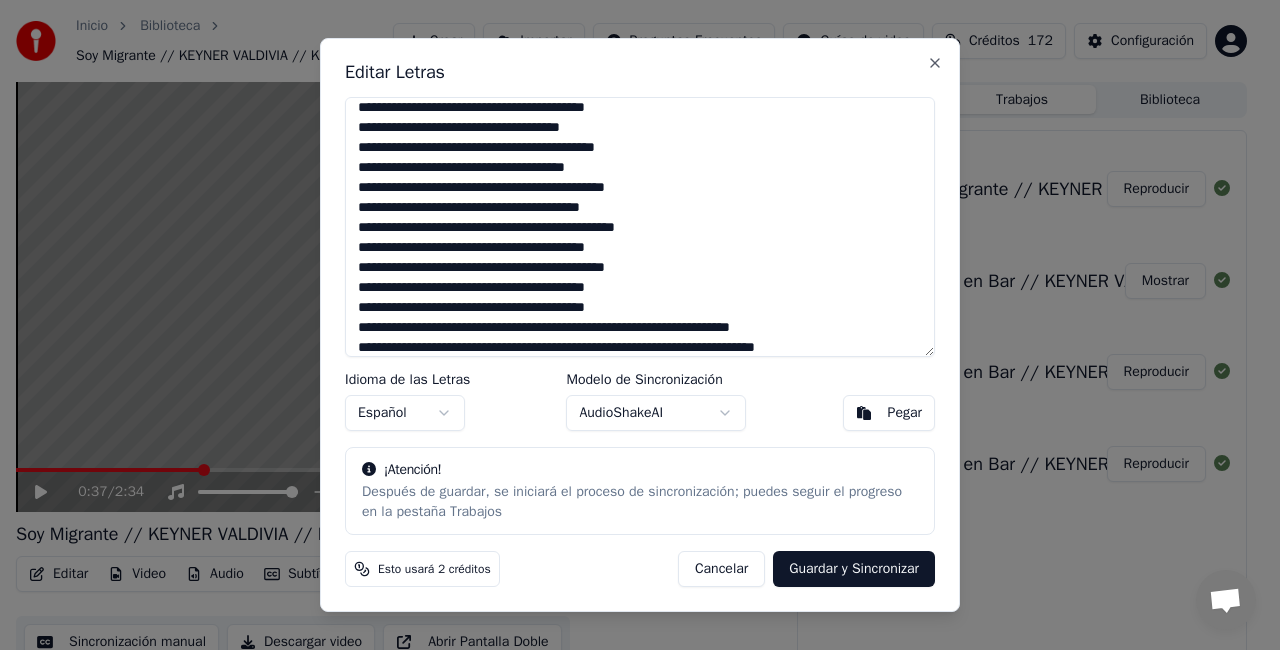 click at bounding box center [640, 227] 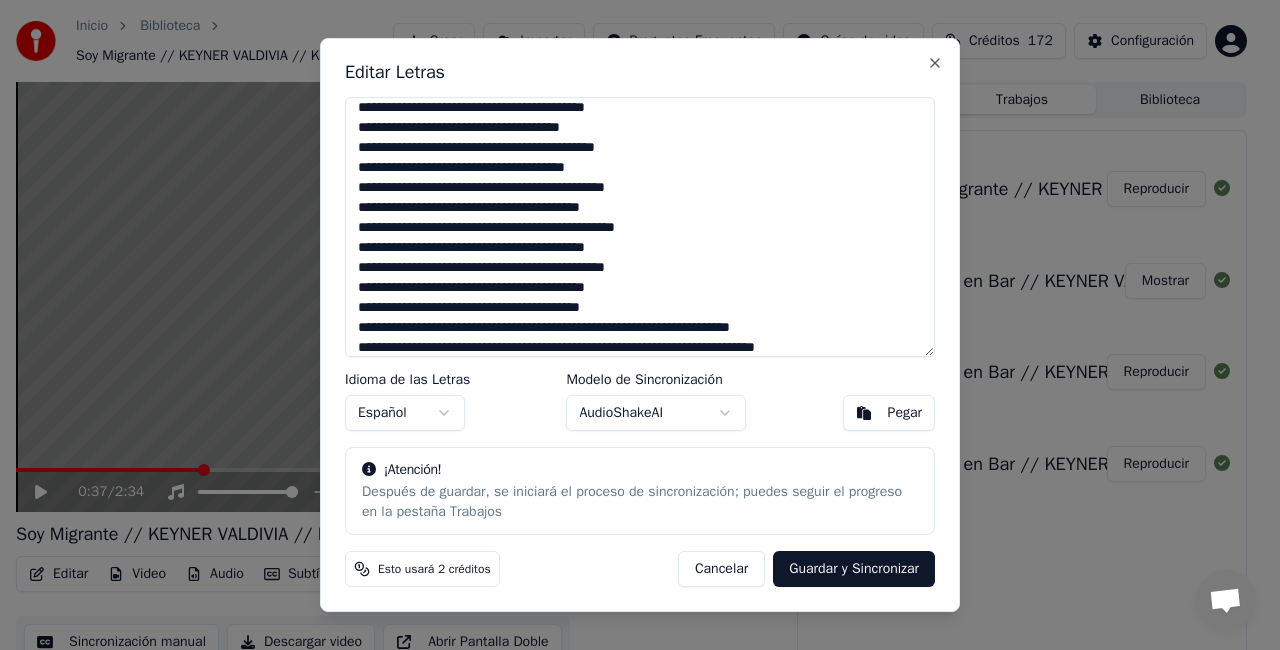click at bounding box center (640, 227) 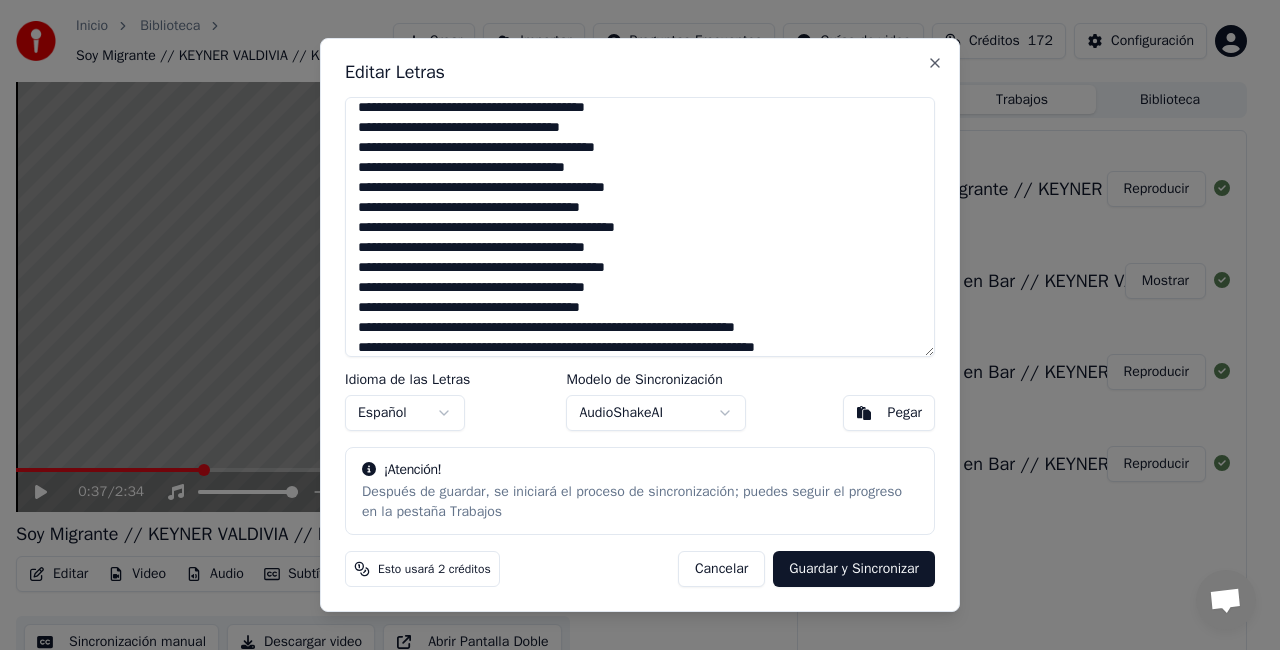 click at bounding box center [640, 227] 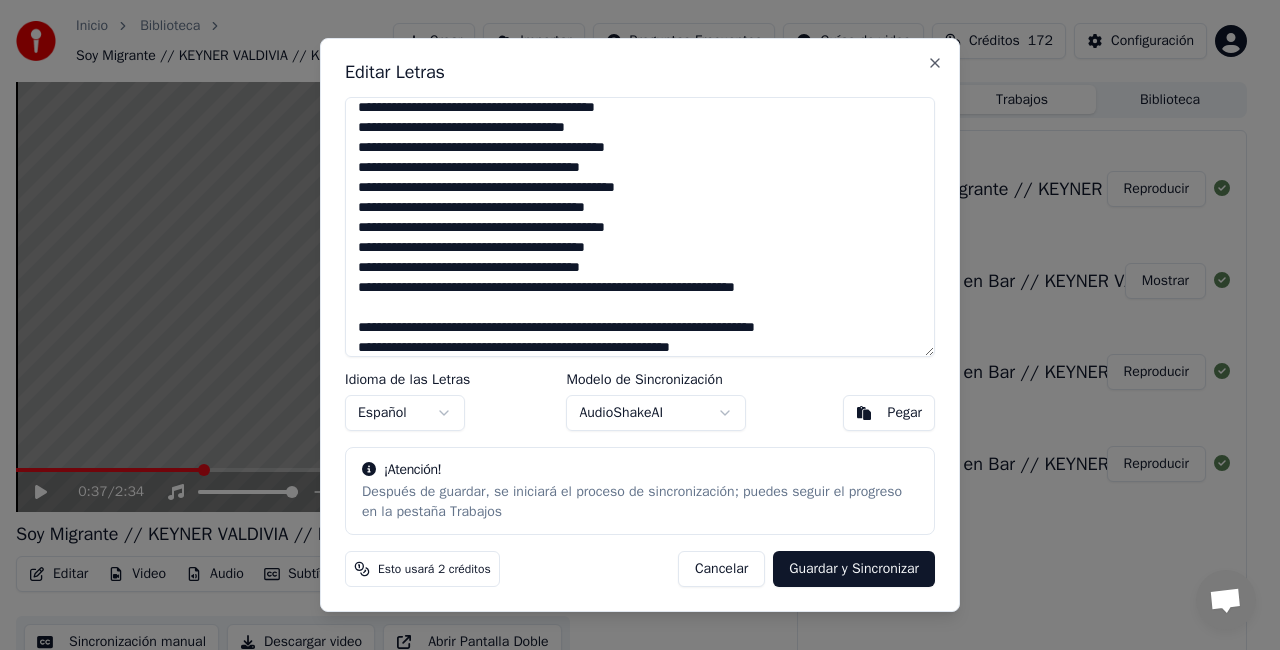 scroll, scrollTop: 128, scrollLeft: 0, axis: vertical 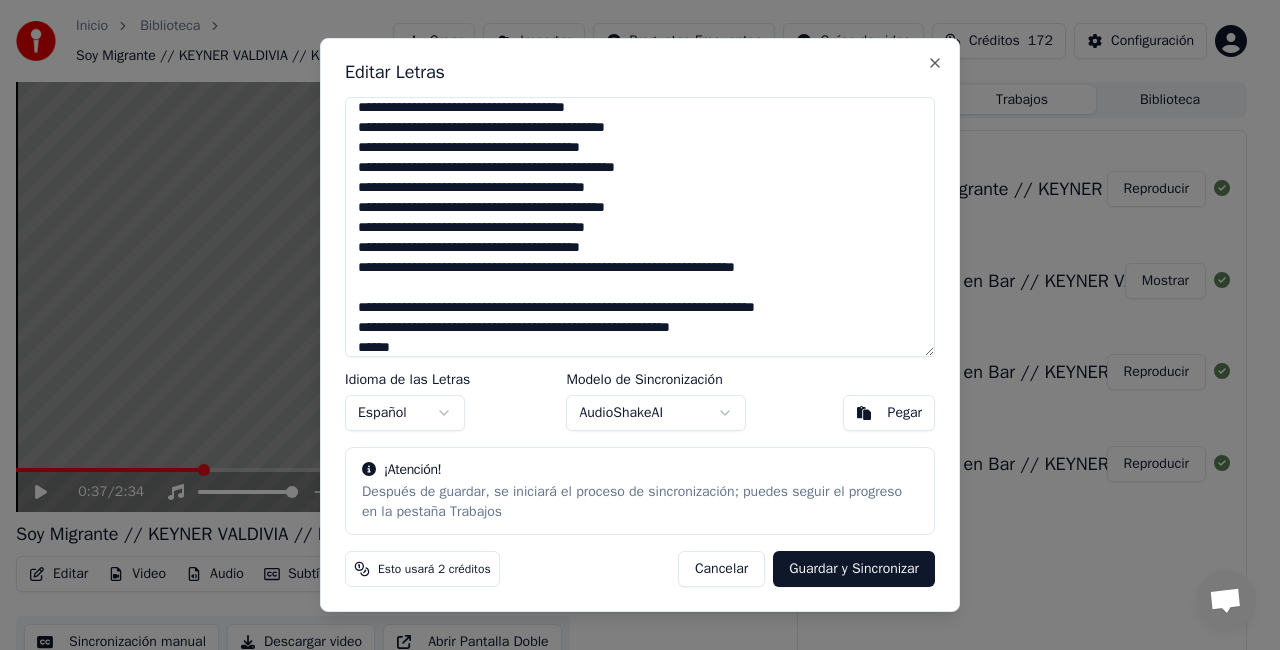 click at bounding box center (640, 227) 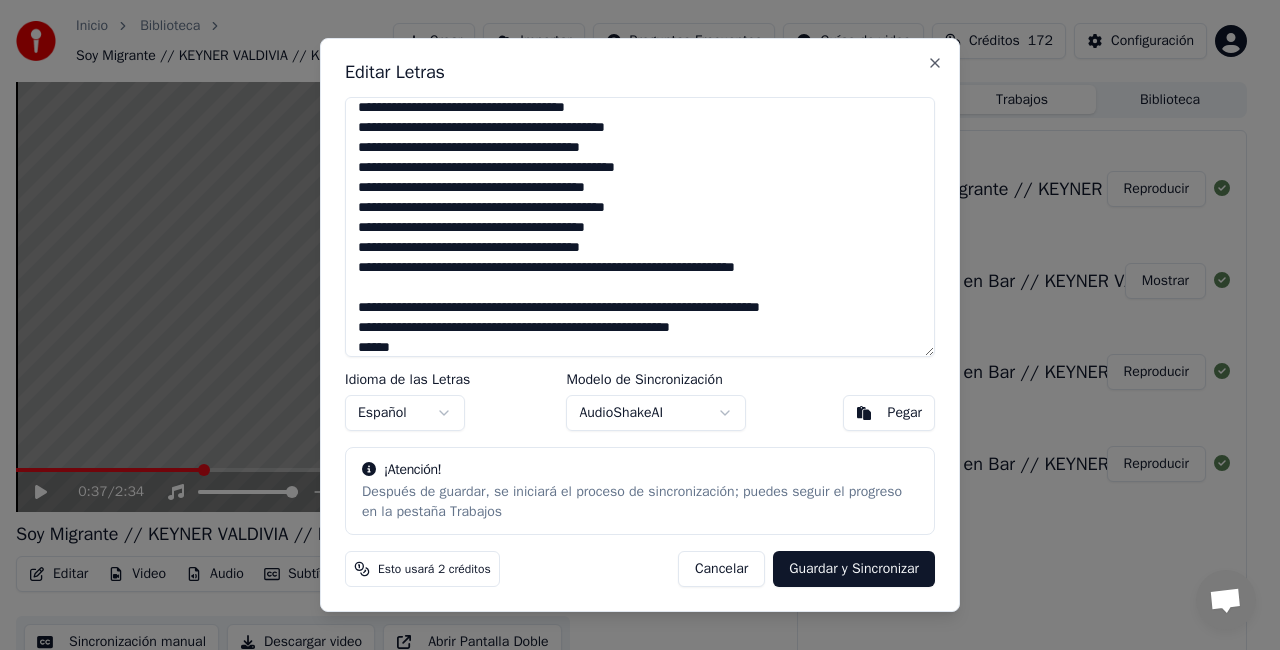 click at bounding box center [640, 227] 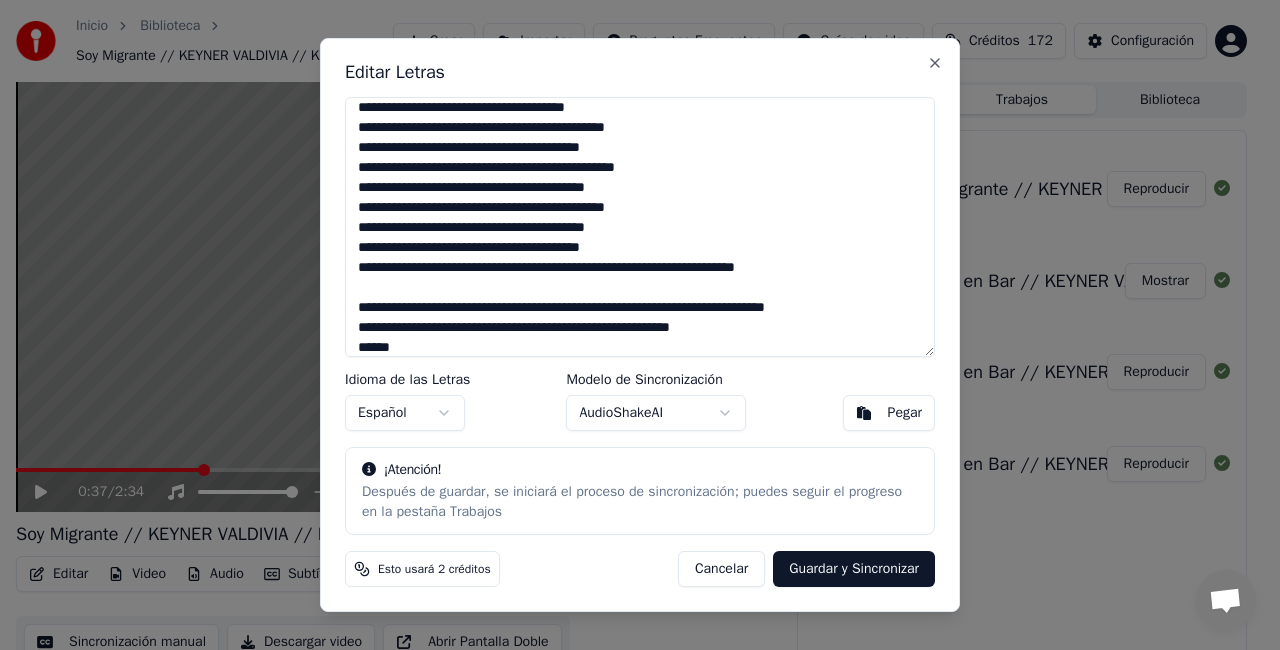 click at bounding box center [640, 227] 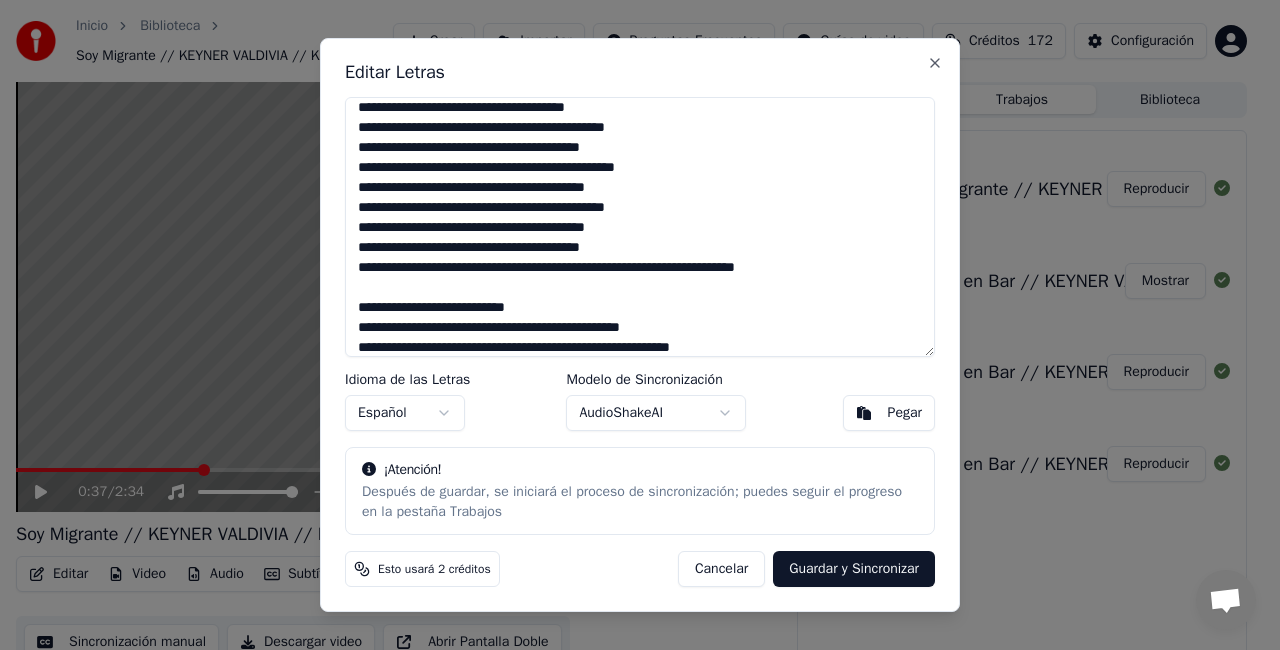 click at bounding box center (640, 227) 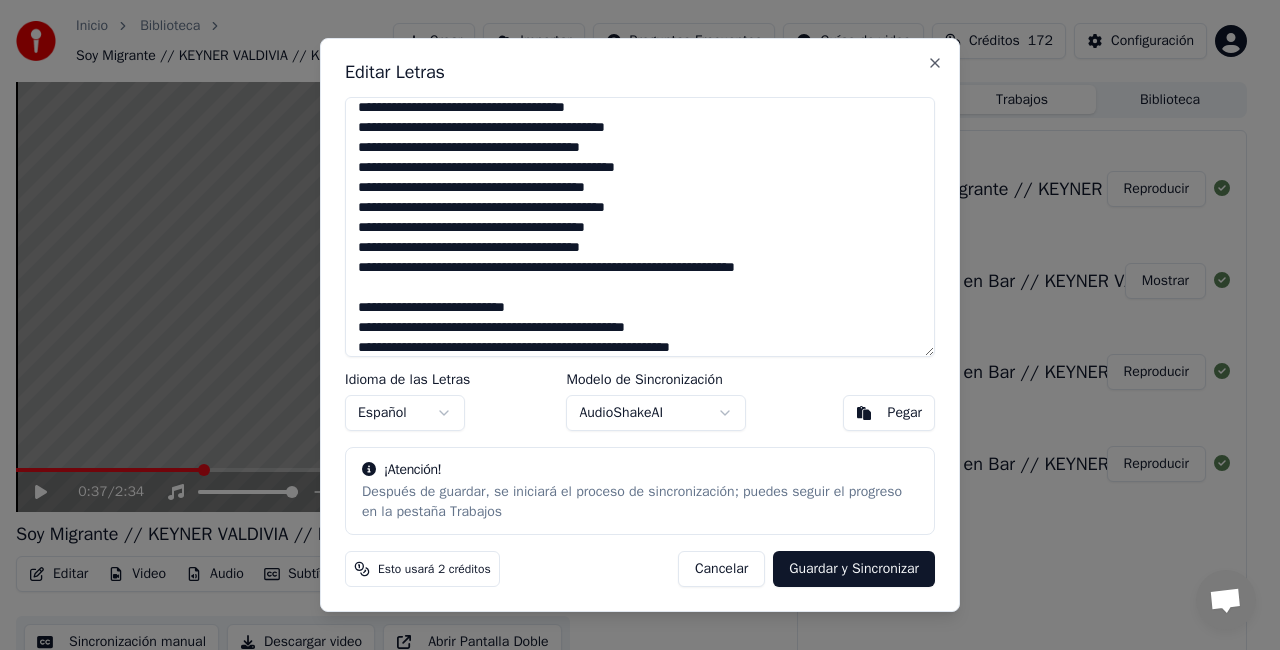 click at bounding box center [640, 227] 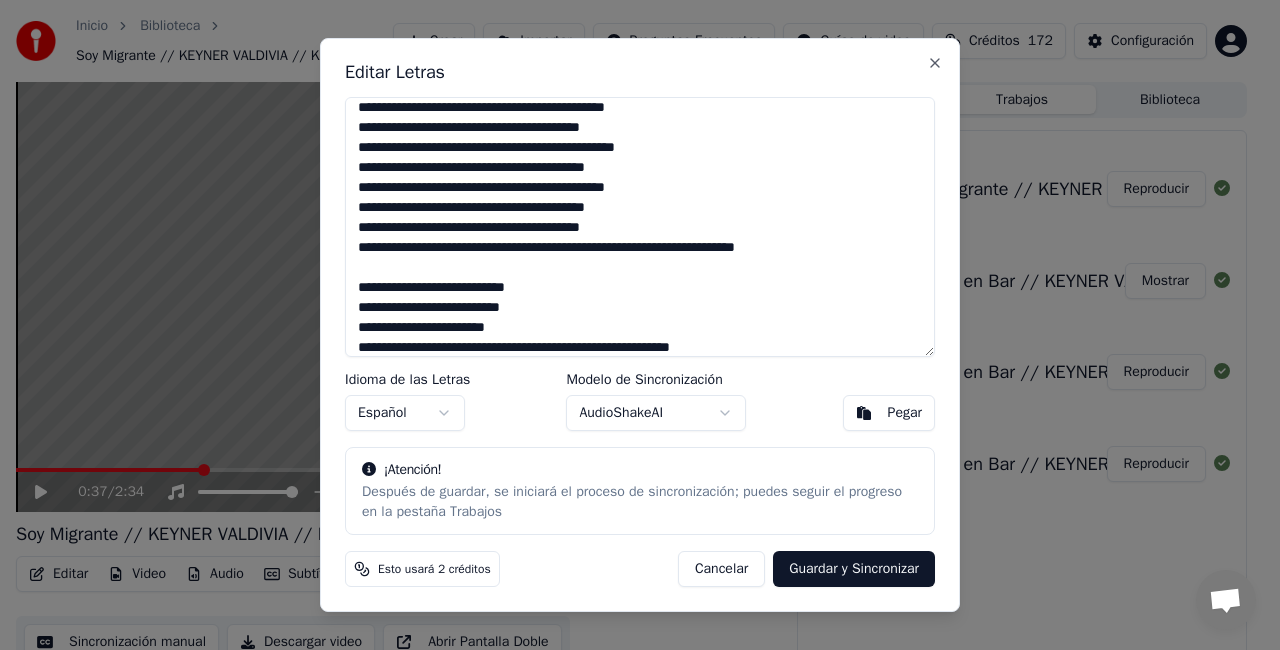 scroll, scrollTop: 168, scrollLeft: 0, axis: vertical 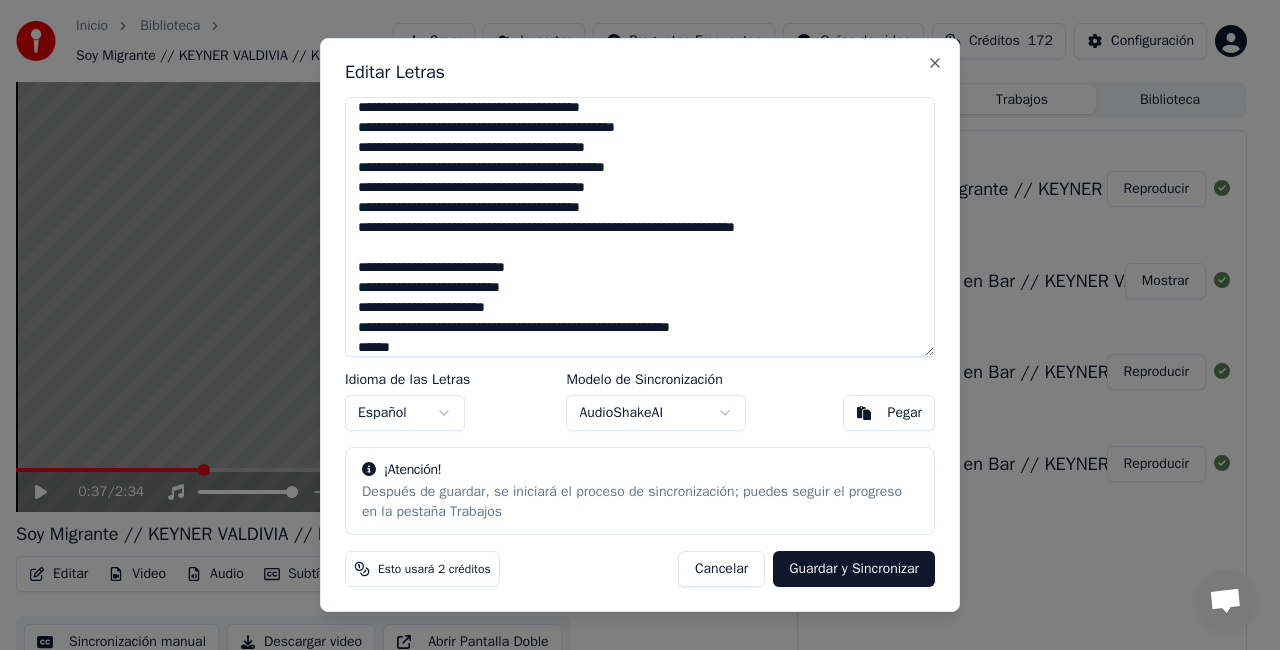 click at bounding box center [640, 227] 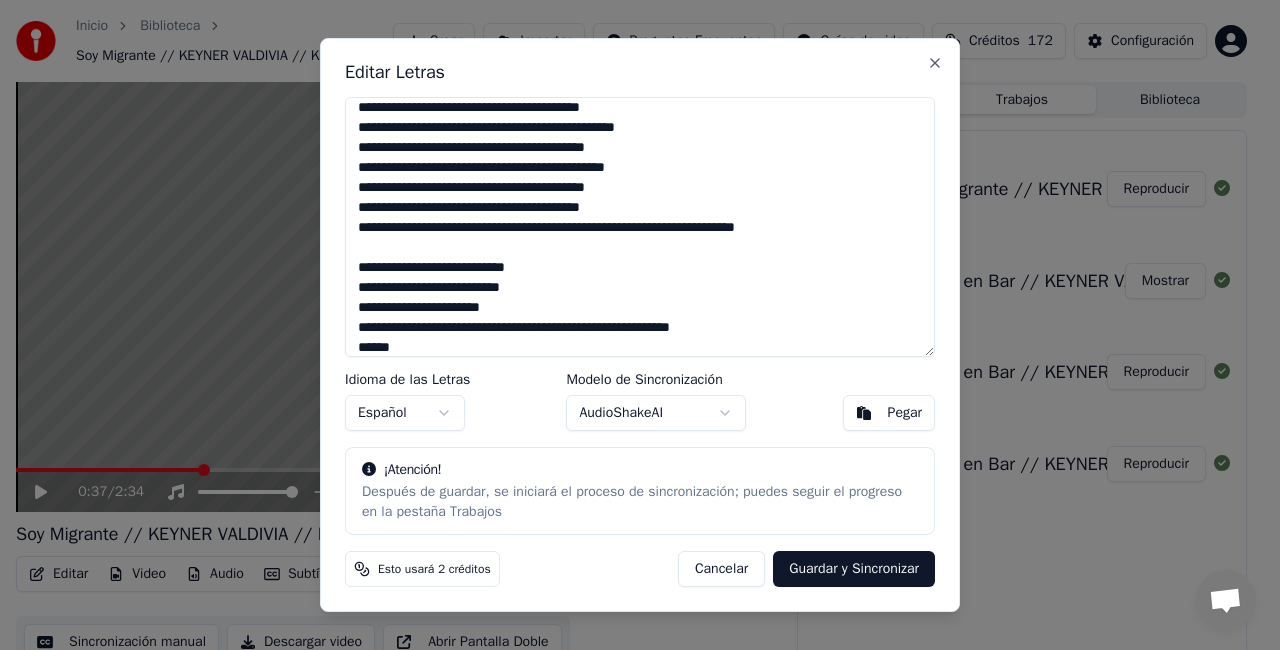 click at bounding box center [640, 227] 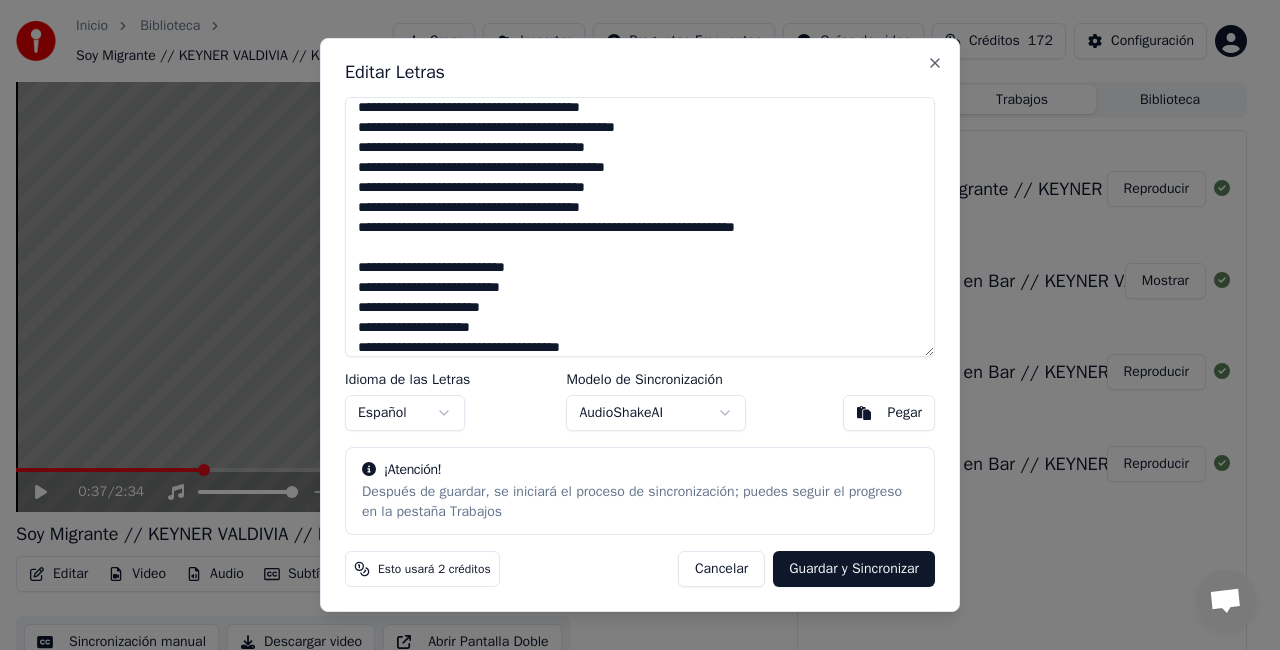 click at bounding box center [640, 227] 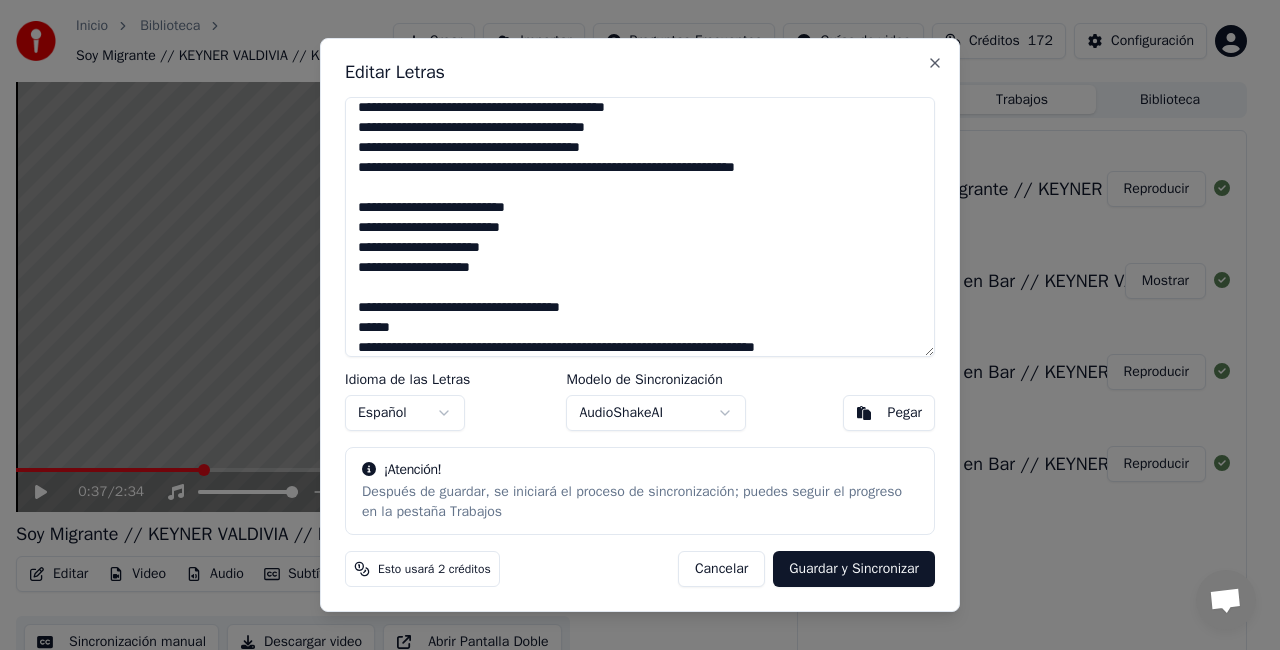 scroll, scrollTop: 248, scrollLeft: 0, axis: vertical 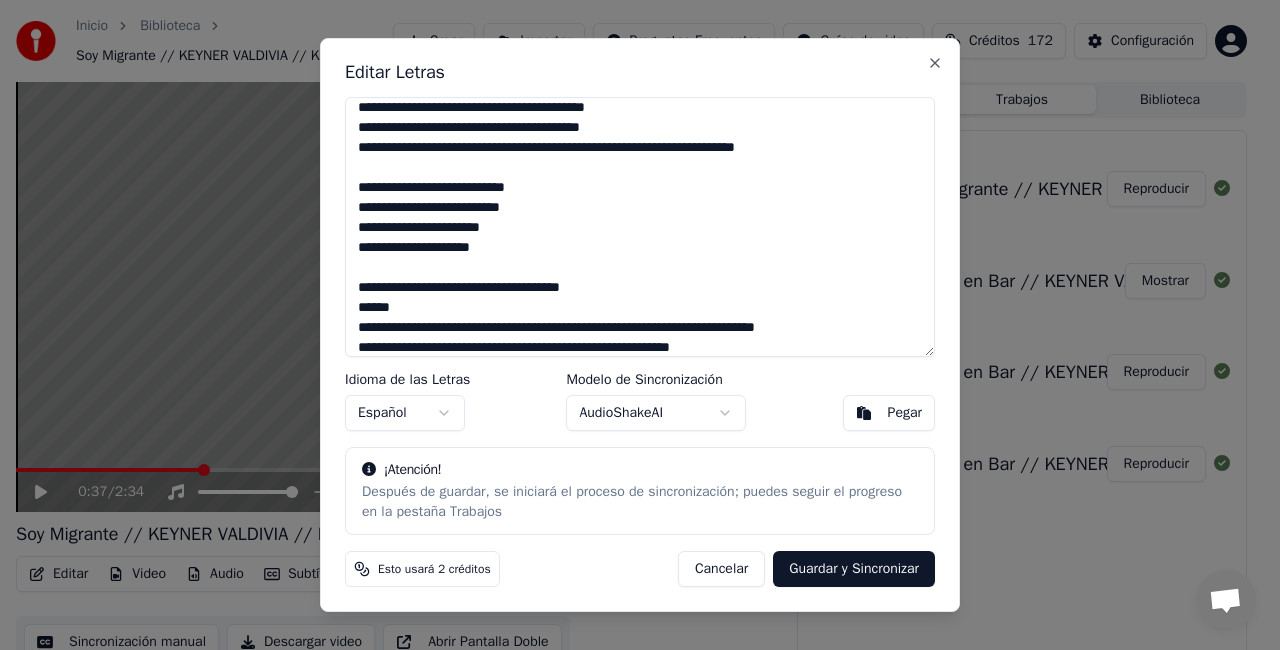 click at bounding box center [640, 227] 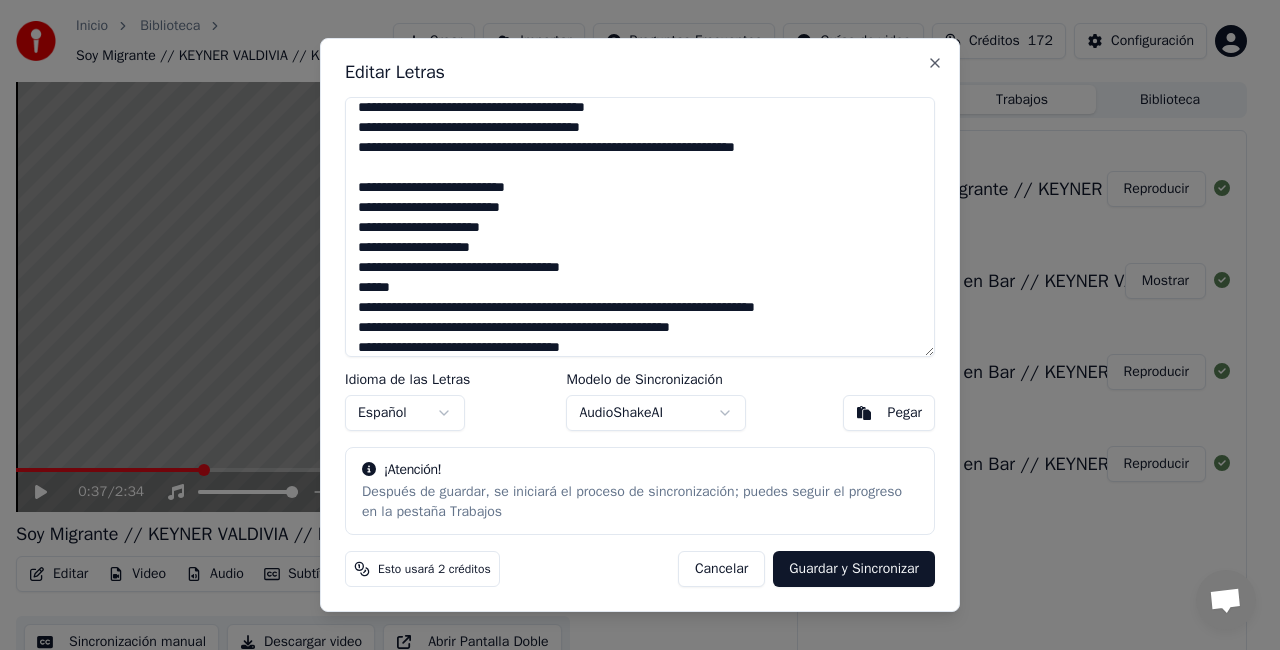 click at bounding box center [640, 227] 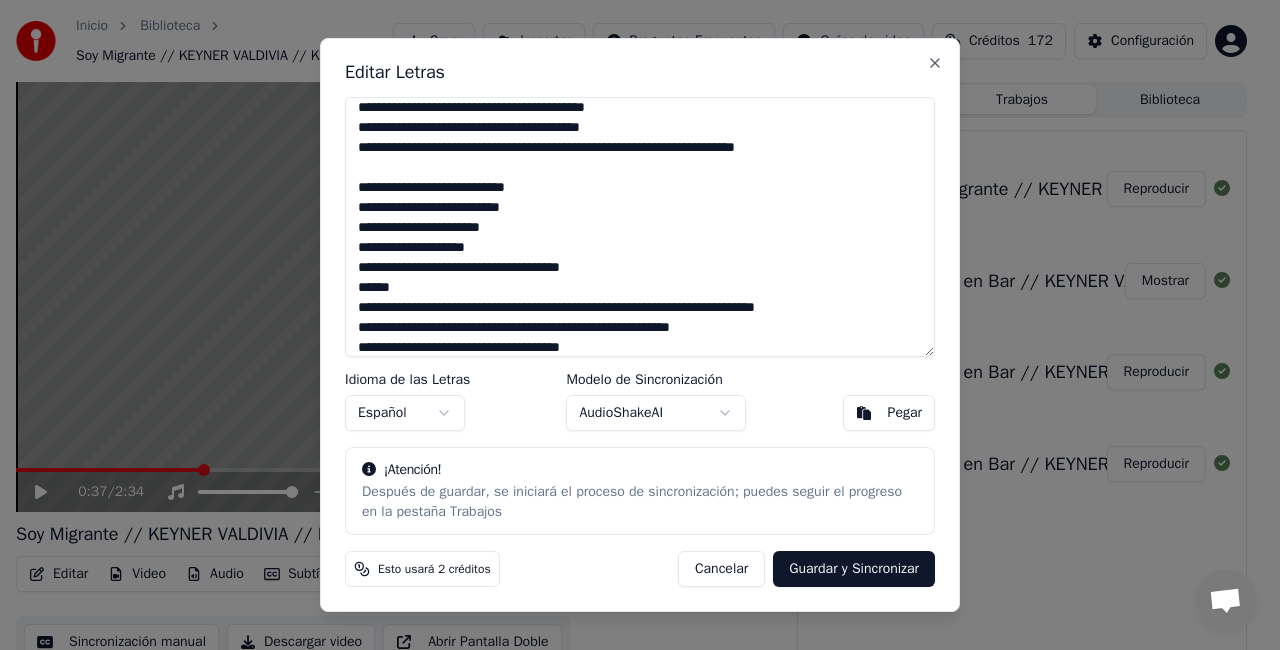 click at bounding box center [640, 227] 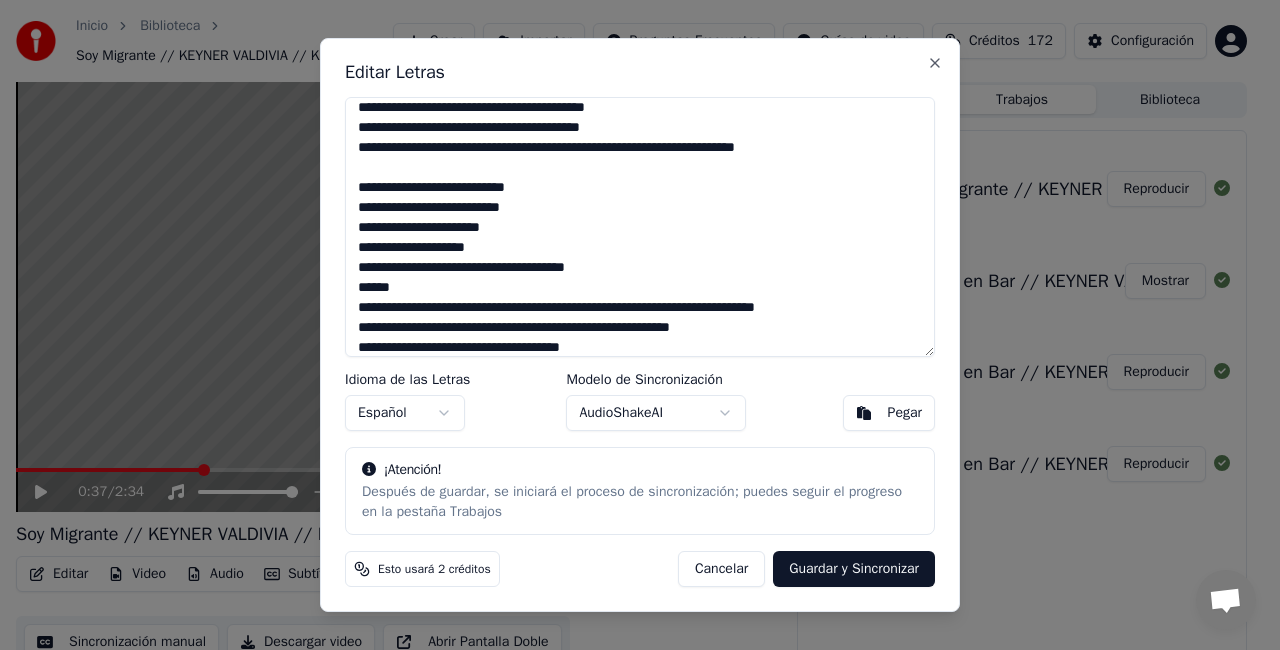 click at bounding box center (640, 227) 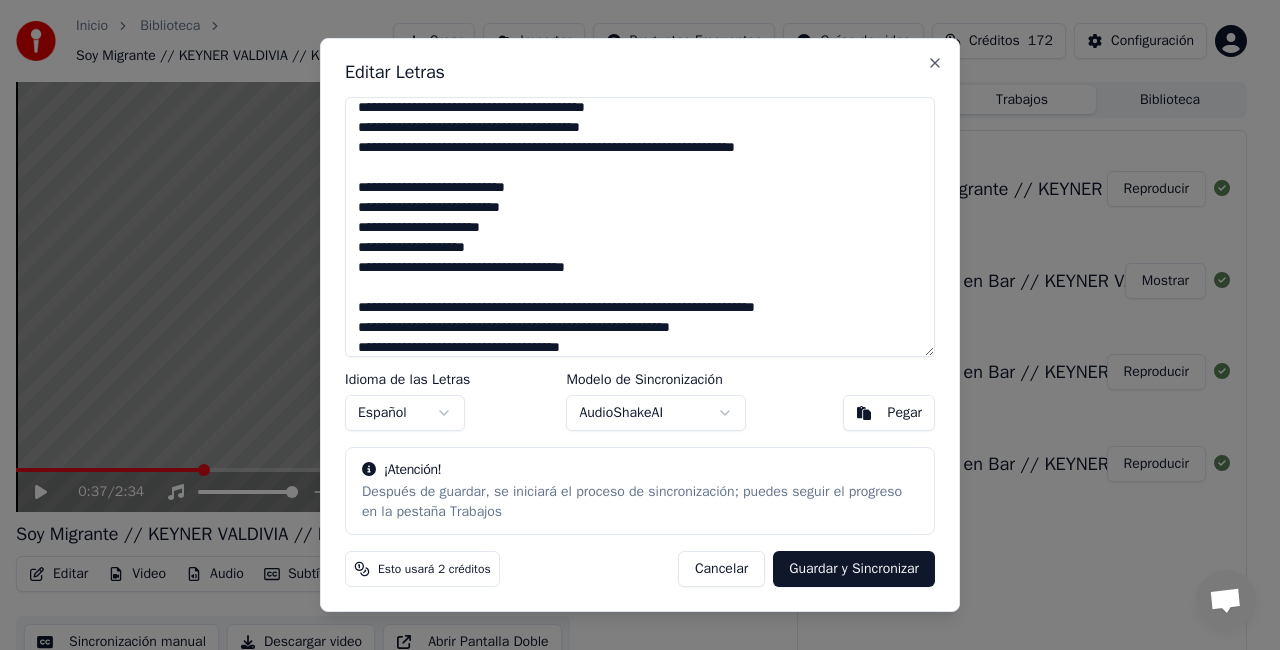 click at bounding box center (640, 227) 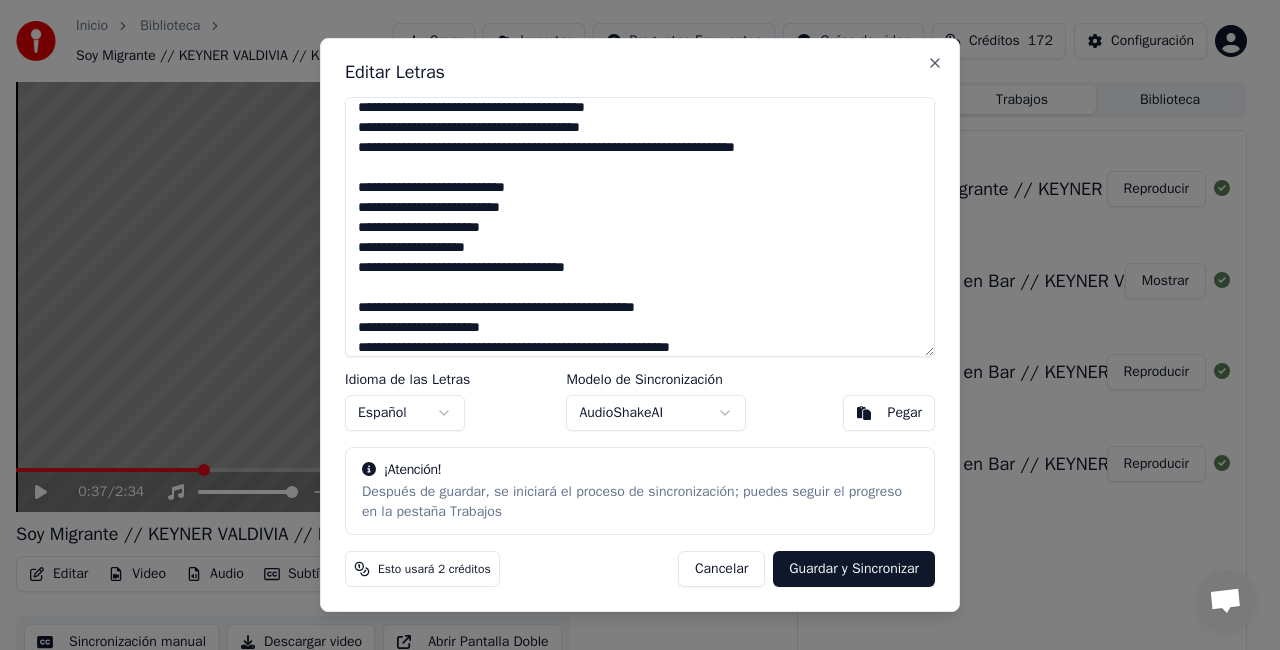 click at bounding box center (640, 227) 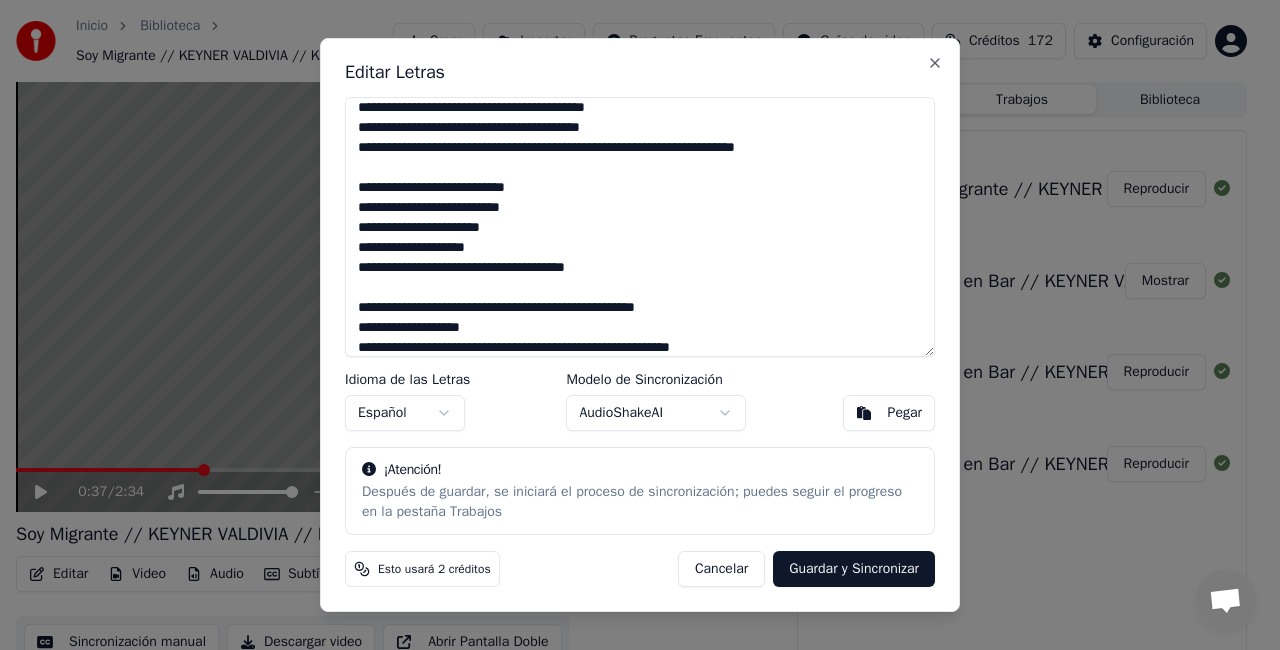 click at bounding box center (640, 227) 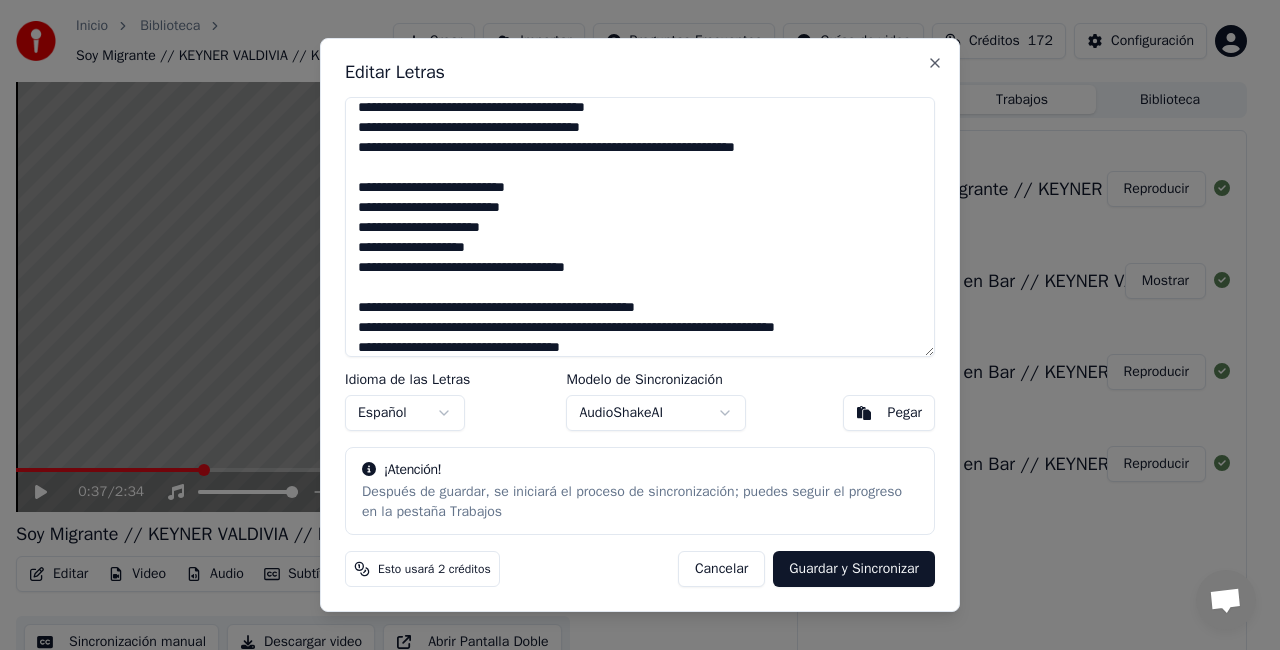 click at bounding box center (640, 227) 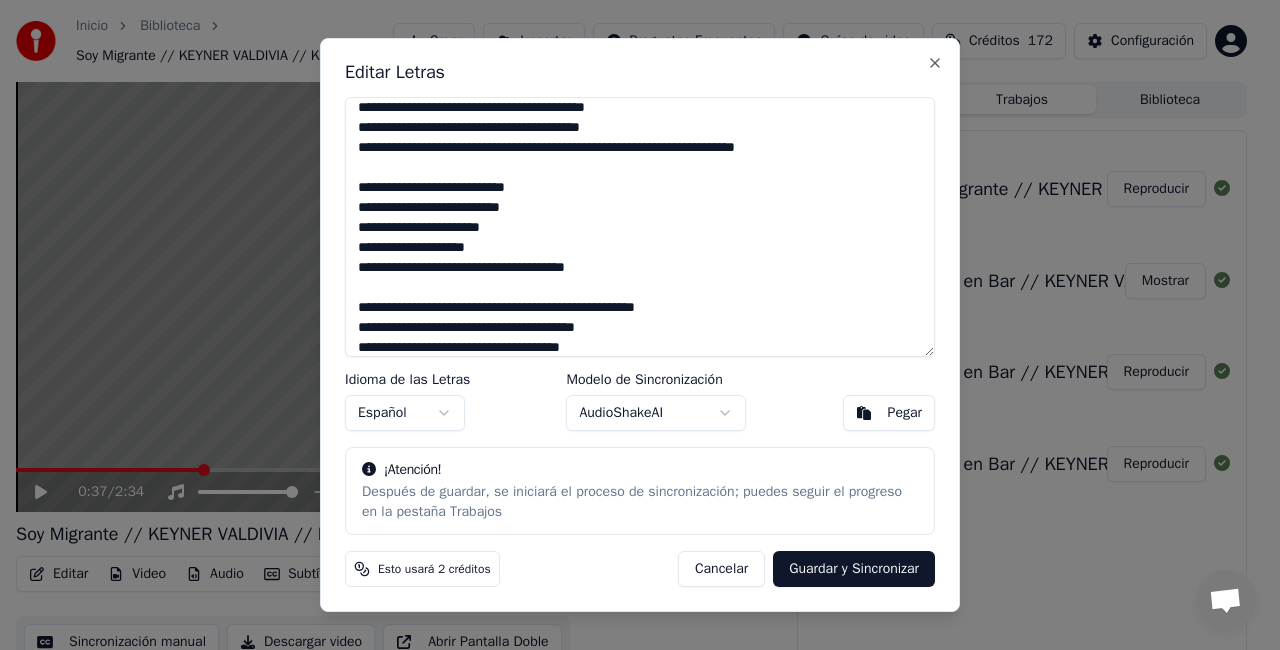 scroll, scrollTop: 268, scrollLeft: 0, axis: vertical 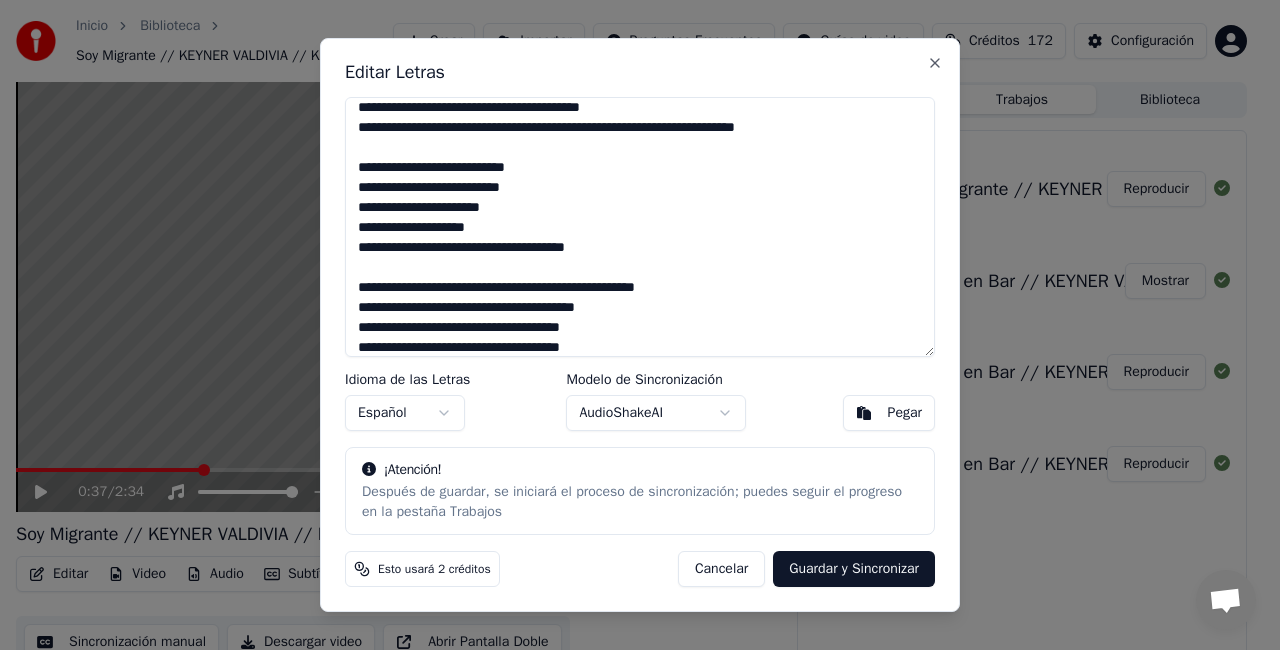 click at bounding box center (640, 227) 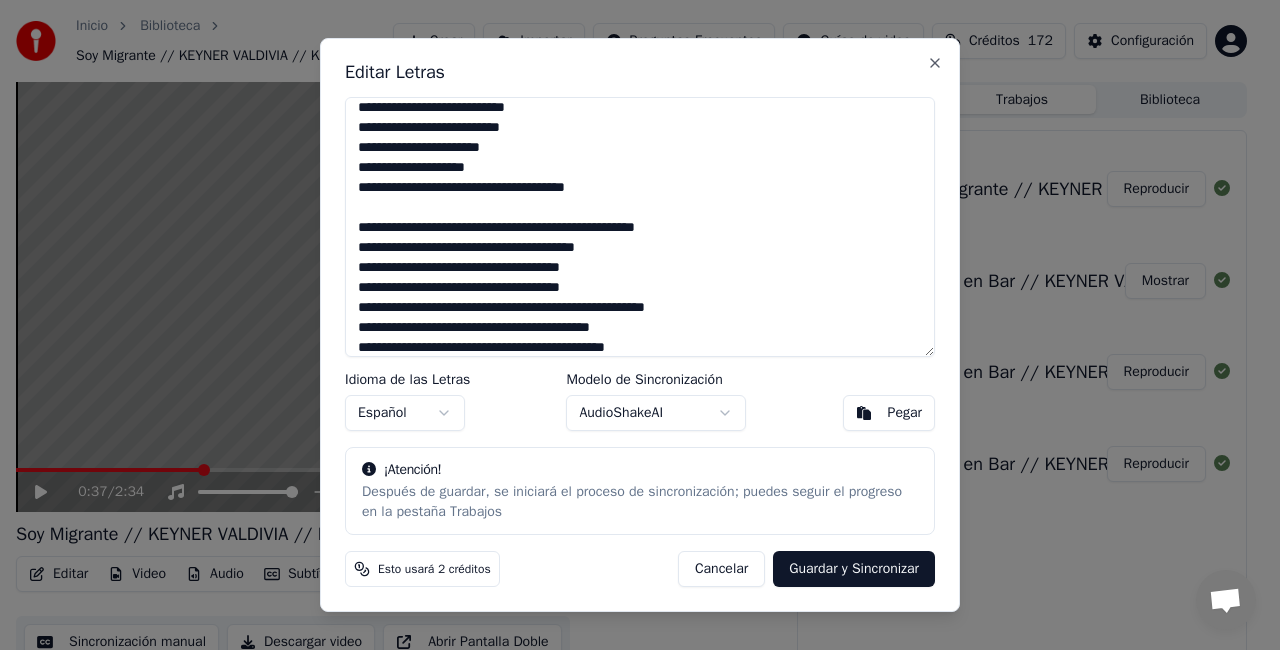 scroll, scrollTop: 348, scrollLeft: 0, axis: vertical 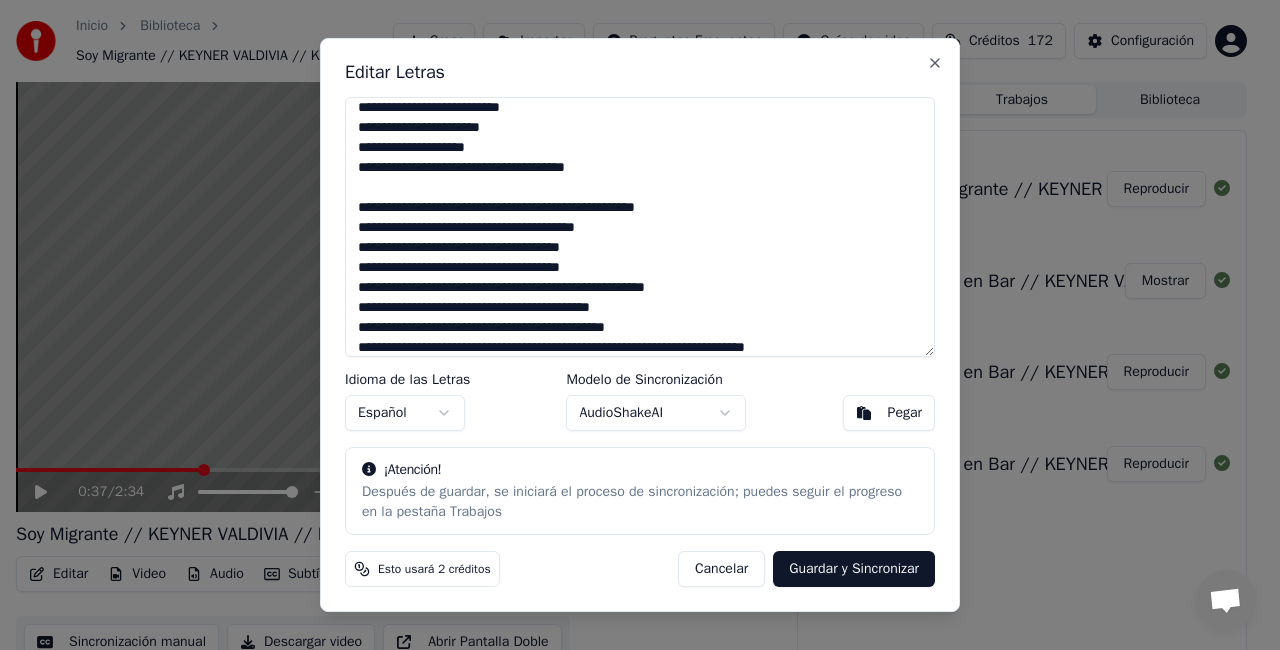 click at bounding box center (640, 227) 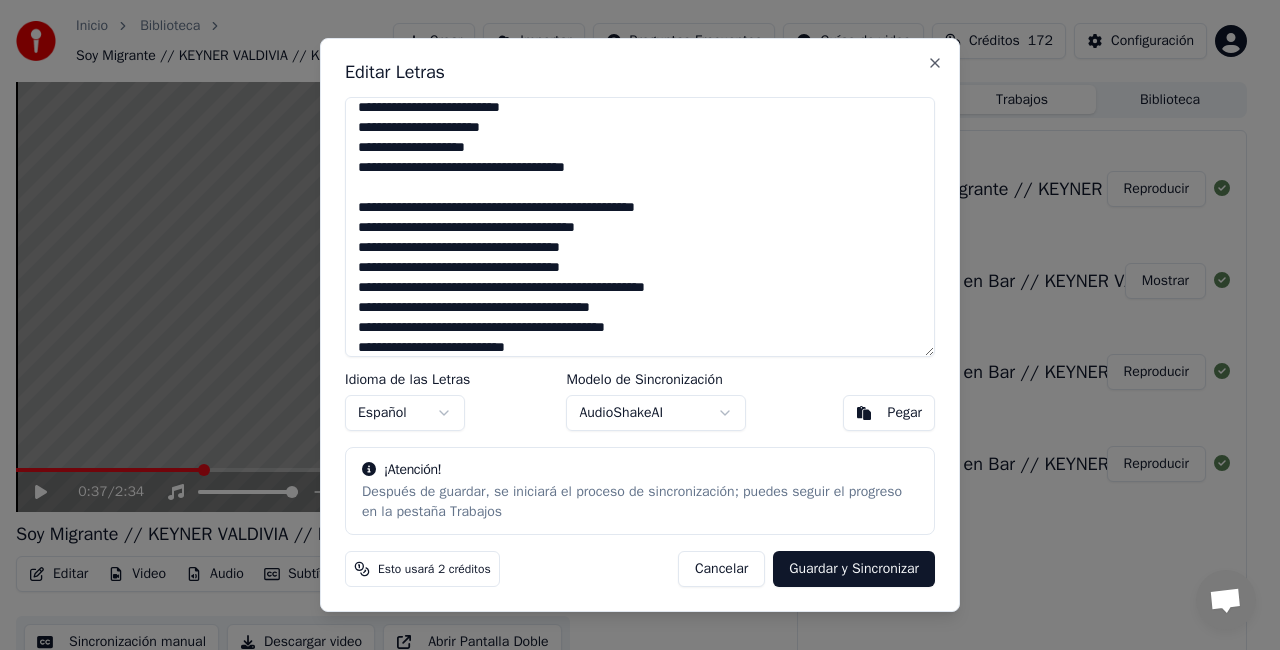 scroll, scrollTop: 368, scrollLeft: 0, axis: vertical 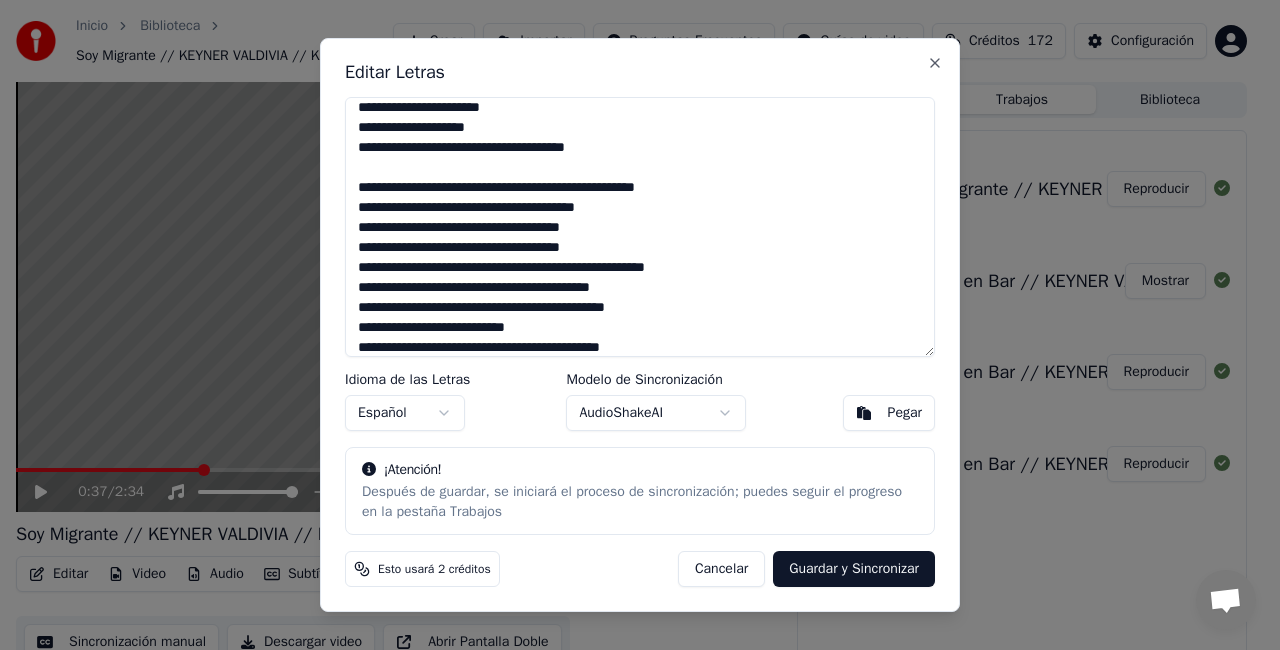 click at bounding box center (640, 227) 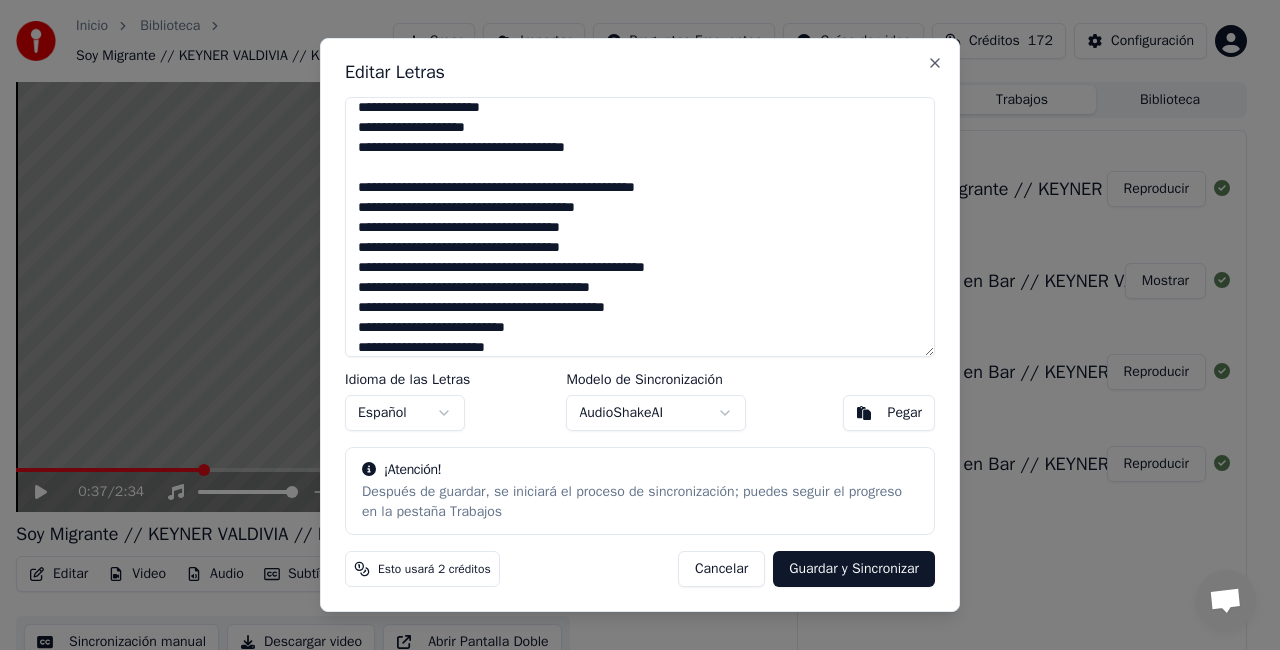 scroll, scrollTop: 388, scrollLeft: 0, axis: vertical 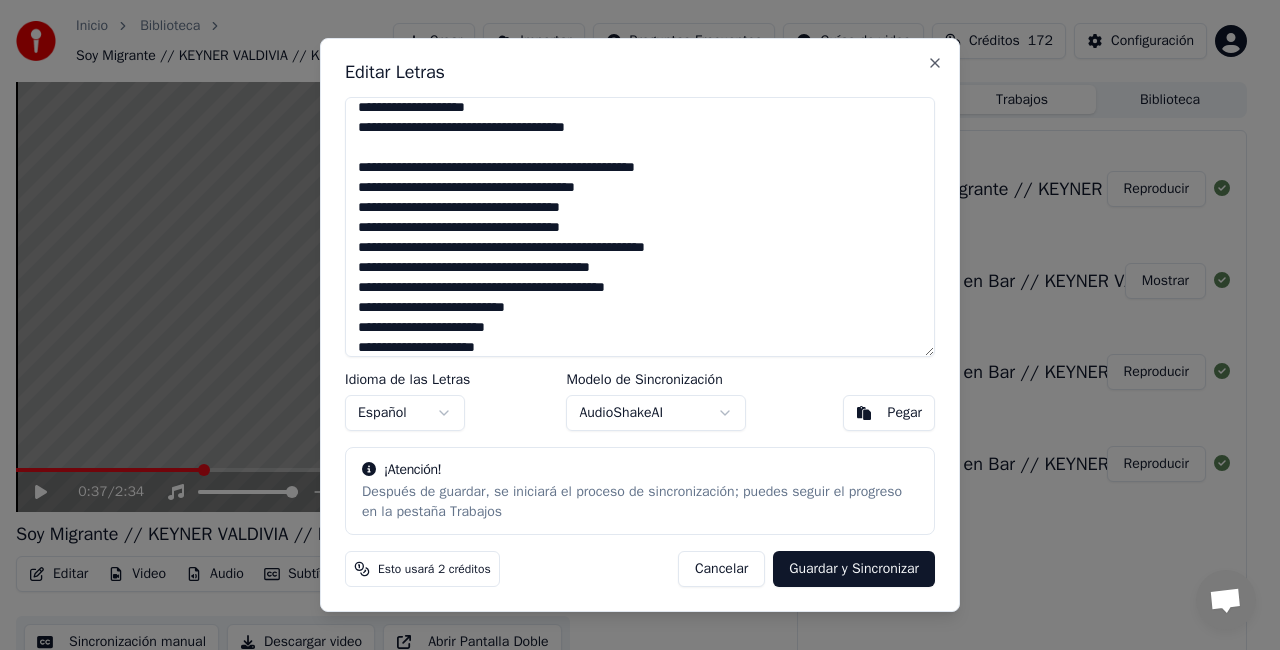 click at bounding box center [640, 227] 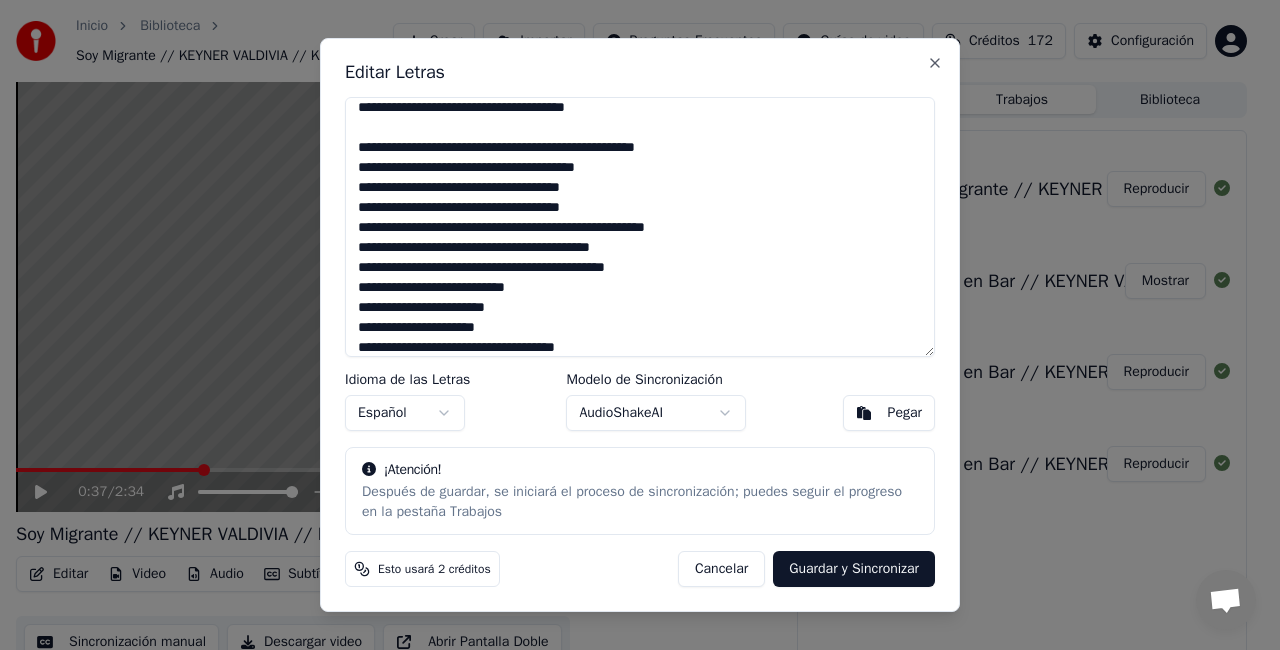 click at bounding box center (640, 227) 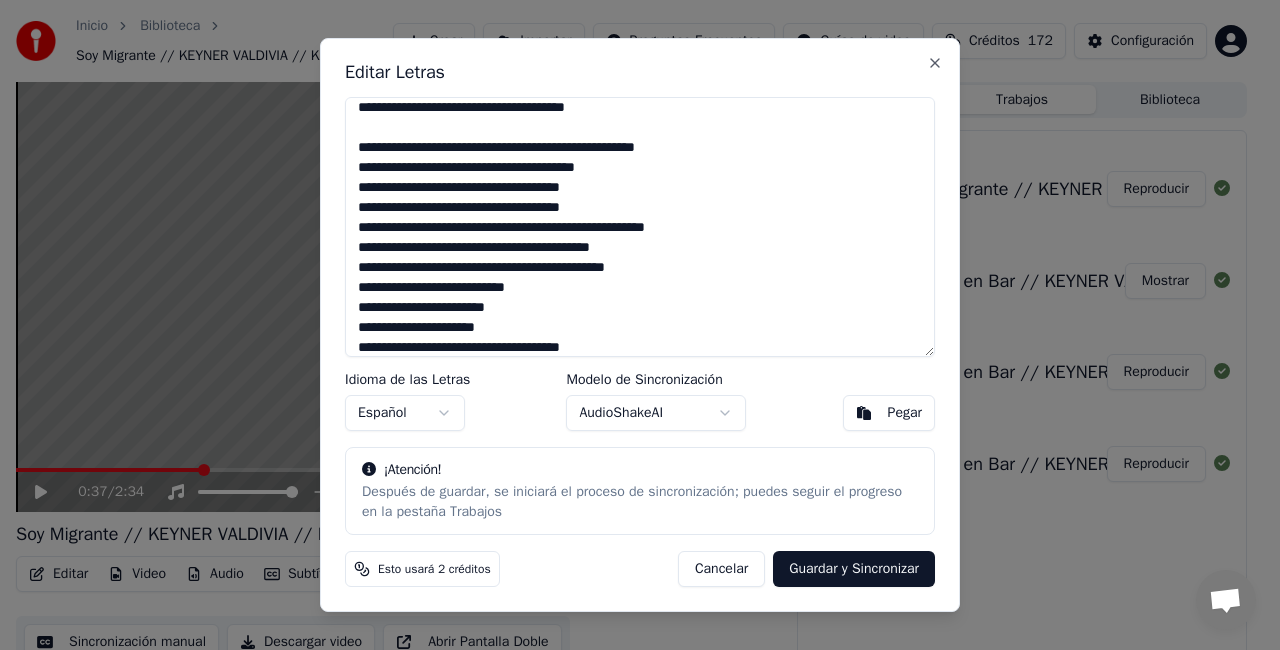click at bounding box center [640, 227] 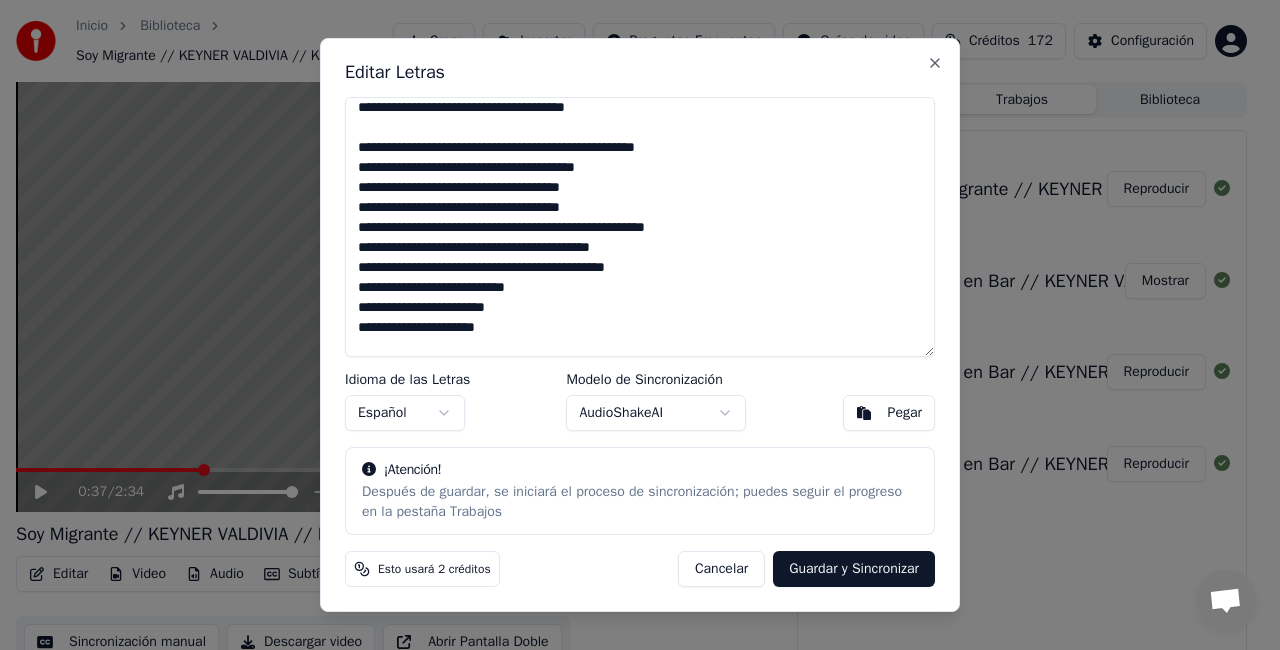 scroll, scrollTop: 428, scrollLeft: 0, axis: vertical 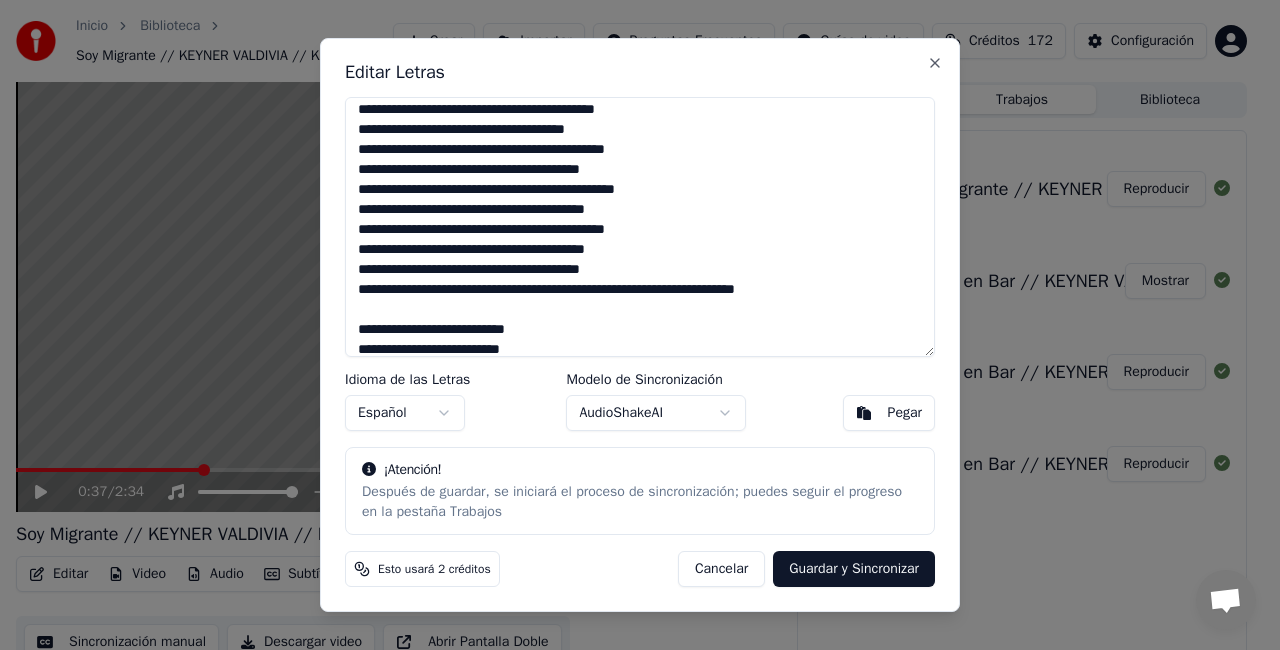 click at bounding box center [640, 227] 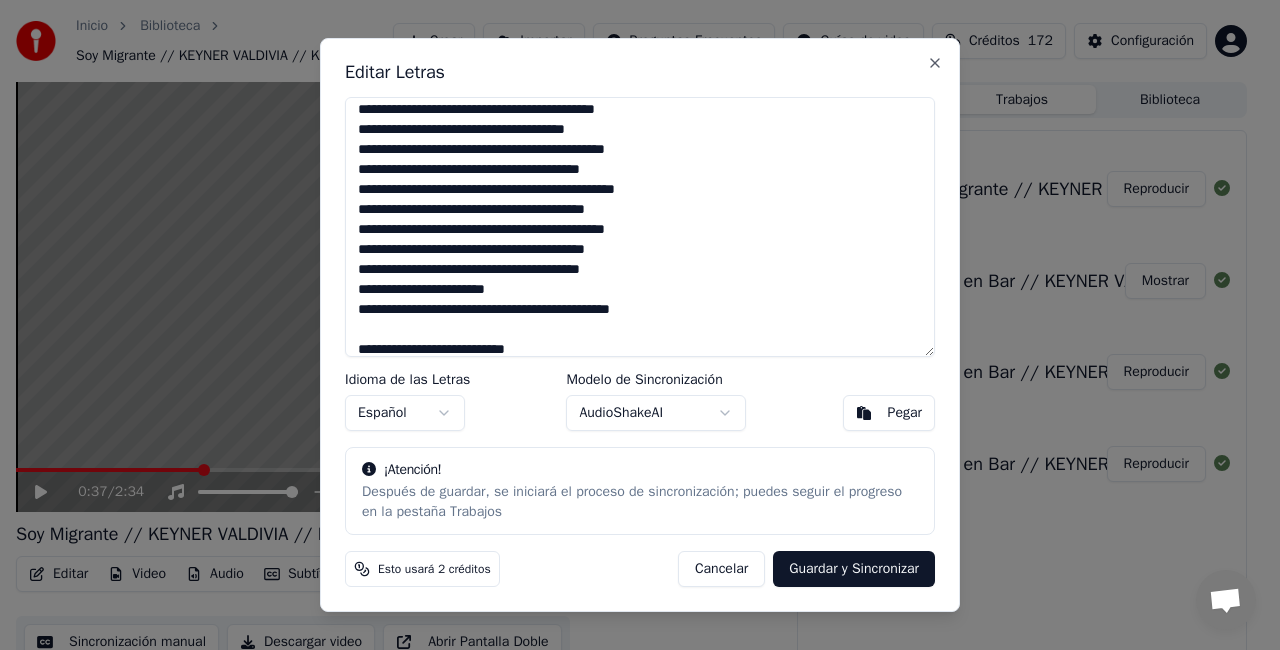 type on "**********" 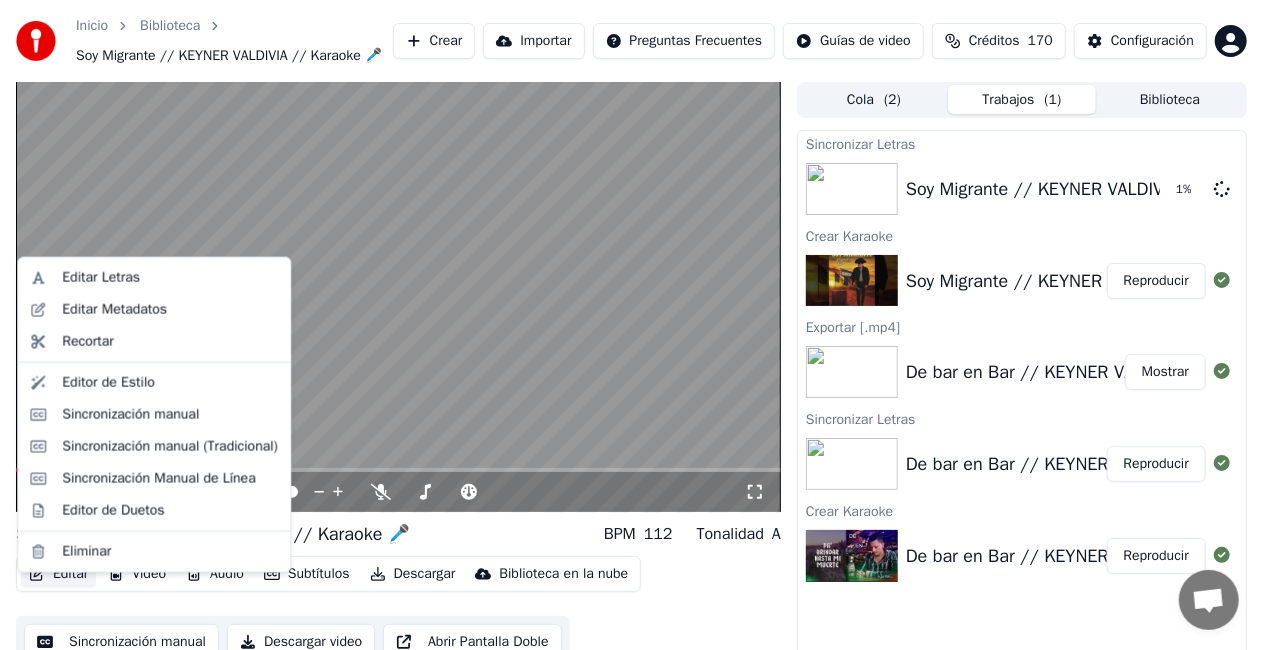 click on "Editar" at bounding box center (58, 574) 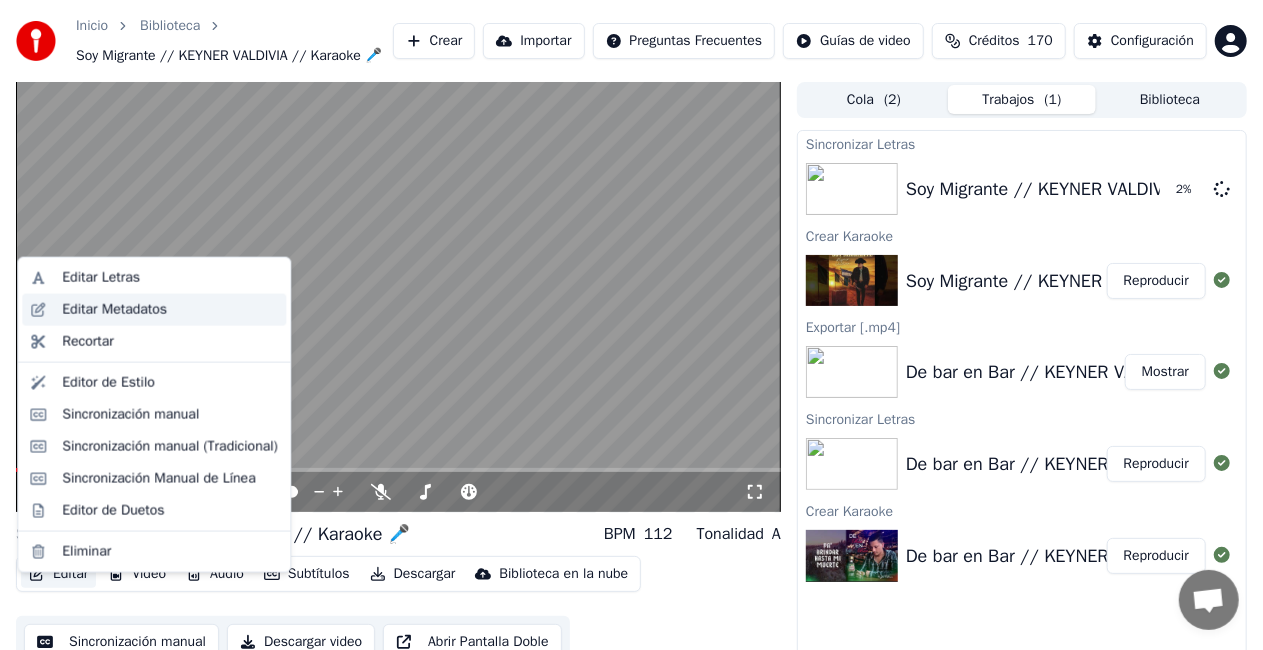 click on "Editar Metadatos" at bounding box center (114, 310) 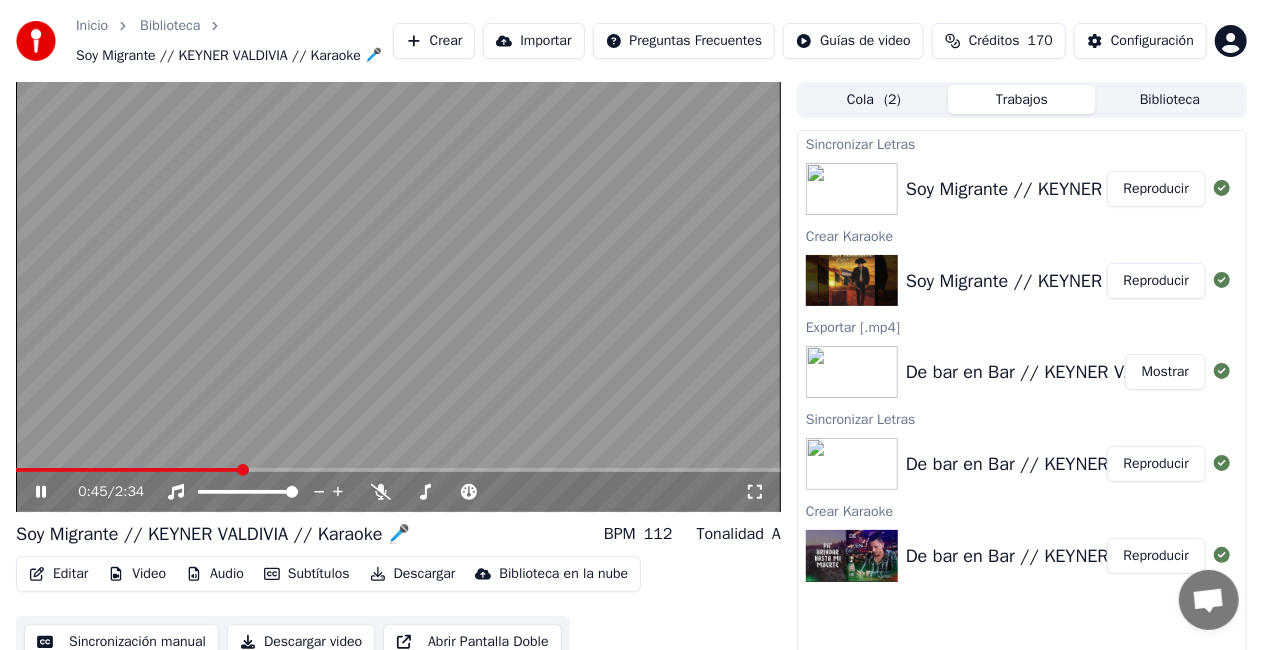 click on "Reproducir" at bounding box center (1156, 189) 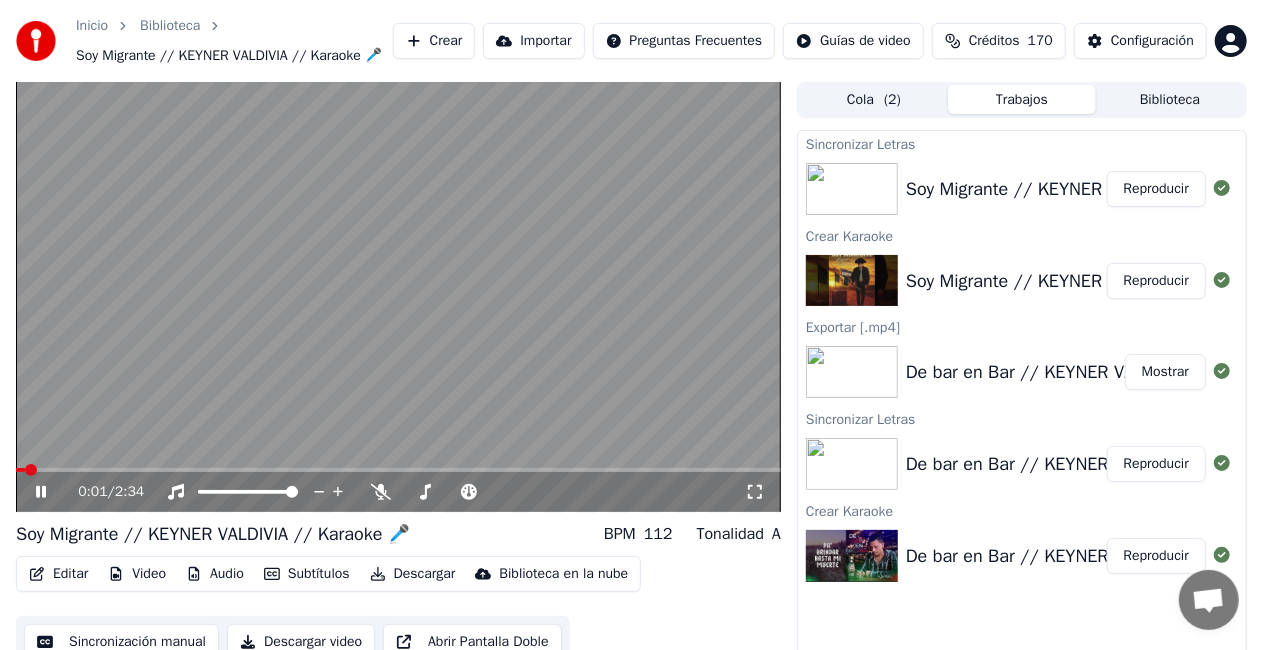click on "Descargar" at bounding box center (413, 574) 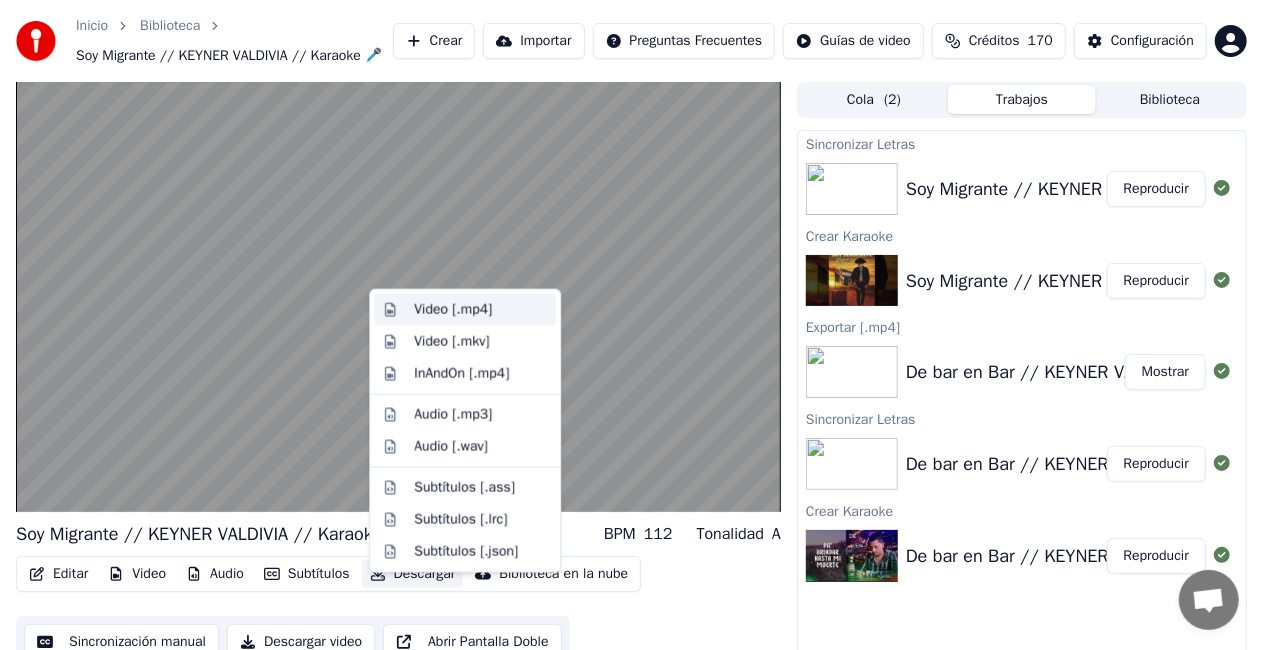 click on "Video [.mp4]" at bounding box center (453, 310) 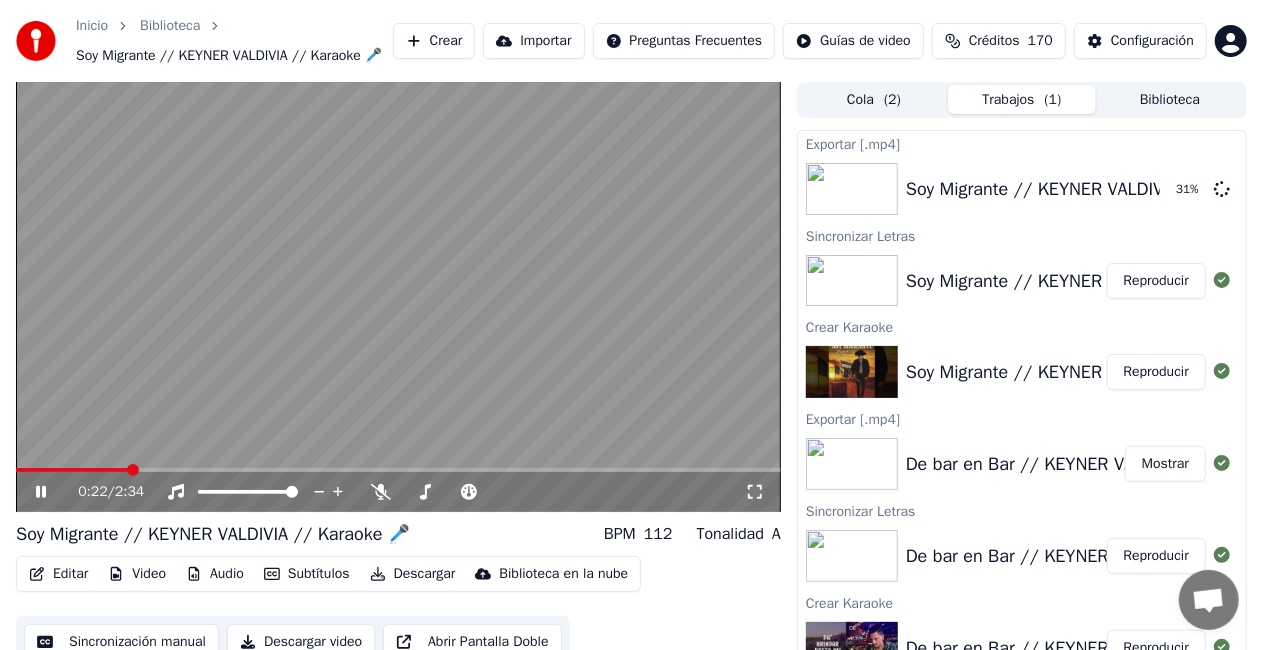 click at bounding box center (398, 297) 